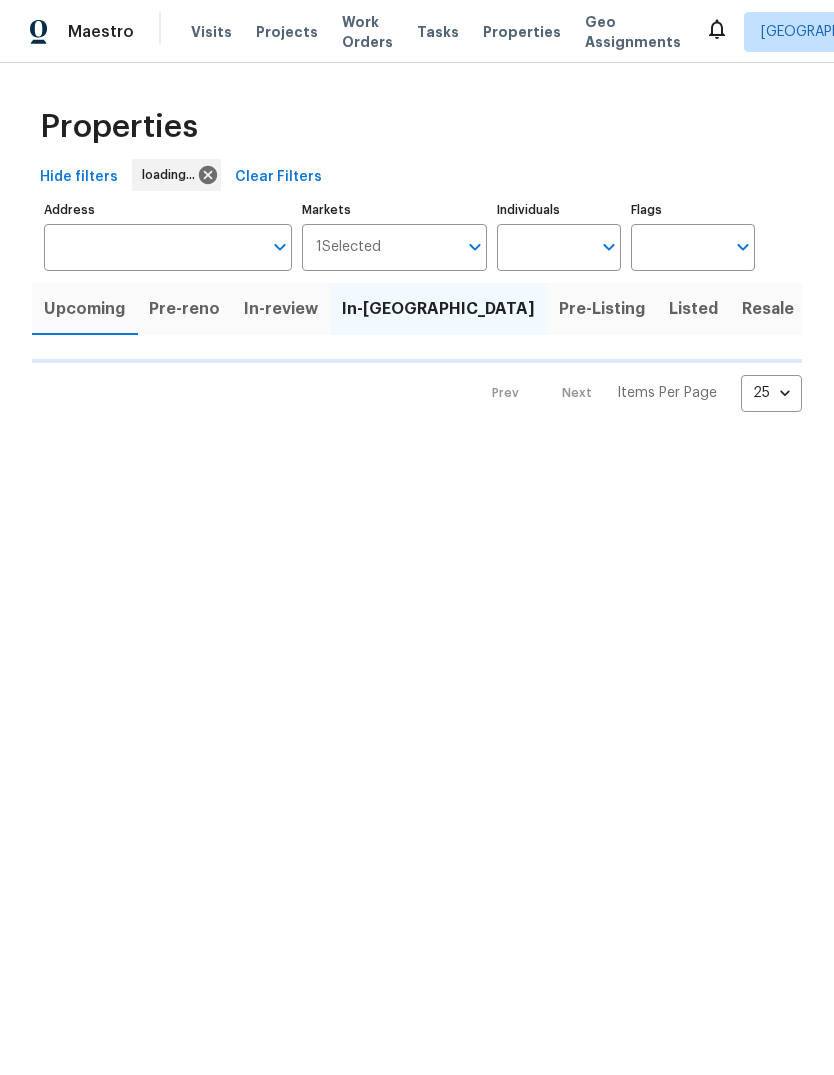 scroll, scrollTop: 0, scrollLeft: 0, axis: both 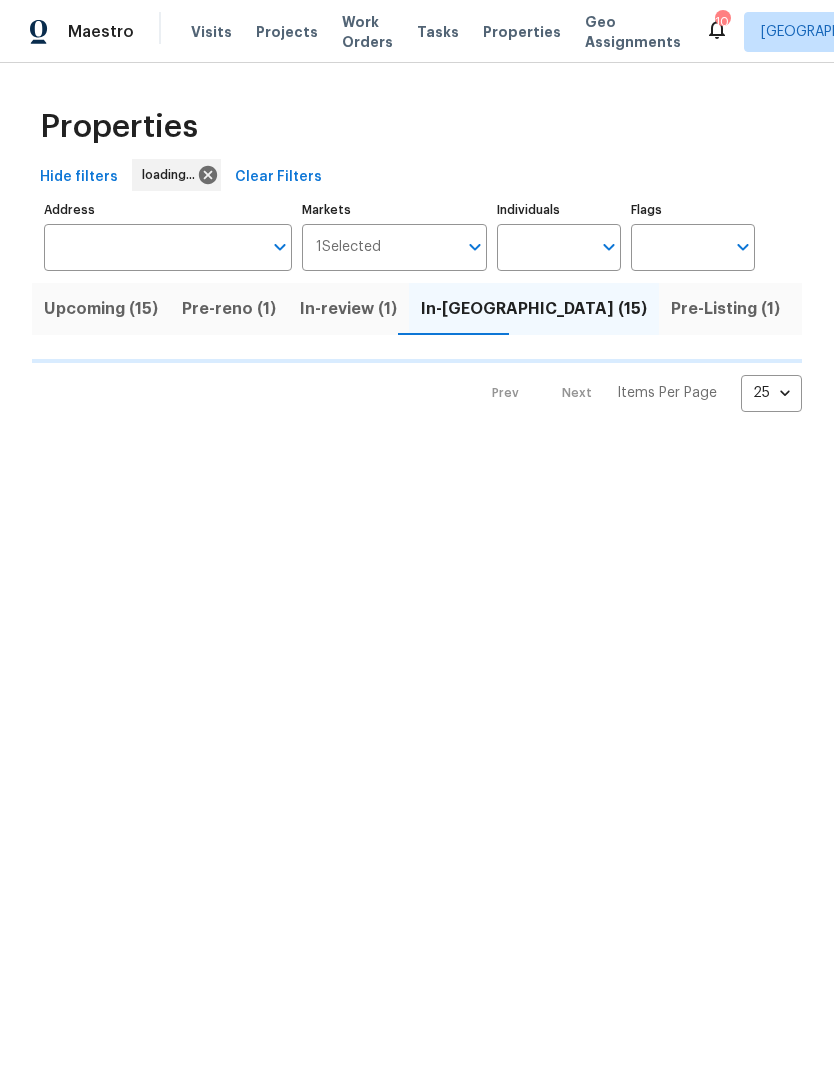 click on "Projects" at bounding box center [287, 32] 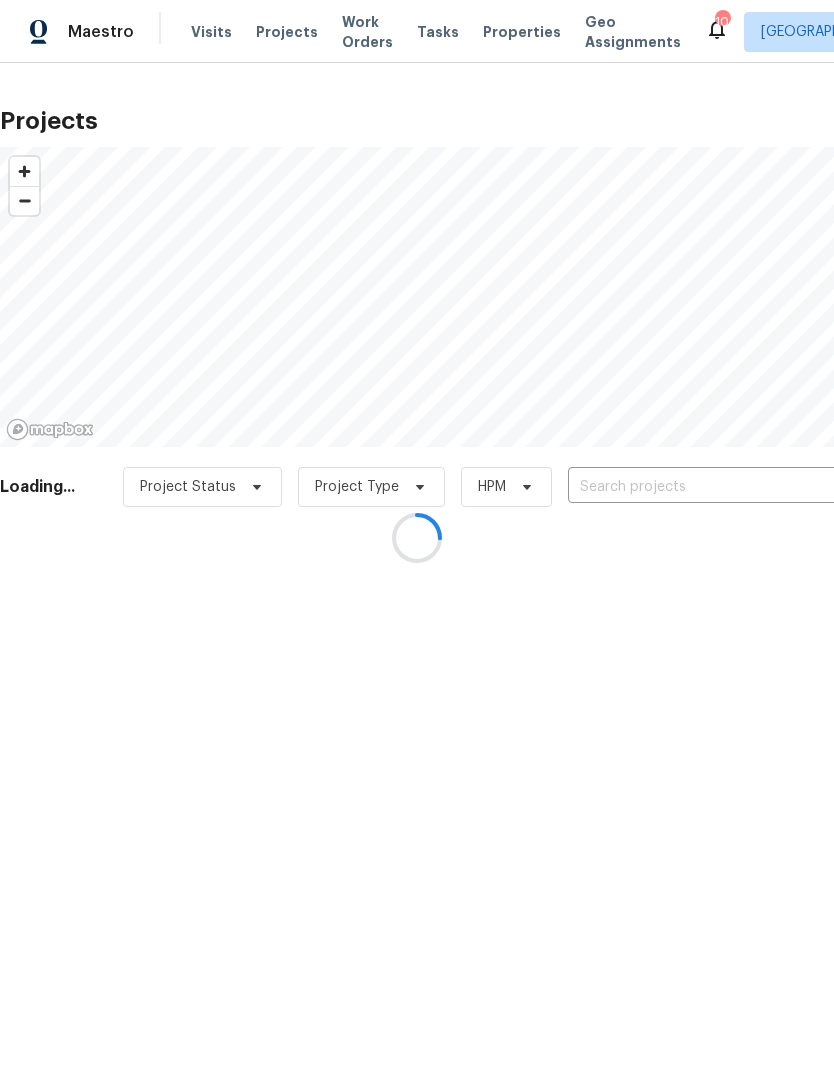 click at bounding box center [417, 537] 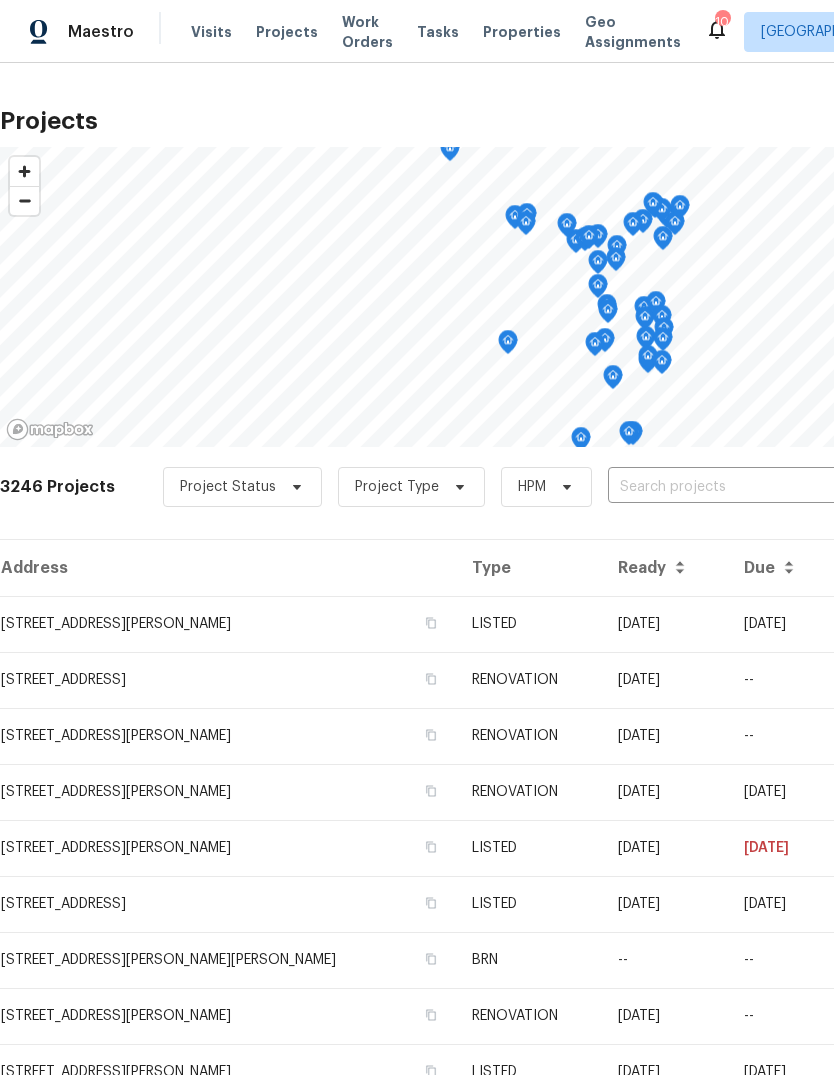 click at bounding box center (722, 487) 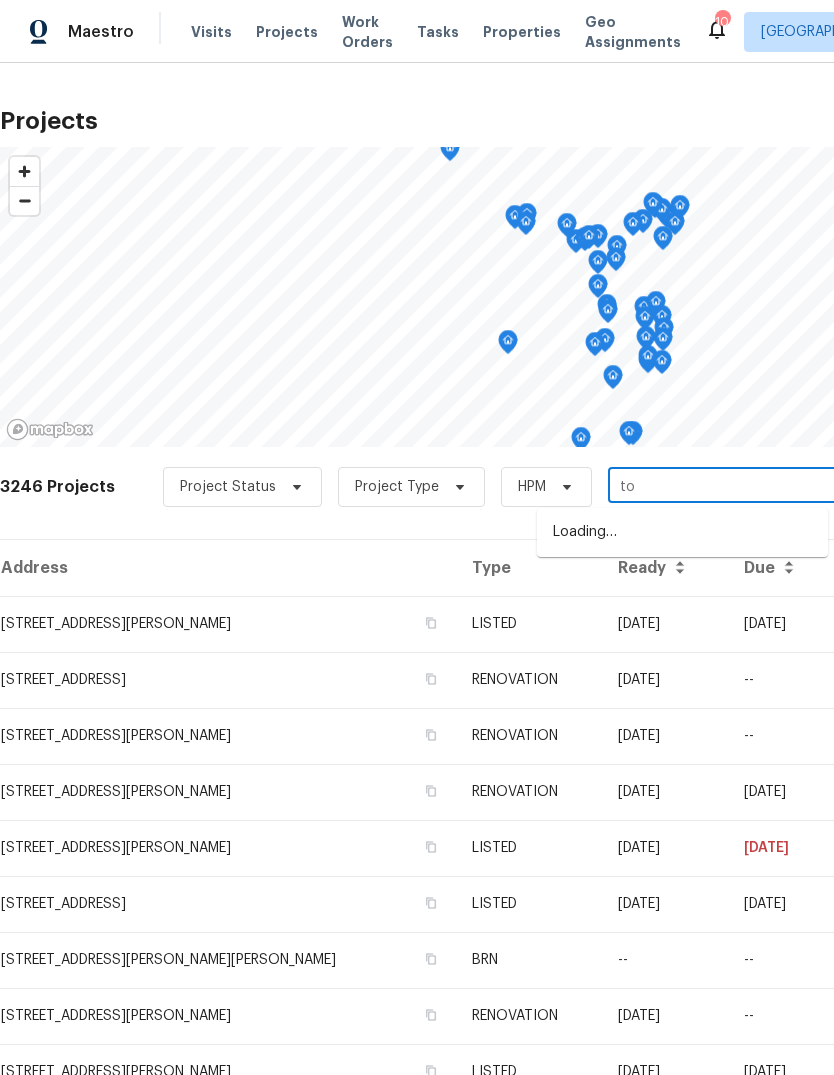 type on "tot" 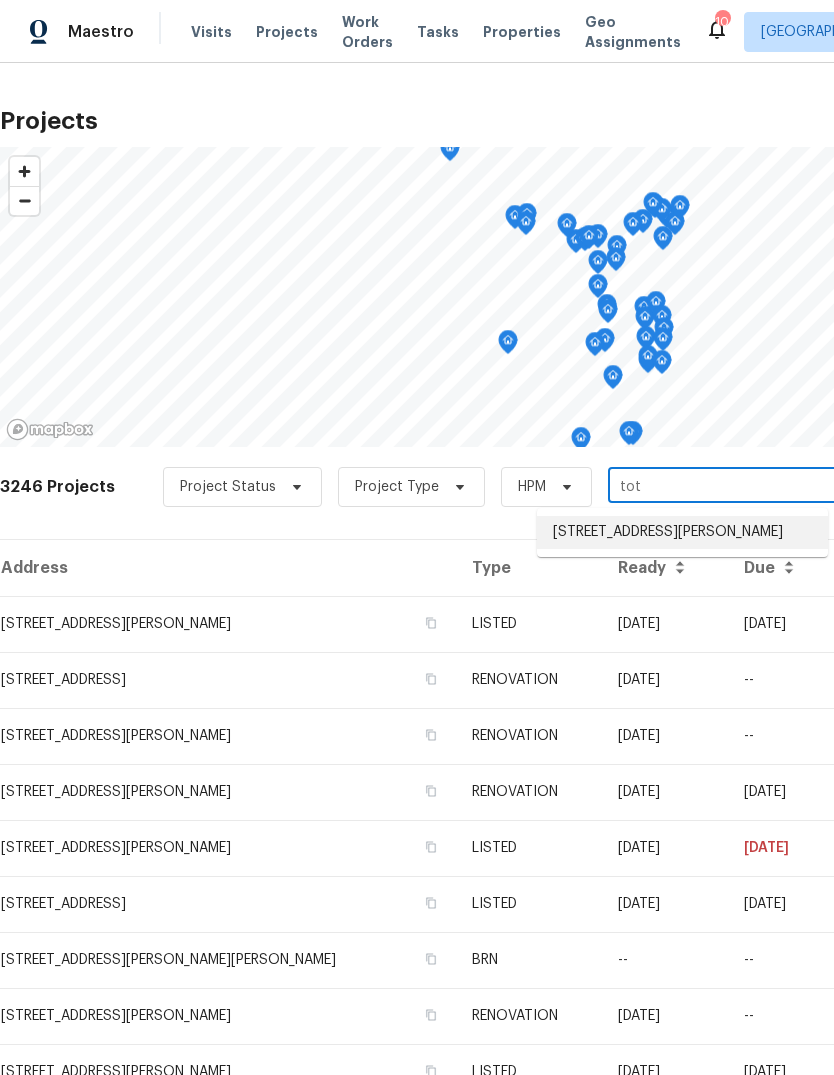 click on "887 Totem Woods Ct, Manchester, MO 63021" at bounding box center [682, 532] 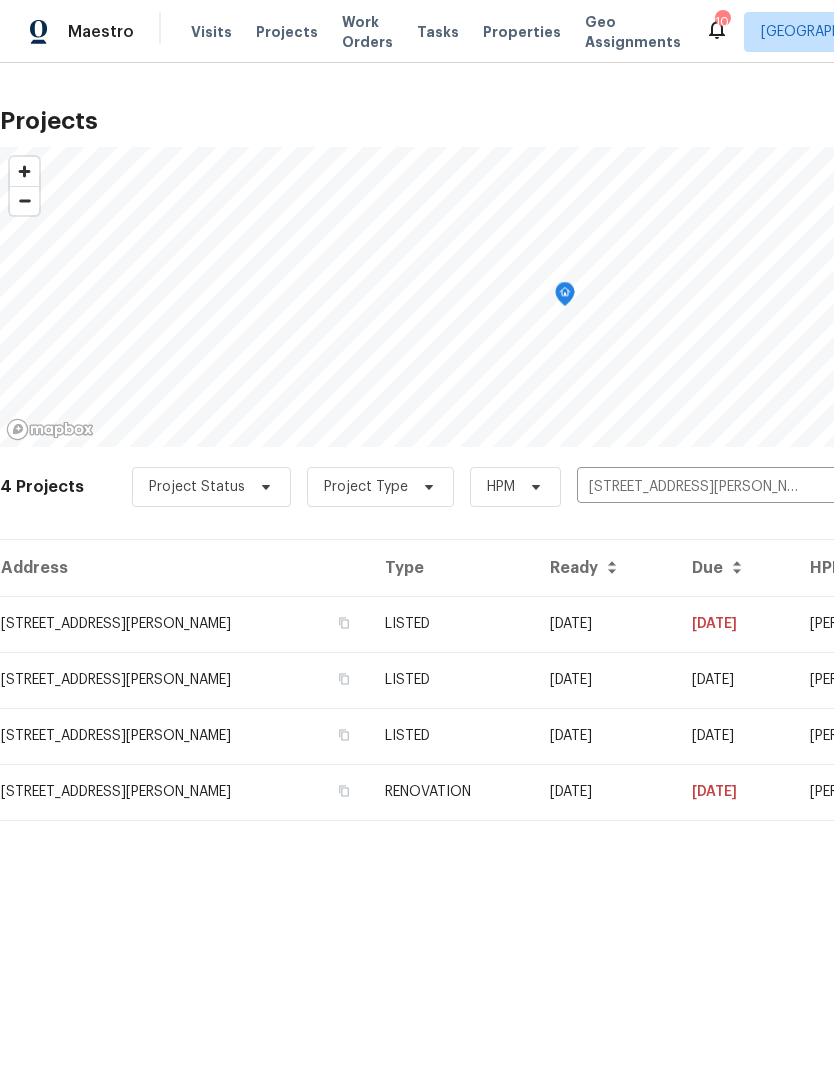 click on "LISTED" at bounding box center (451, 624) 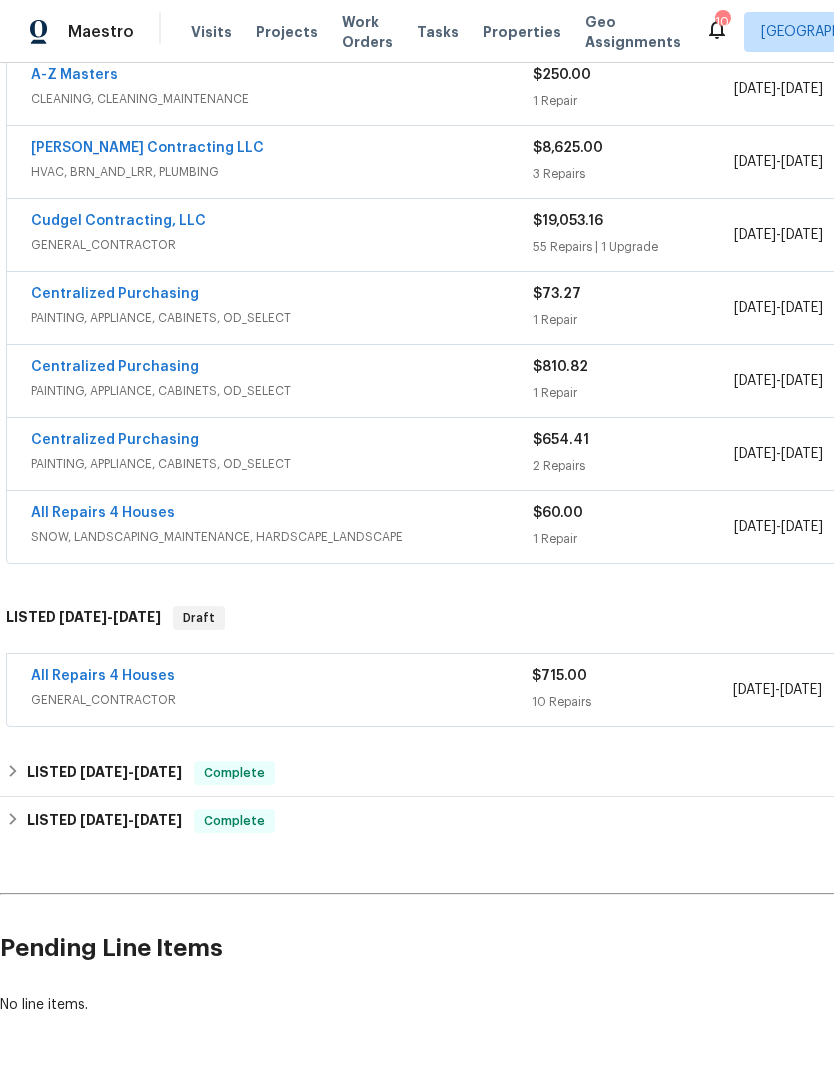 scroll, scrollTop: 686, scrollLeft: 0, axis: vertical 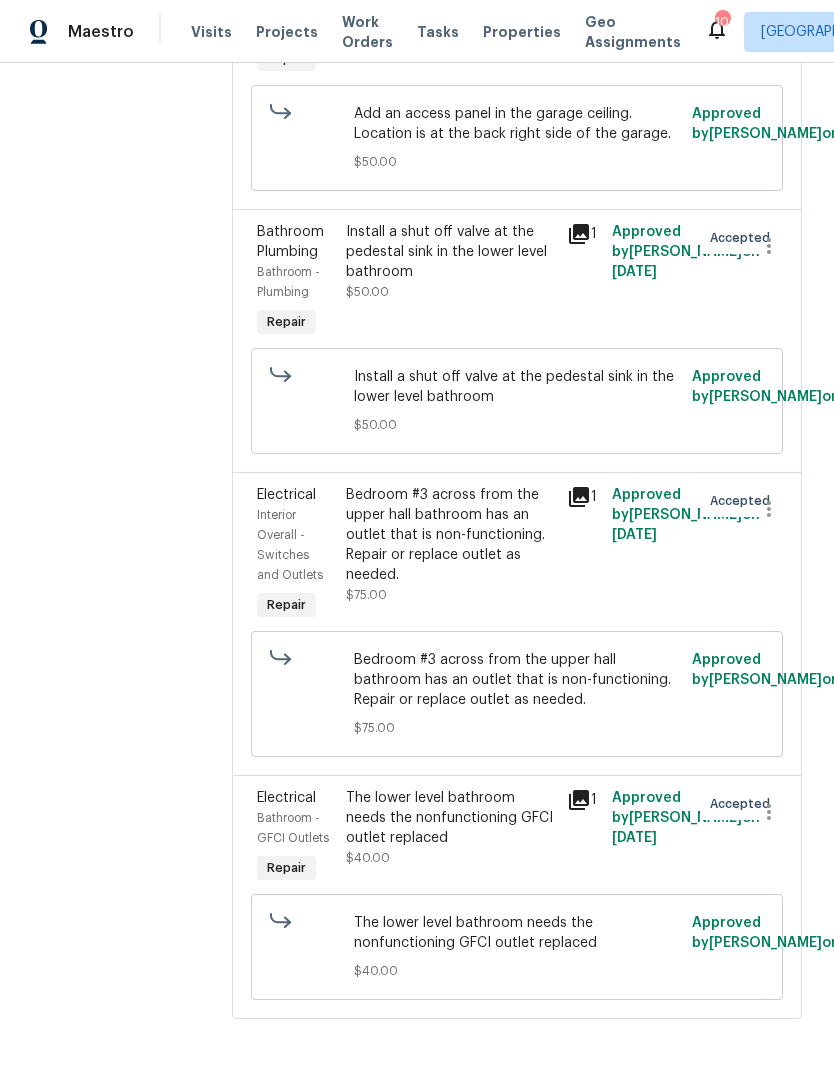 click 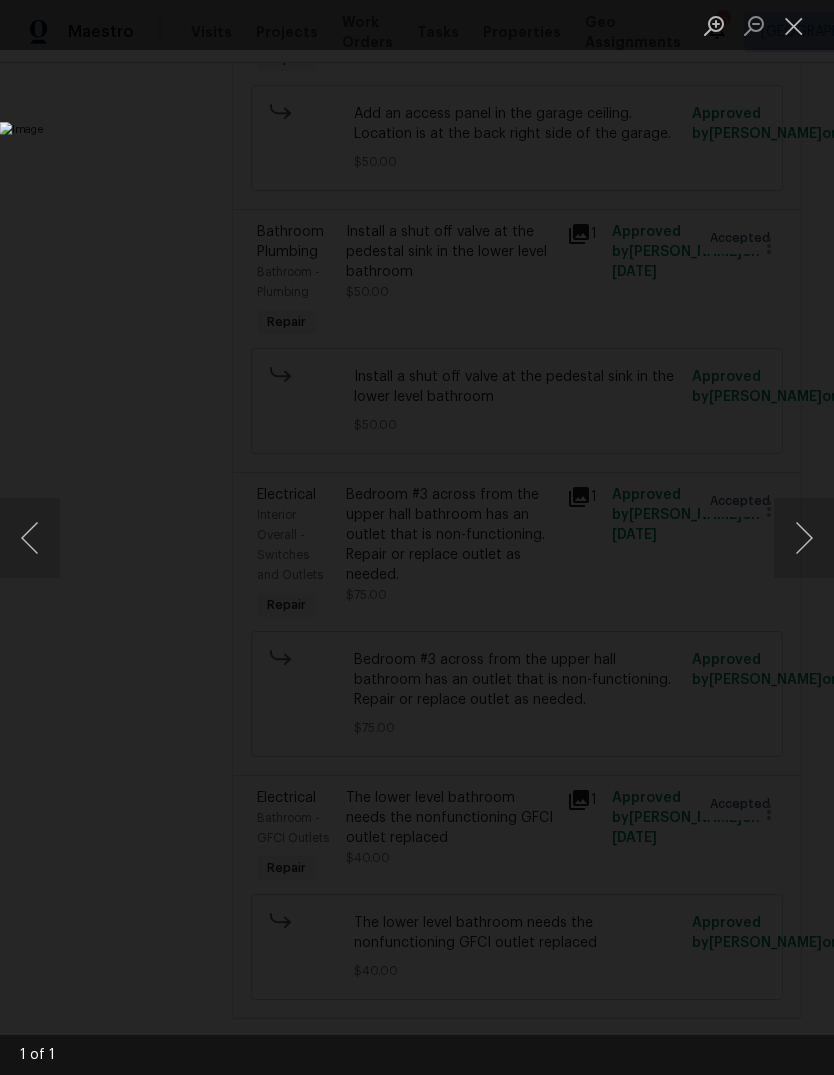 click at bounding box center (794, 25) 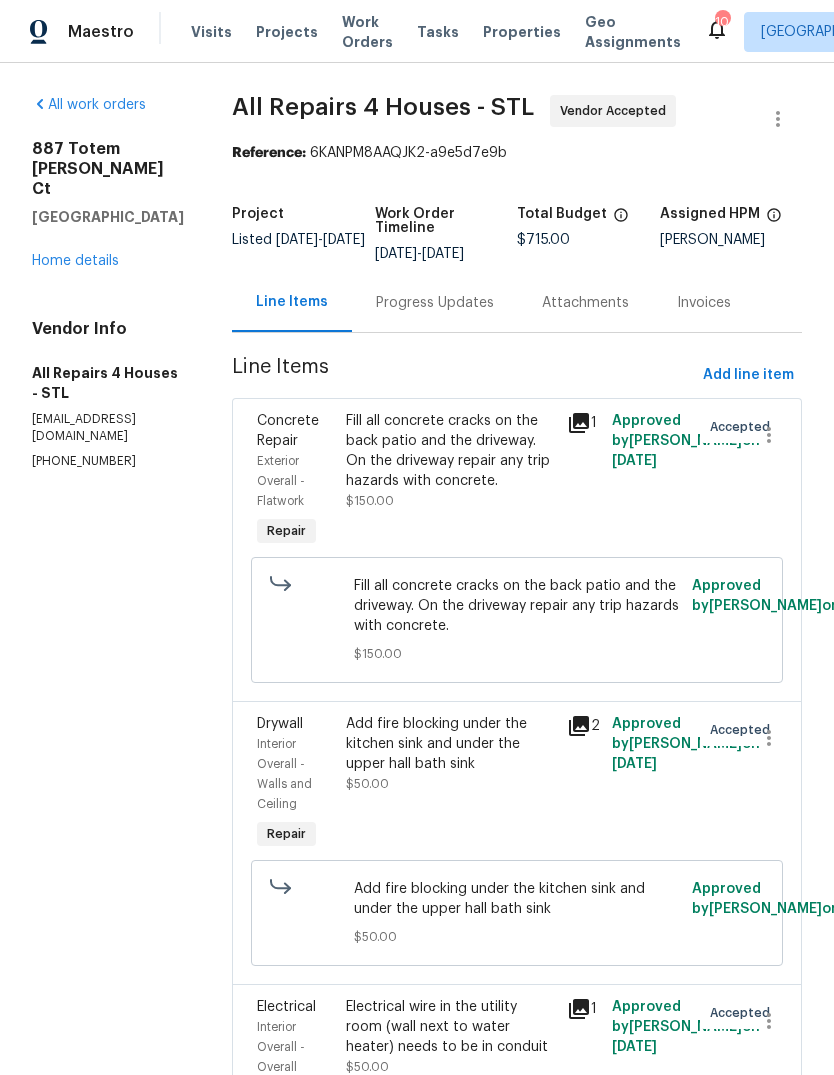 scroll, scrollTop: 0, scrollLeft: 0, axis: both 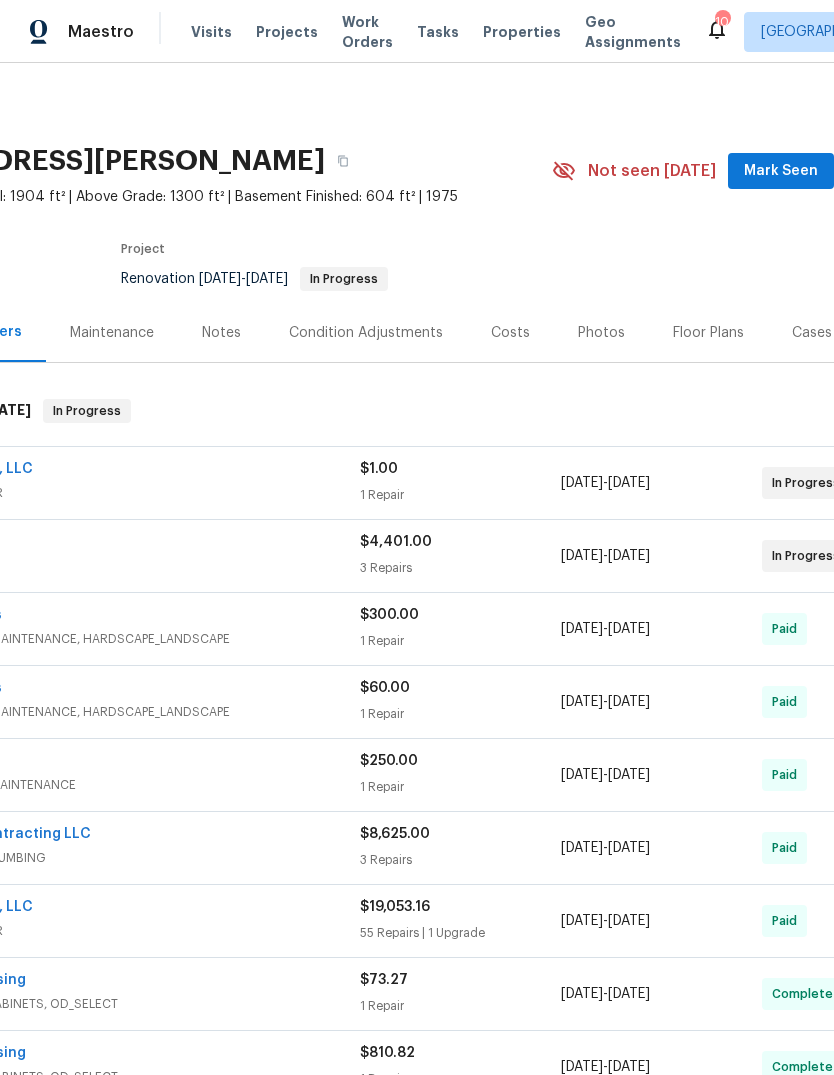 click on "Mark Seen" at bounding box center [781, 171] 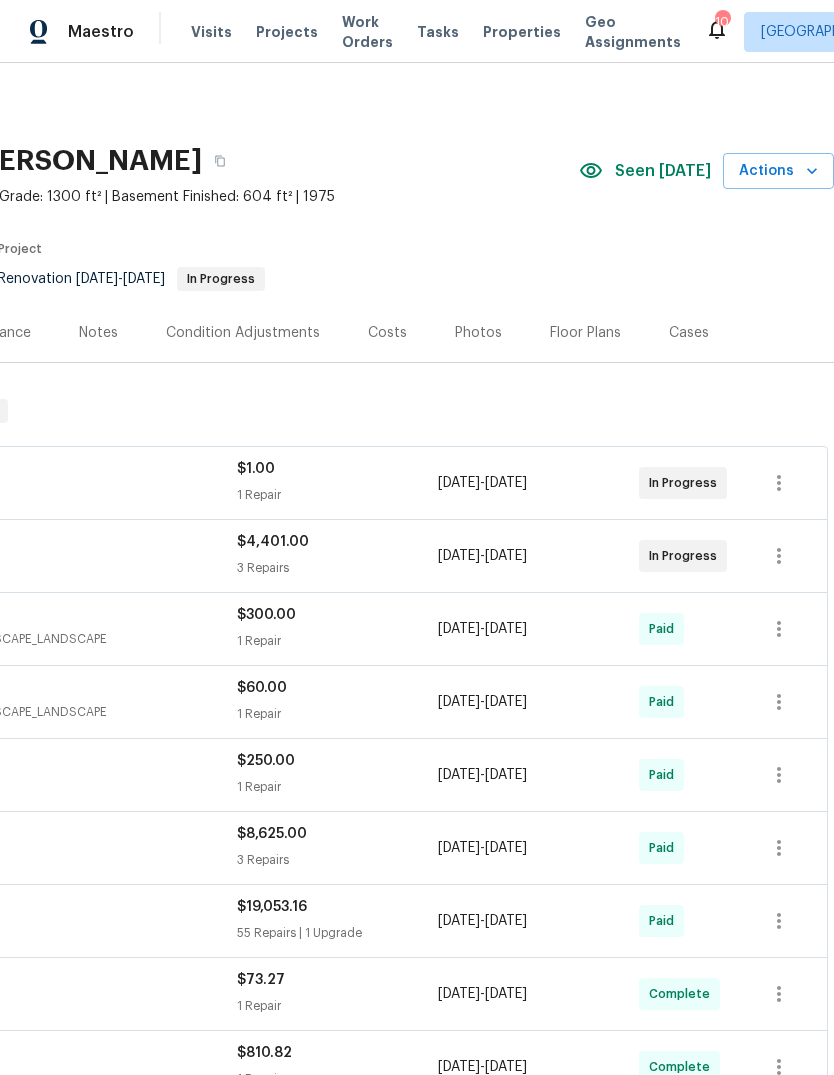 scroll, scrollTop: 0, scrollLeft: 296, axis: horizontal 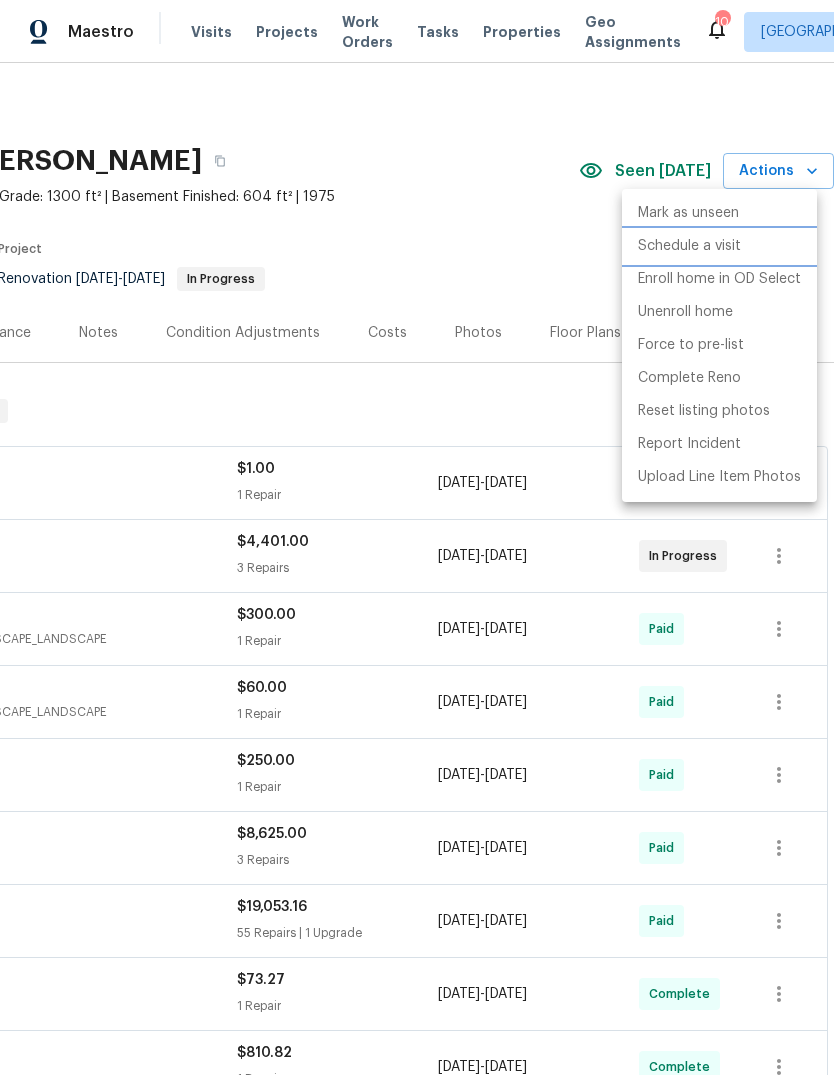 click on "Schedule a visit" at bounding box center (719, 246) 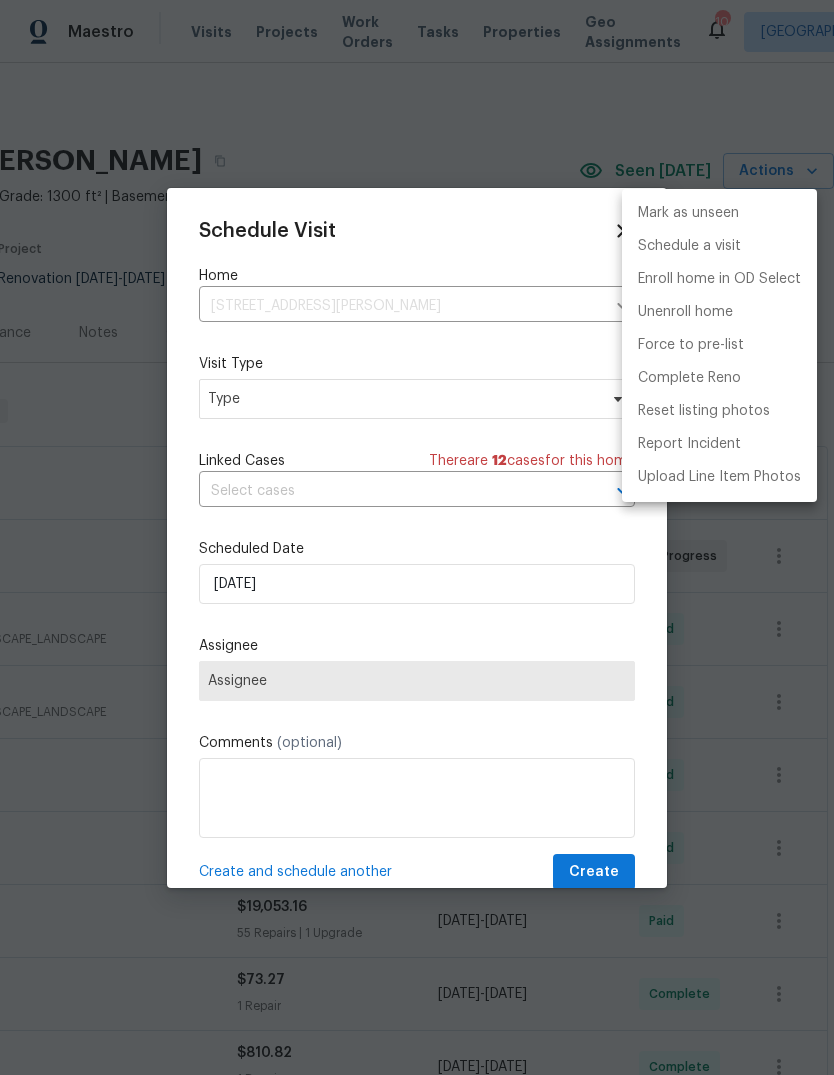 click at bounding box center [417, 537] 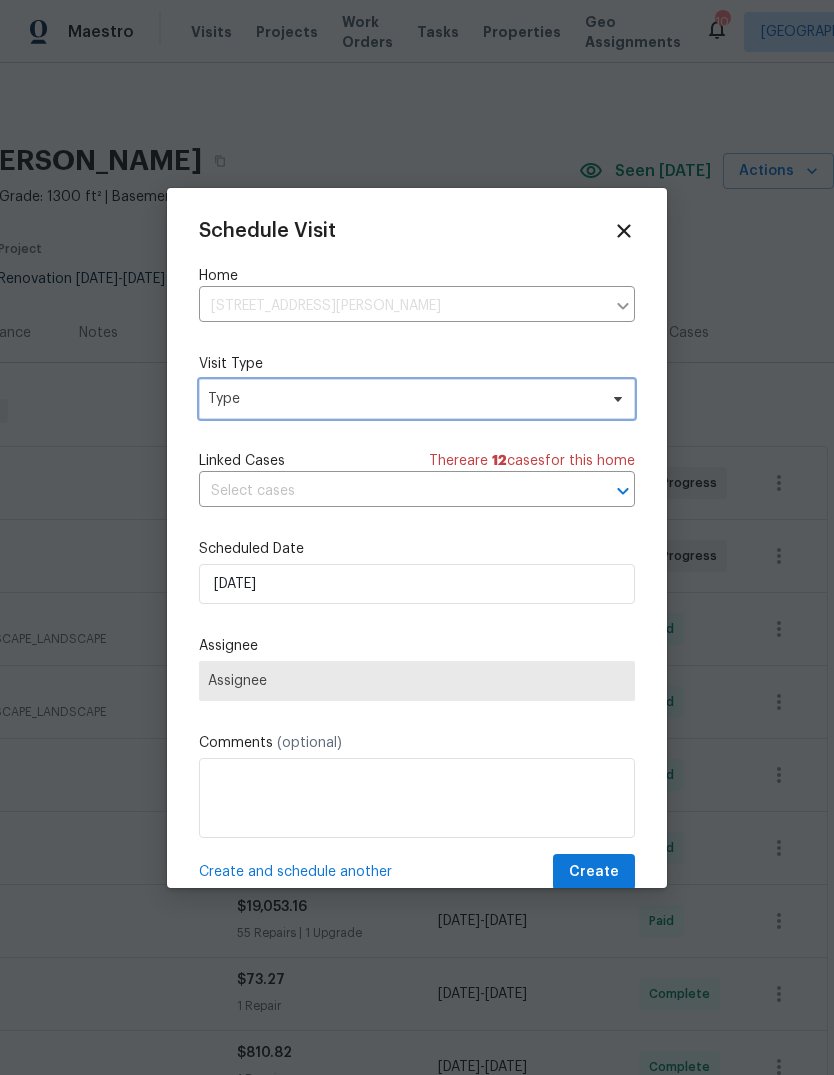 click on "Type" at bounding box center (402, 399) 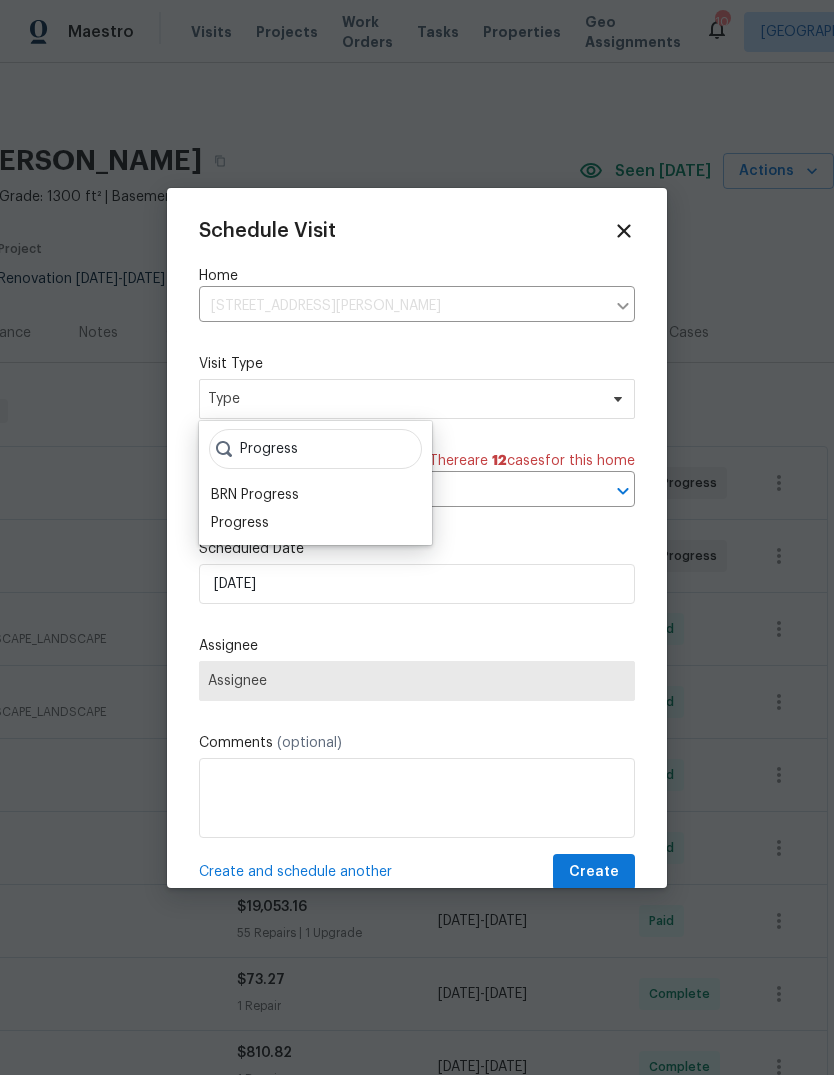 type on "Progress" 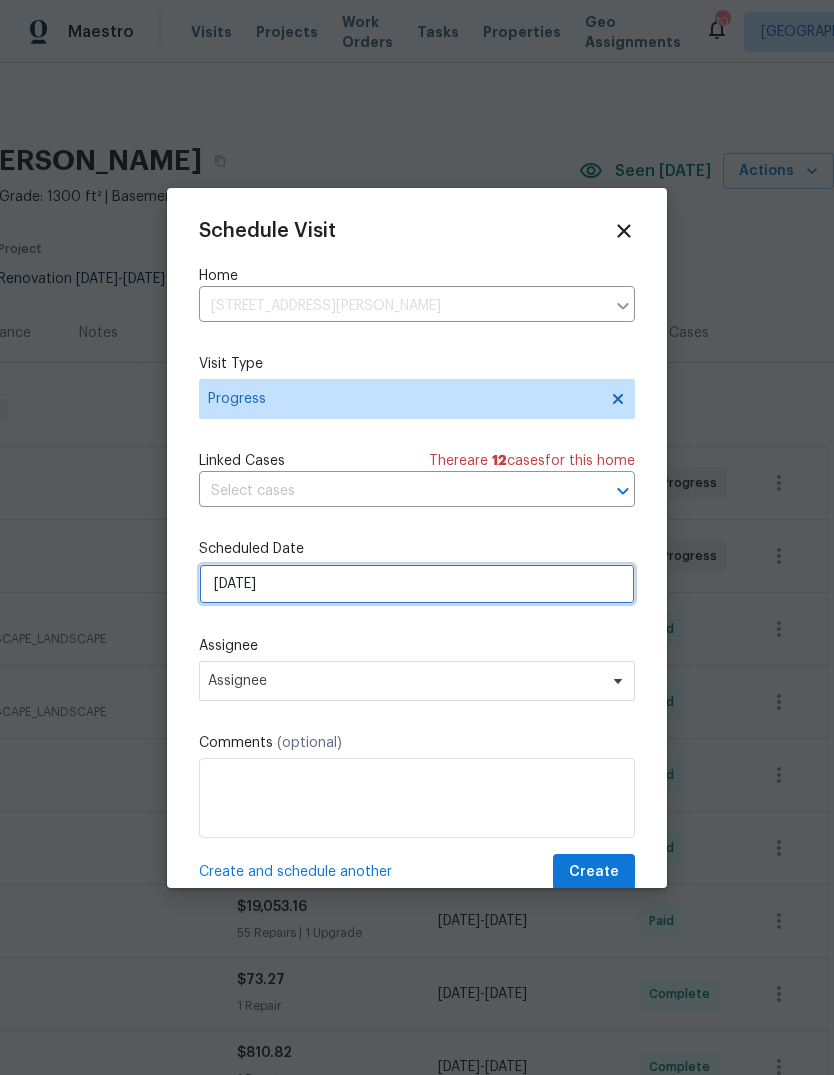 click on "[DATE]" at bounding box center [417, 584] 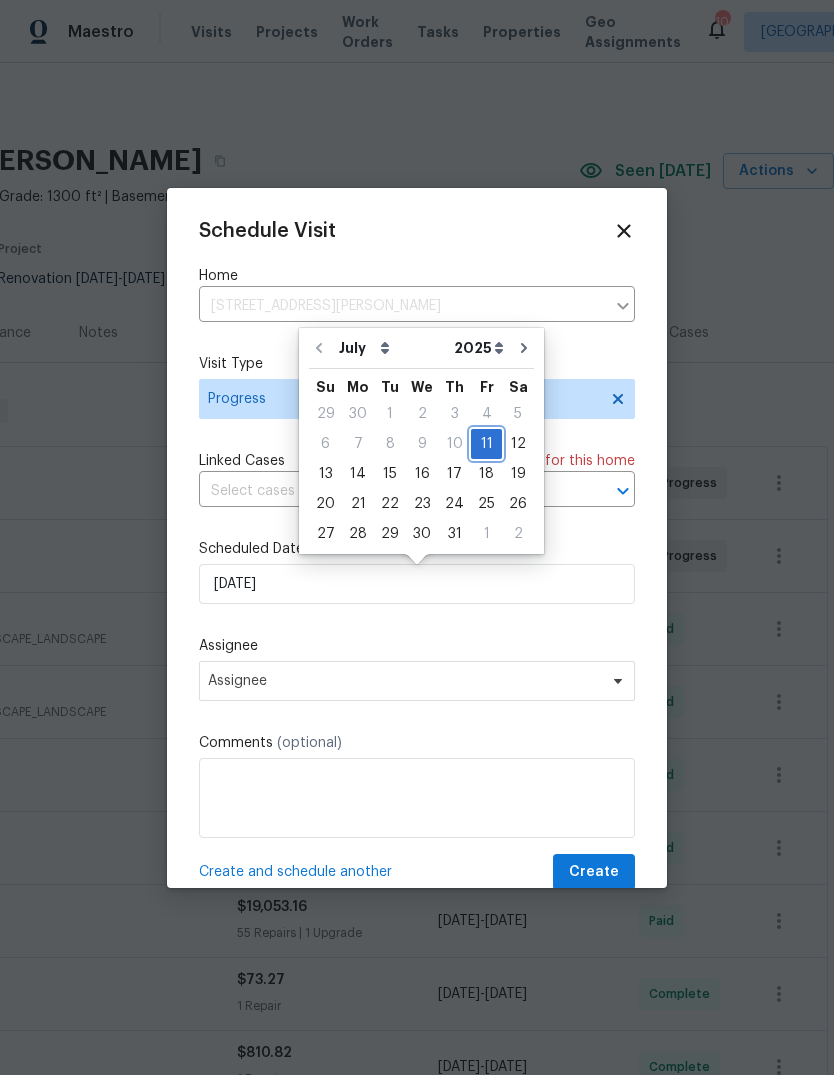 click on "11" at bounding box center [486, 444] 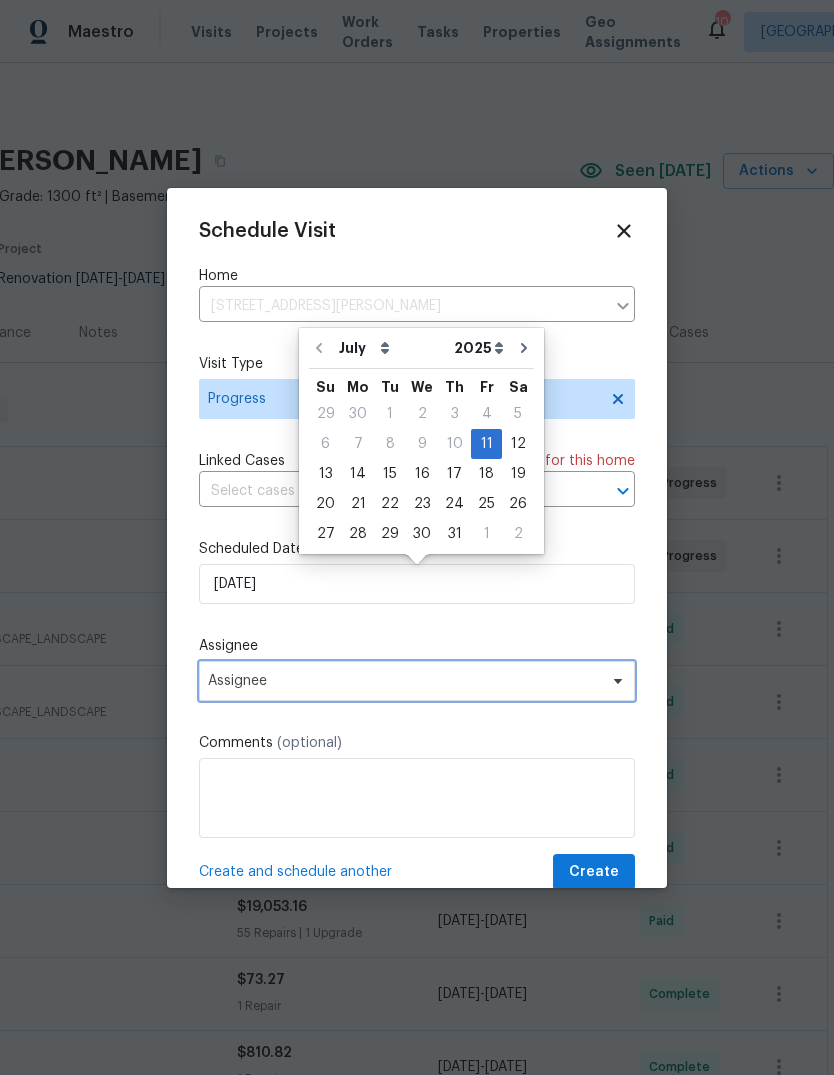 click on "Assignee" at bounding box center (404, 681) 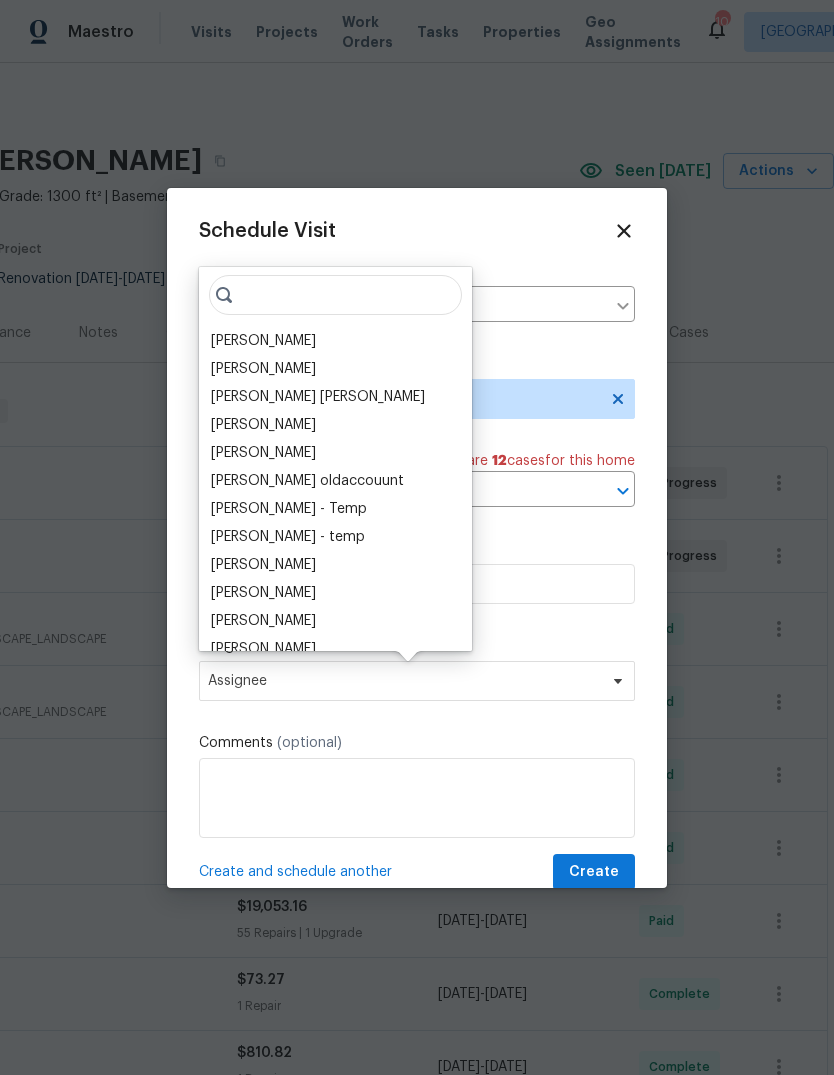 click on "[PERSON_NAME]" at bounding box center [335, 341] 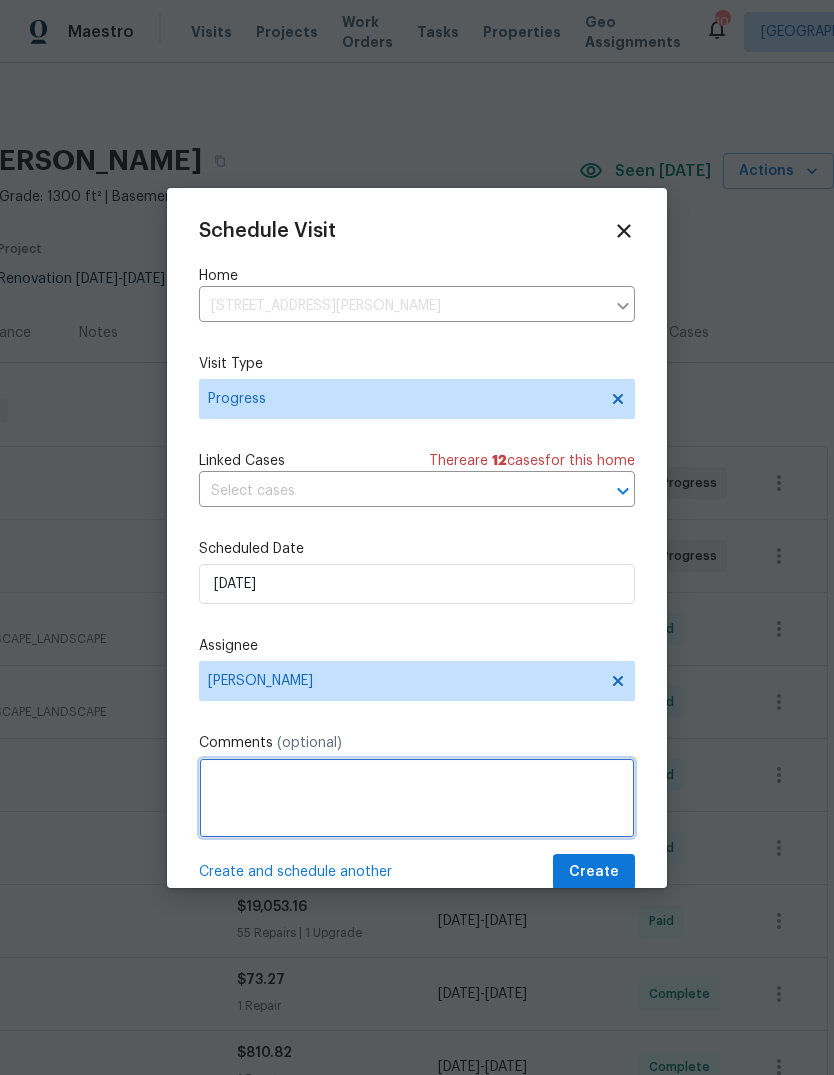click at bounding box center [417, 798] 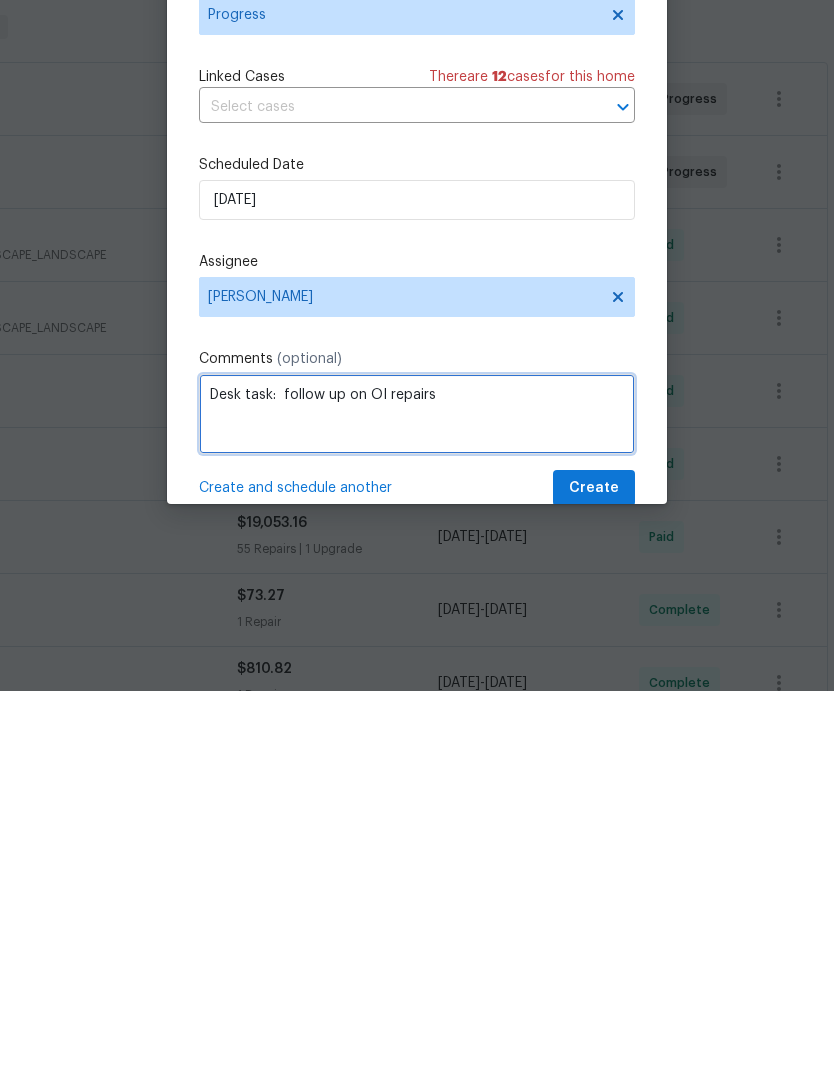 type on "Desk task:  follow up on OI repairs" 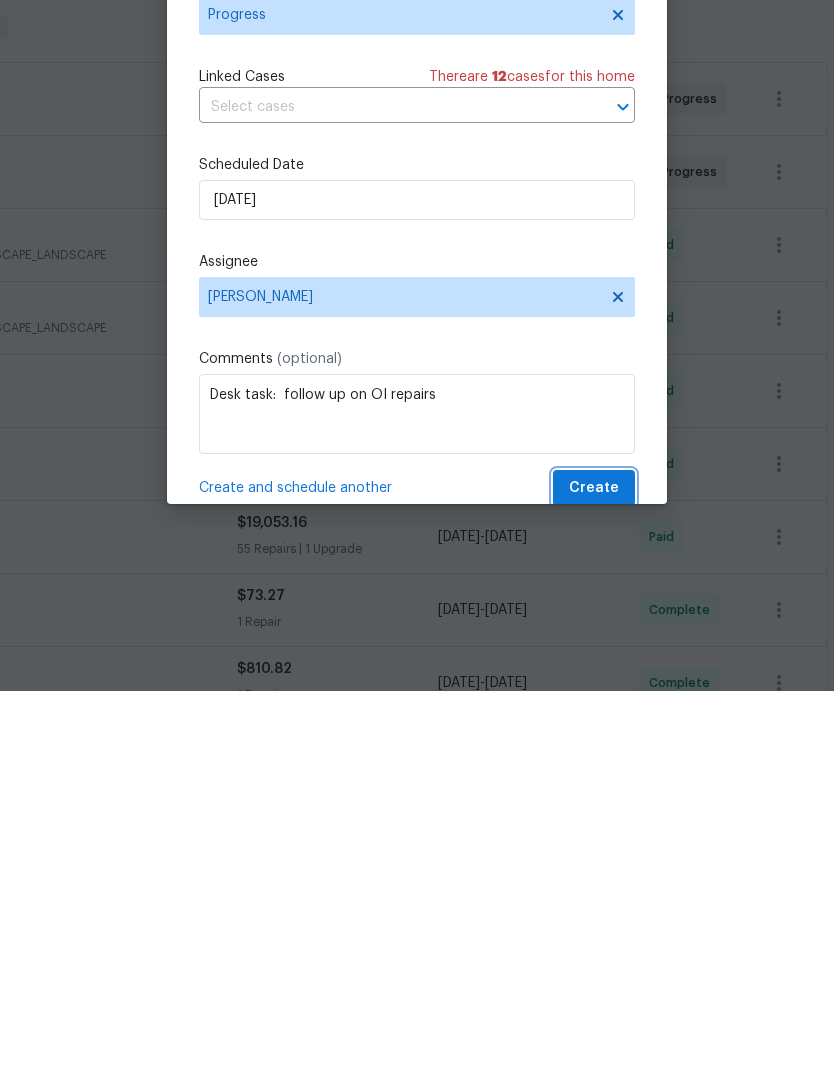click on "Create" at bounding box center (594, 872) 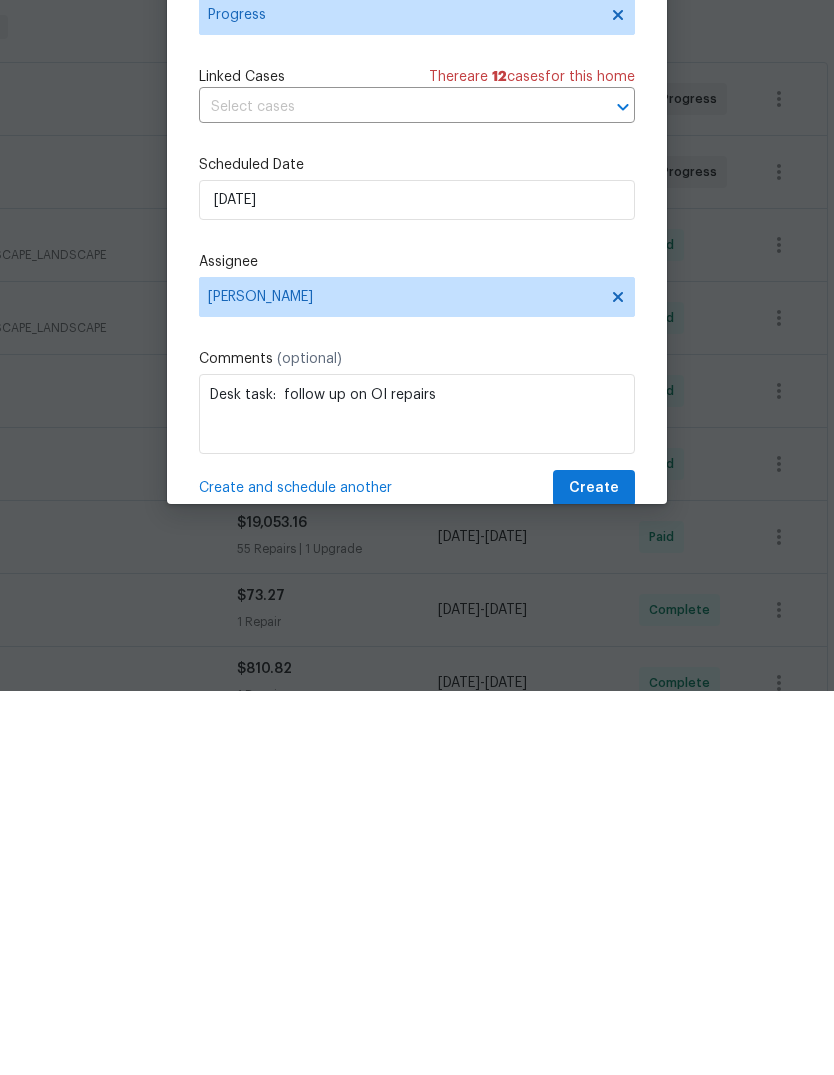 scroll, scrollTop: 75, scrollLeft: 0, axis: vertical 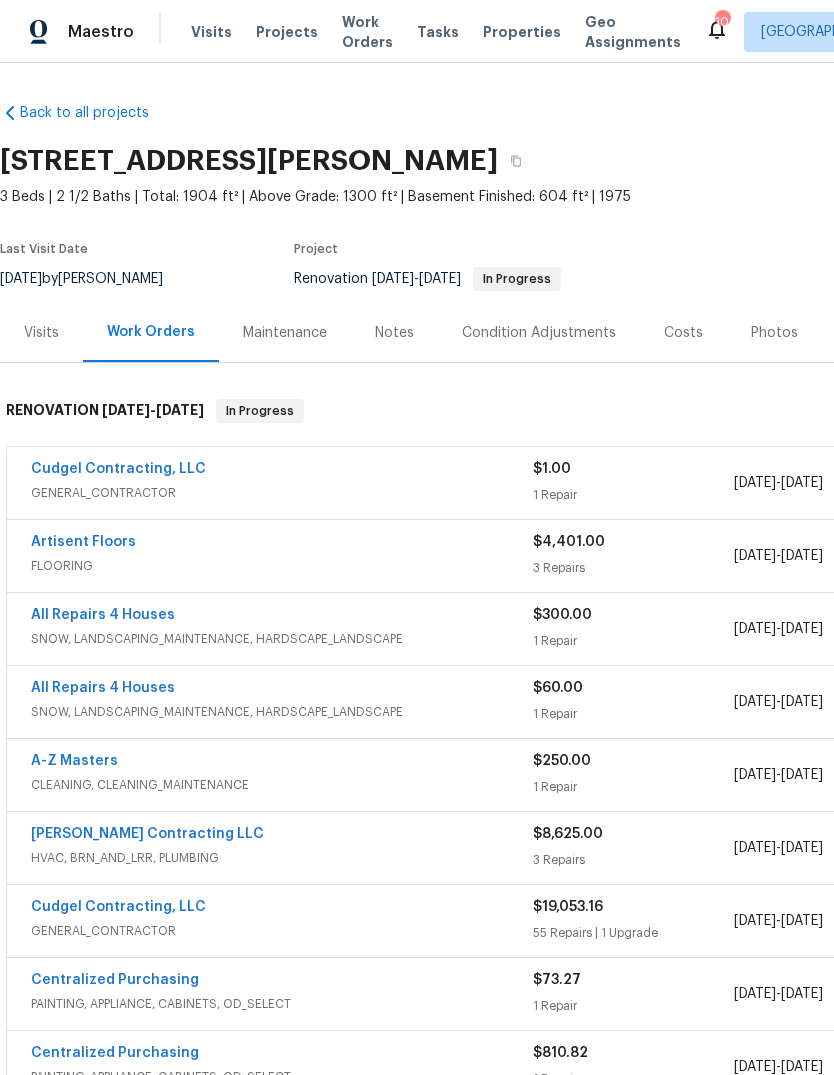 click on "Back to all projects" at bounding box center (96, 113) 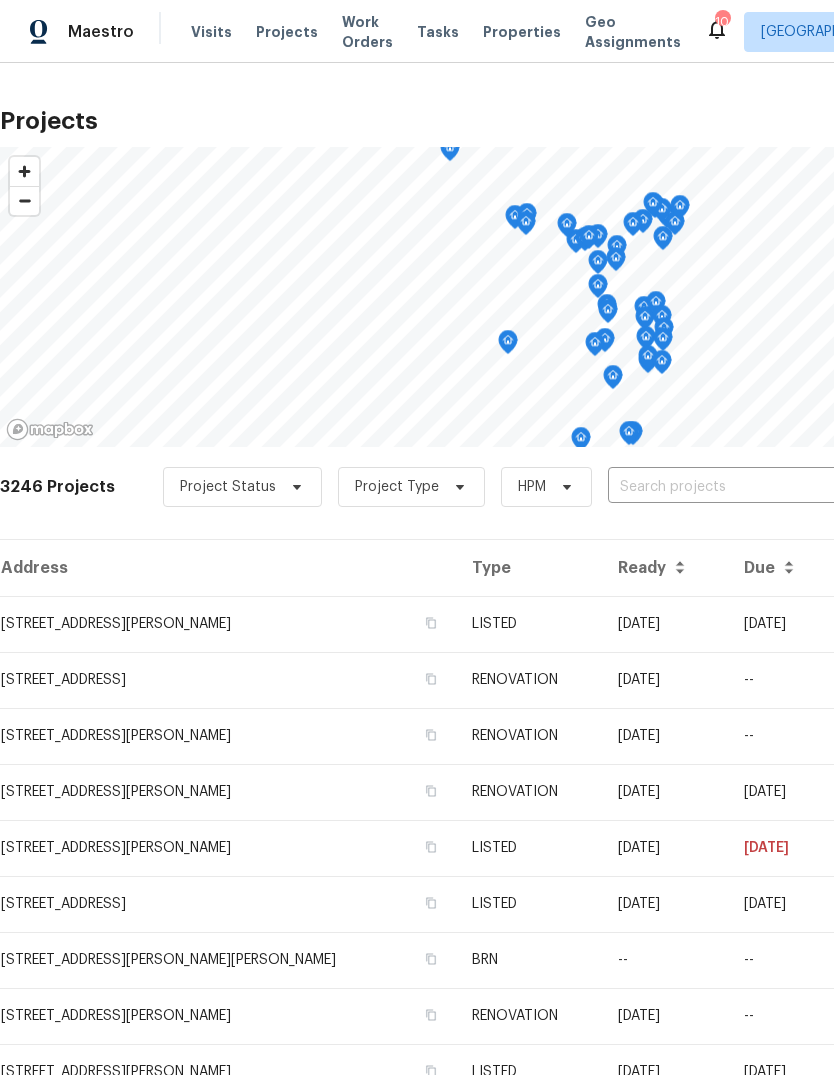click on "Visits" at bounding box center [211, 32] 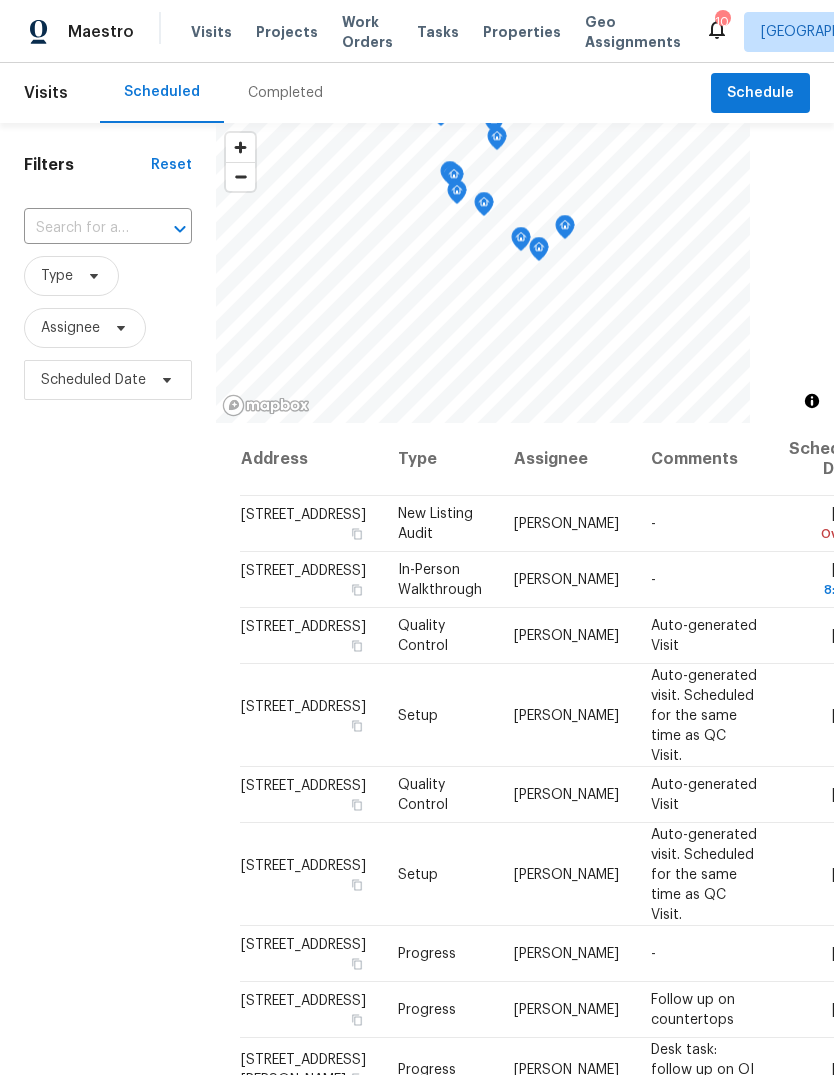 click at bounding box center (80, 228) 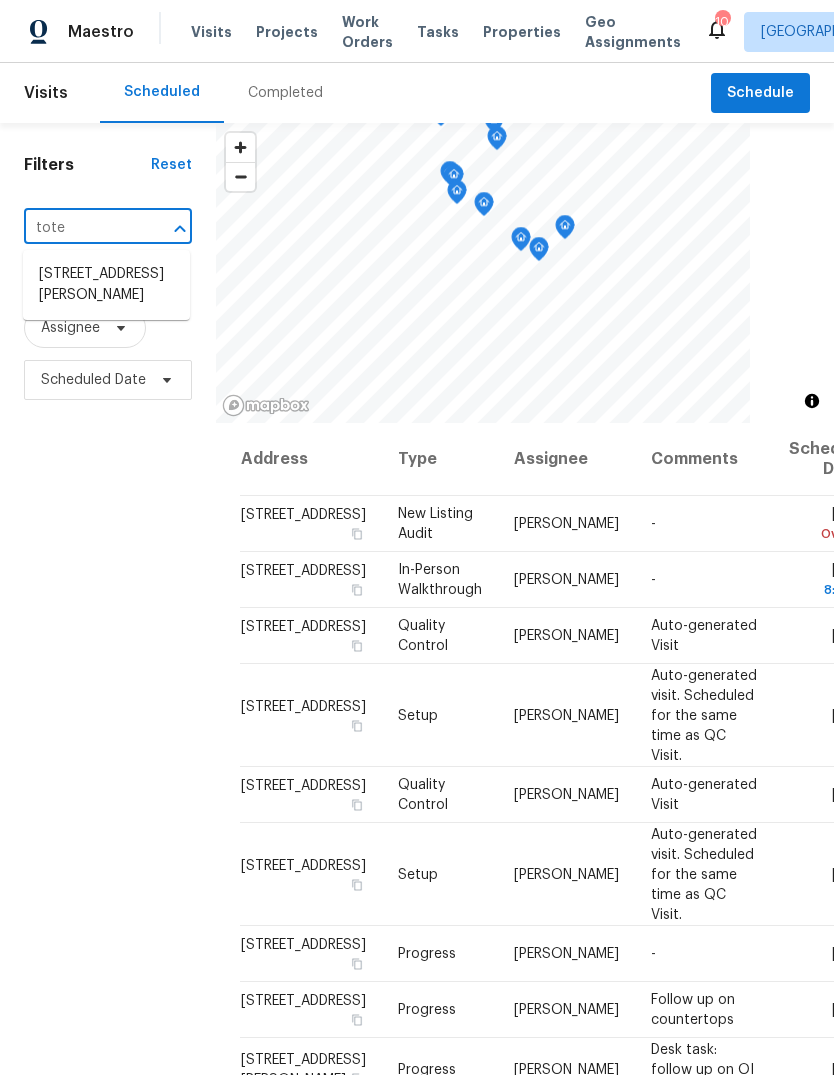type on "totem" 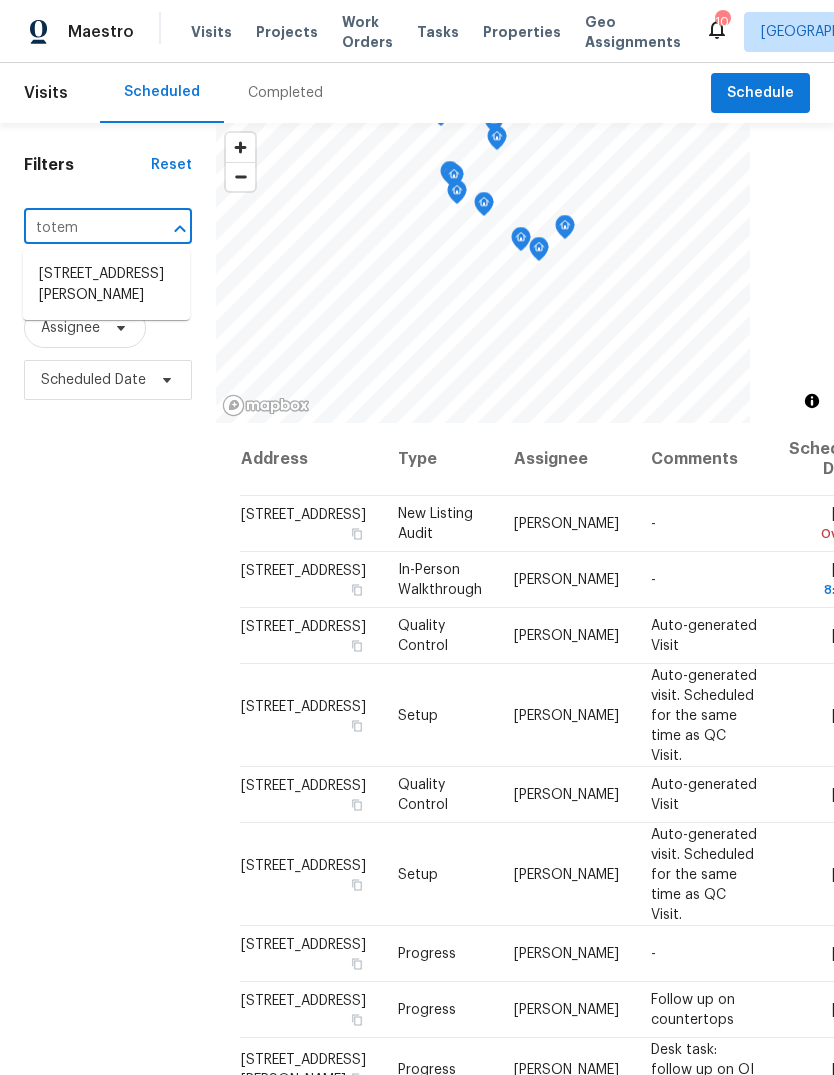 click on "887 Totem Woods Ct, Manchester, MO 63021" at bounding box center (106, 285) 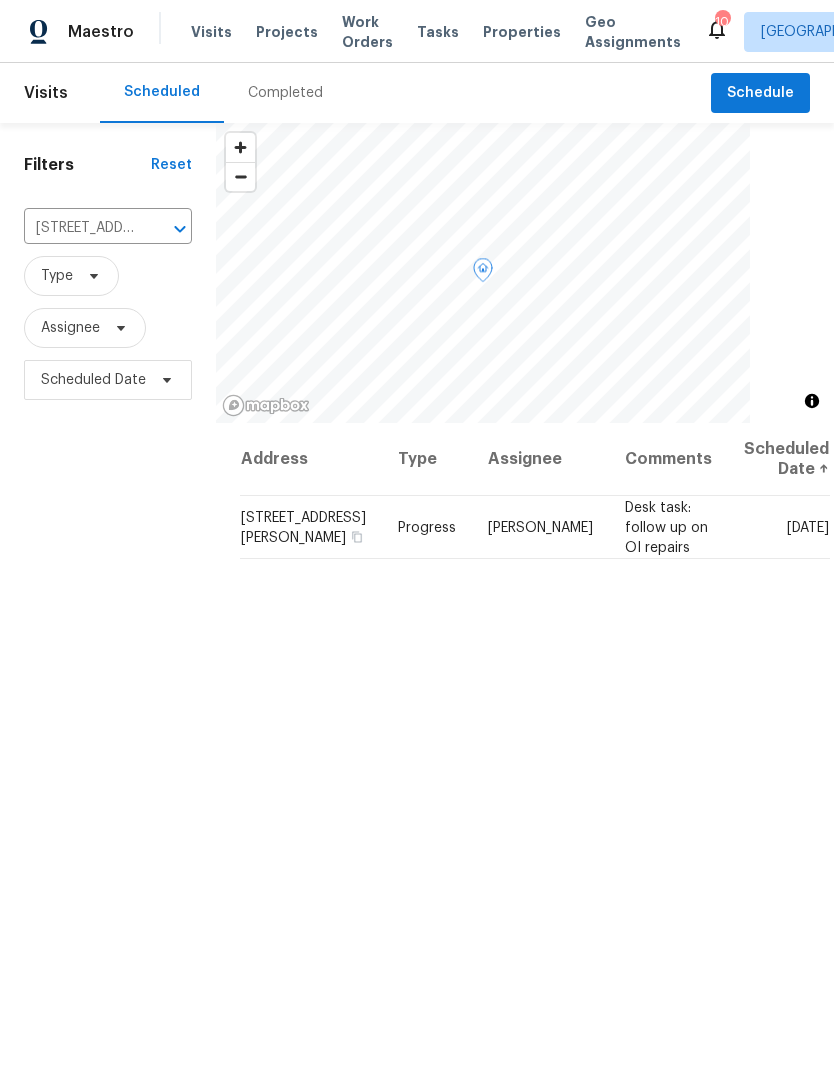 click 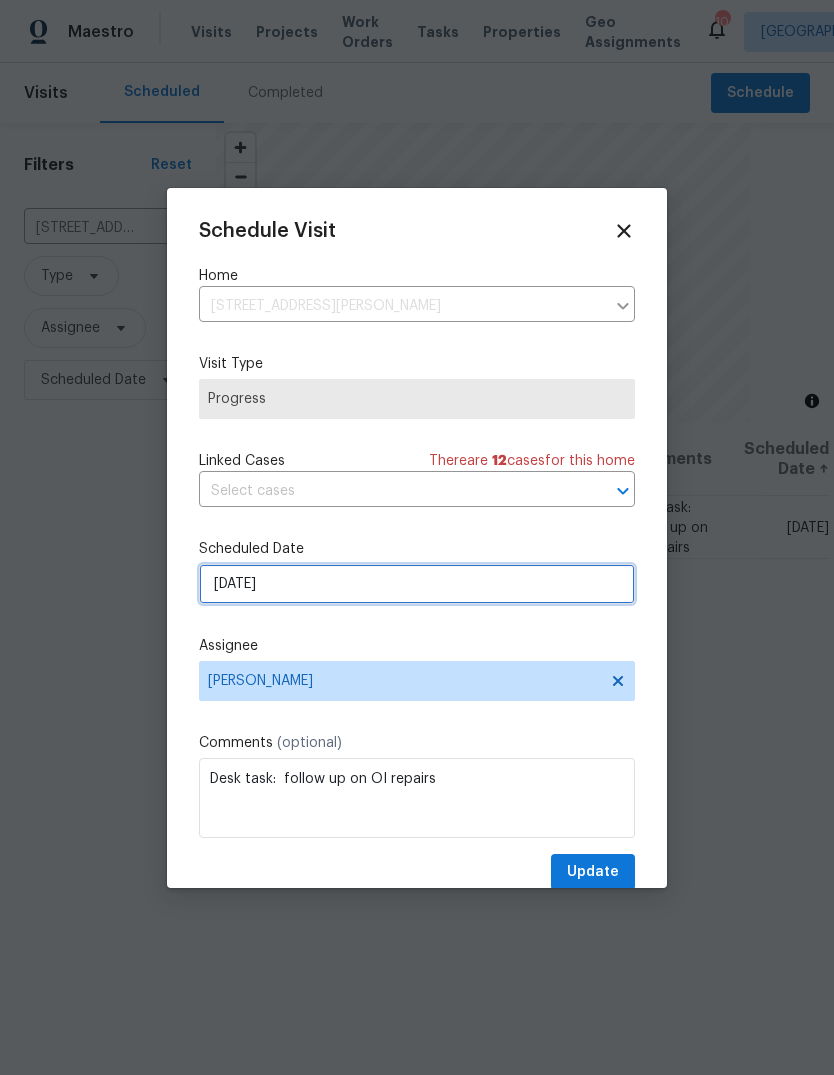 click on "[DATE]" at bounding box center [417, 584] 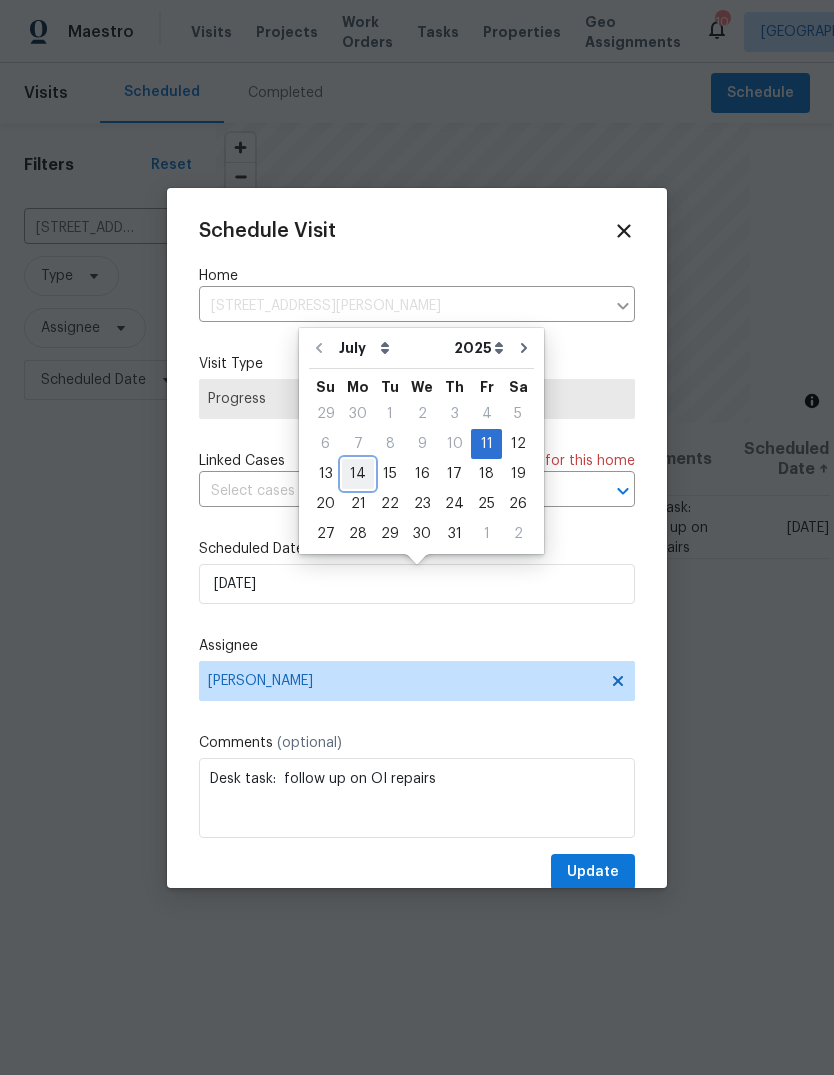 click on "14" at bounding box center (358, 474) 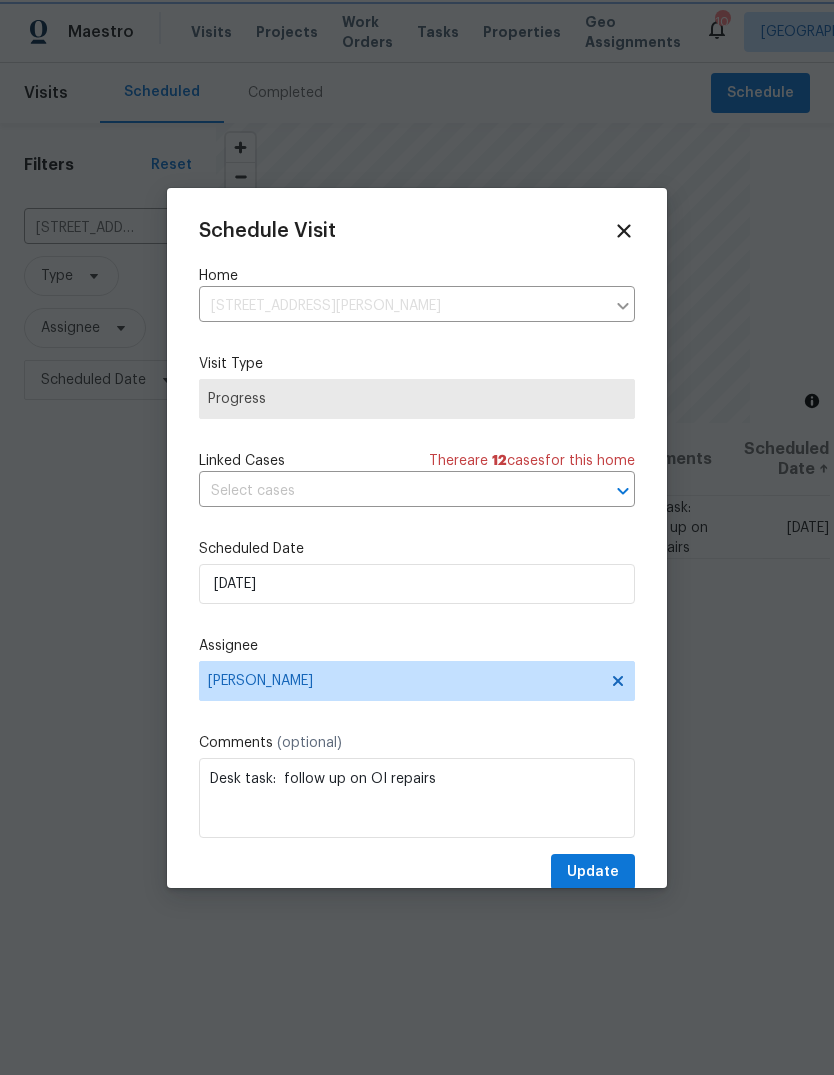type on "7/14/2025" 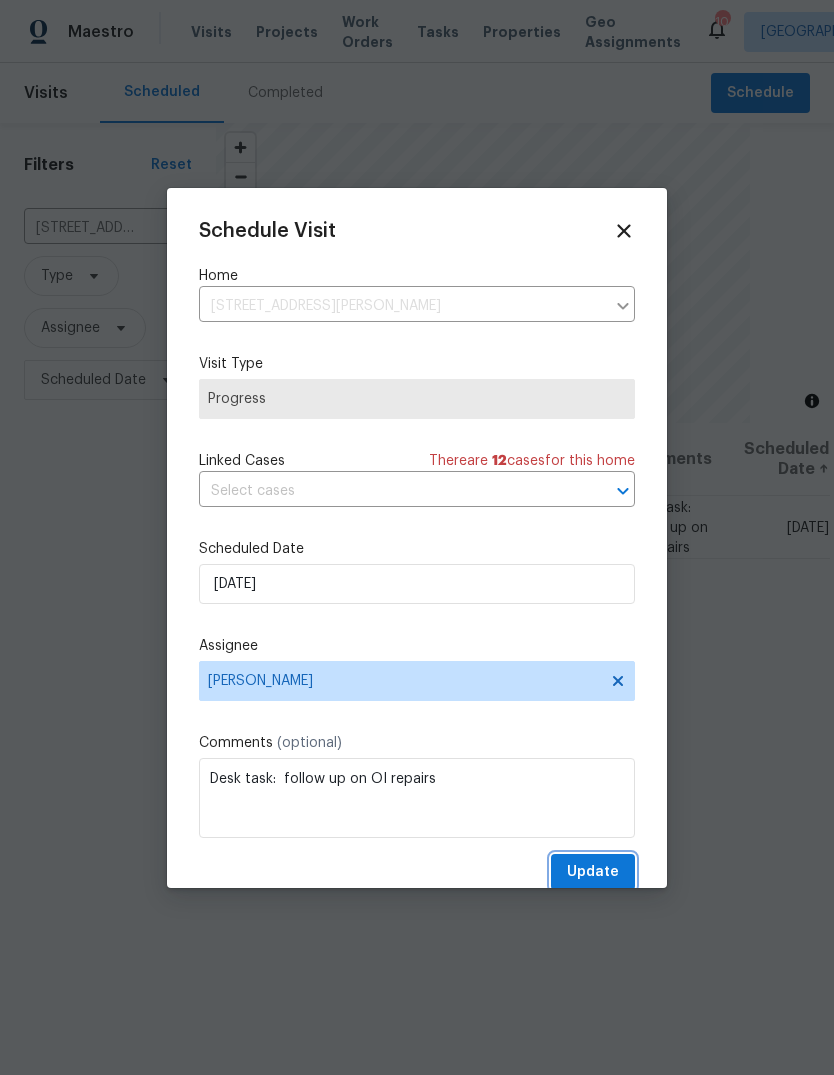 click on "Update" at bounding box center (593, 872) 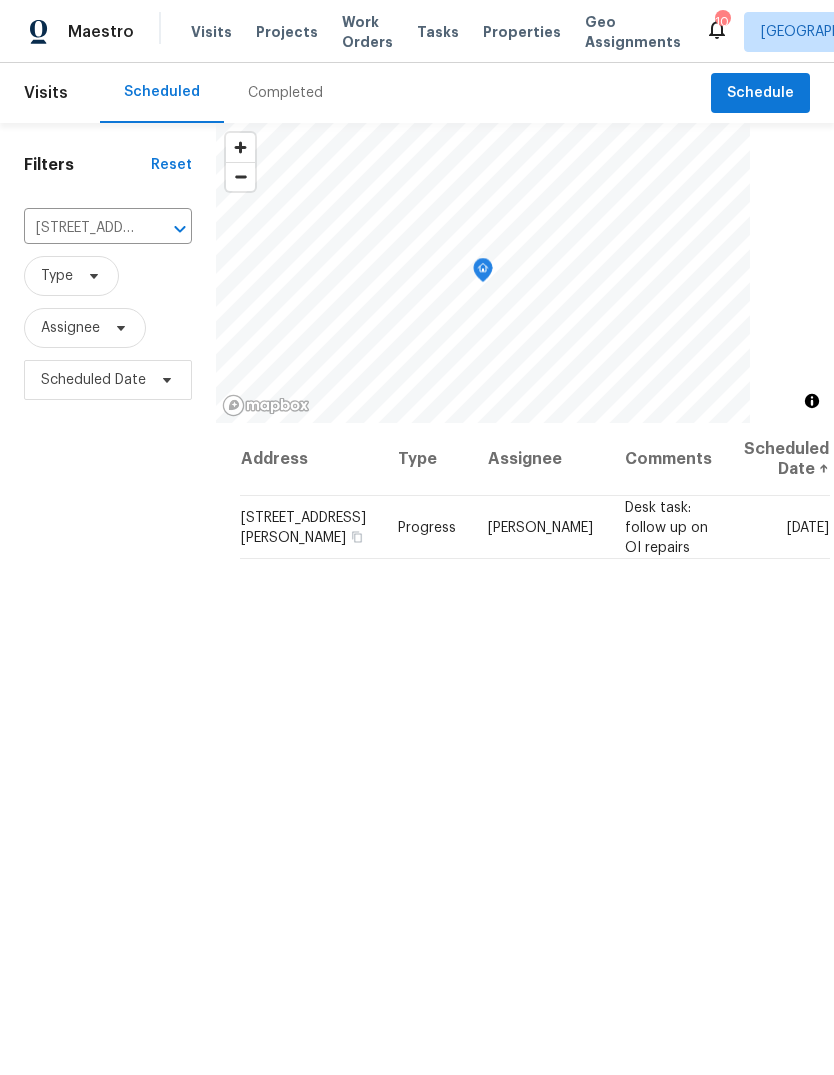 click on "Projects" at bounding box center [287, 32] 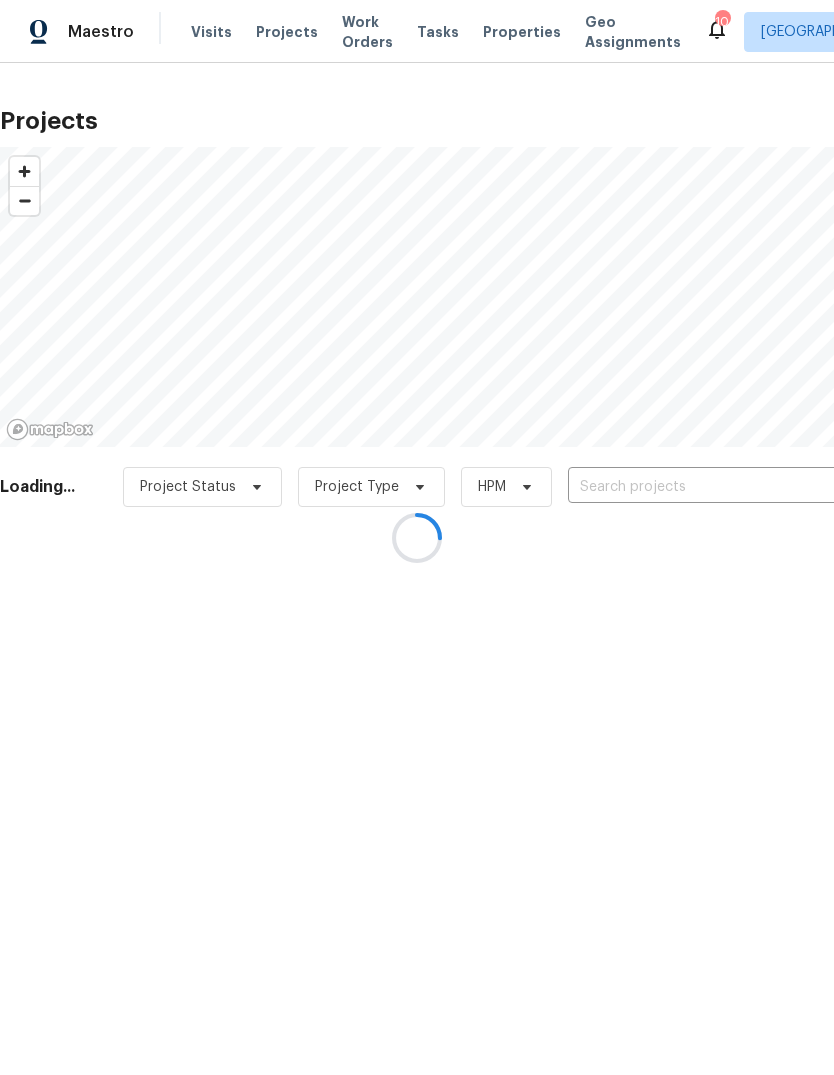 click at bounding box center (417, 537) 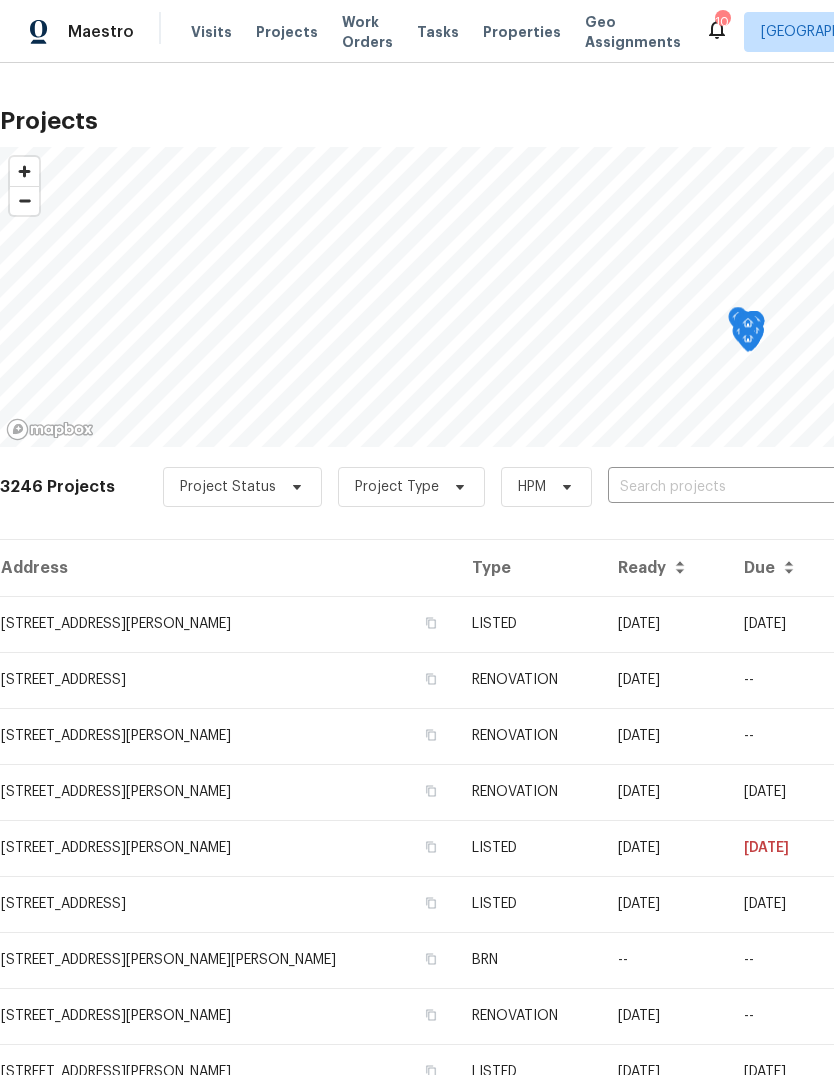 click on "Visits" at bounding box center (211, 32) 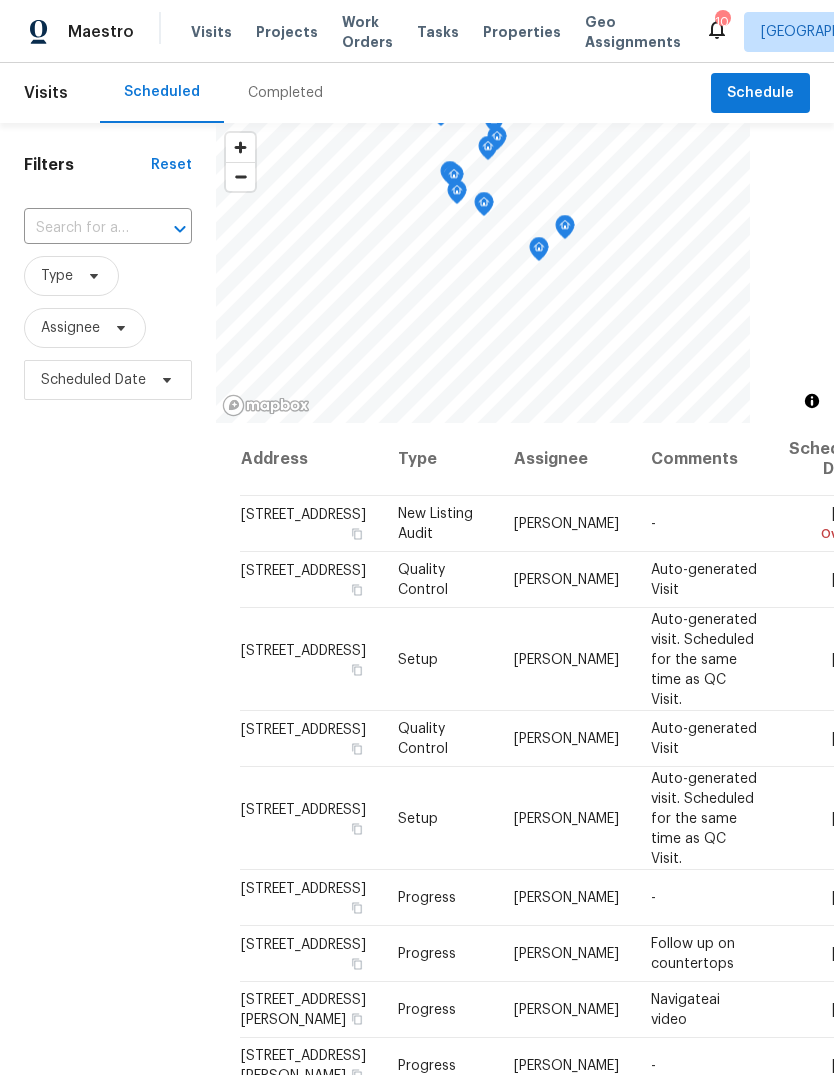 click at bounding box center (80, 228) 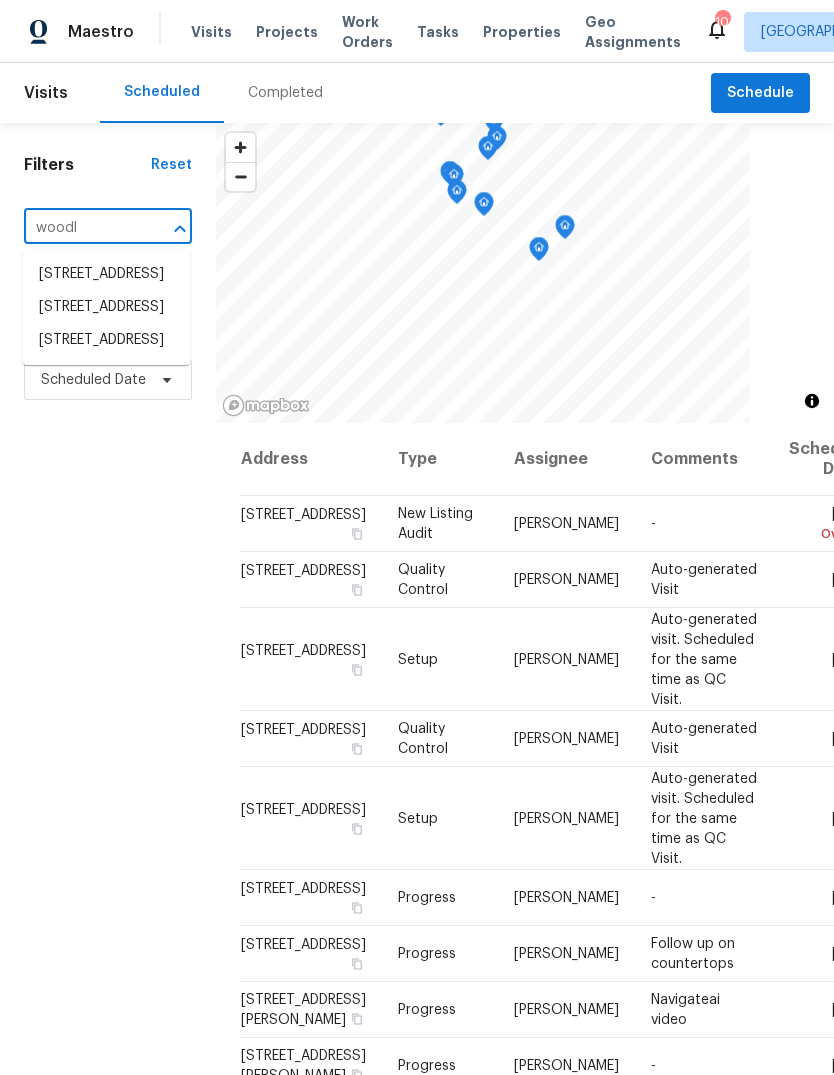 type on "woodle" 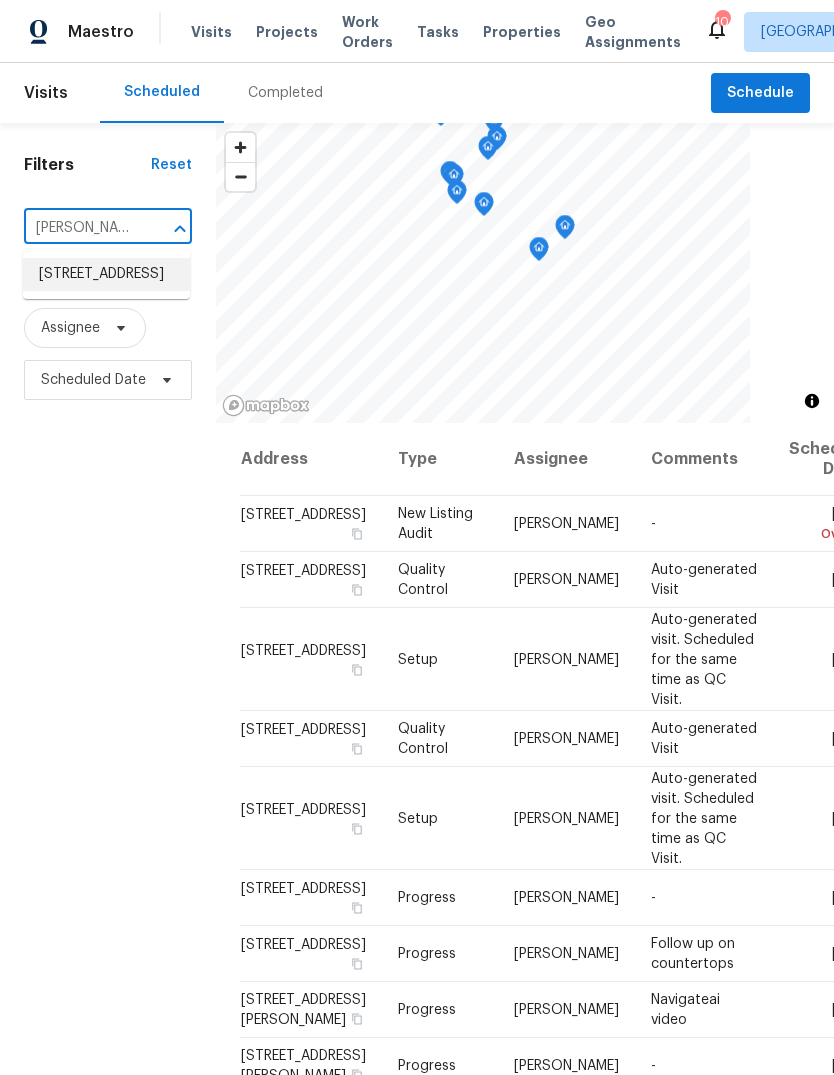 click on "15969 Woodlet Park Ct, Chesterfield, MO 63017" at bounding box center [106, 274] 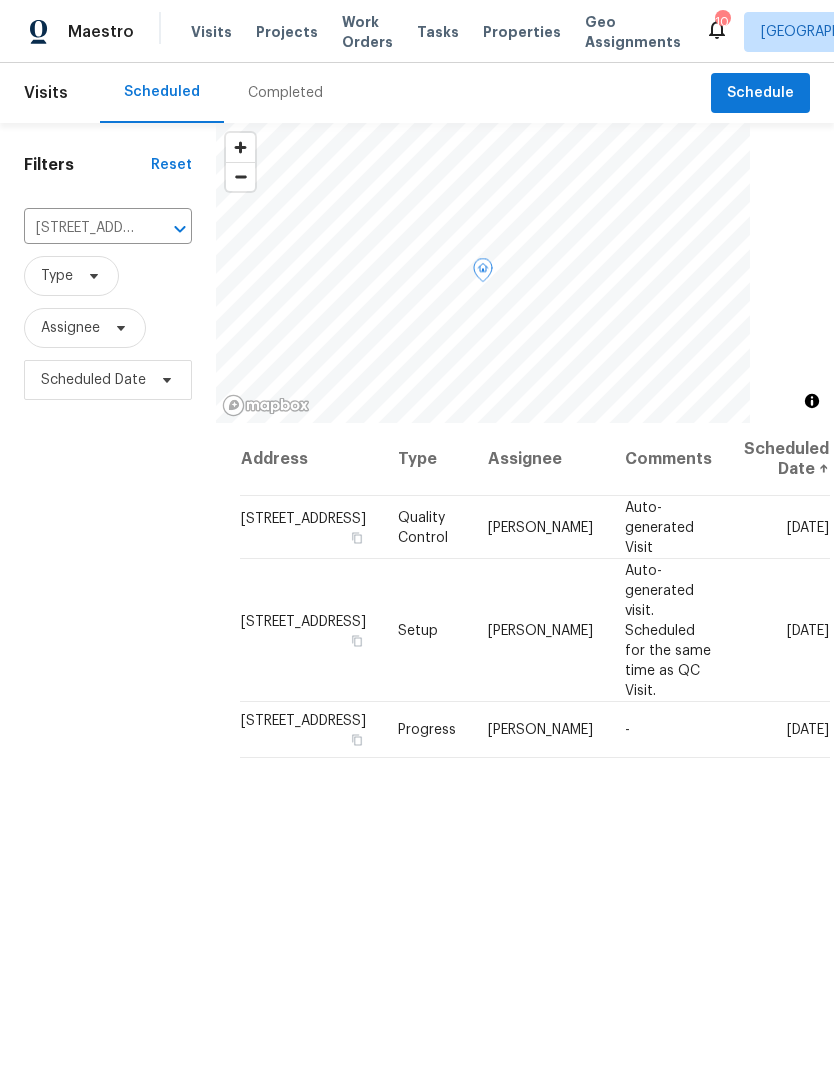 click 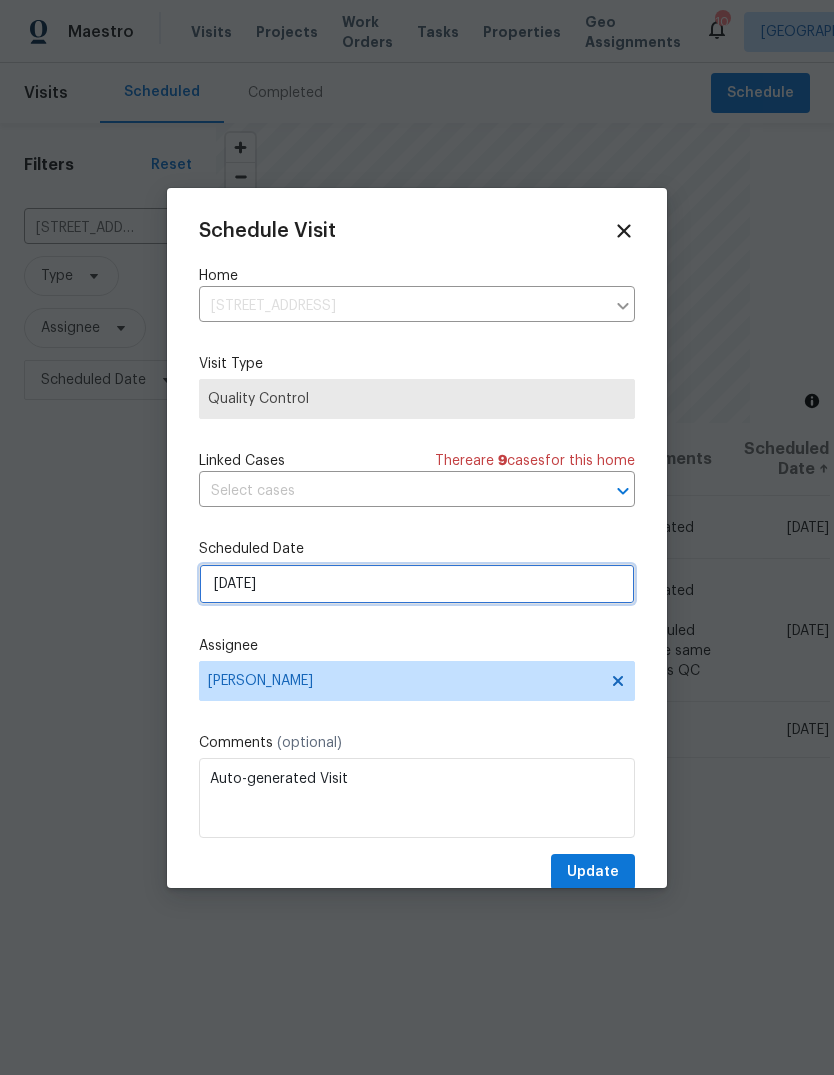 click on "[DATE]" at bounding box center [417, 584] 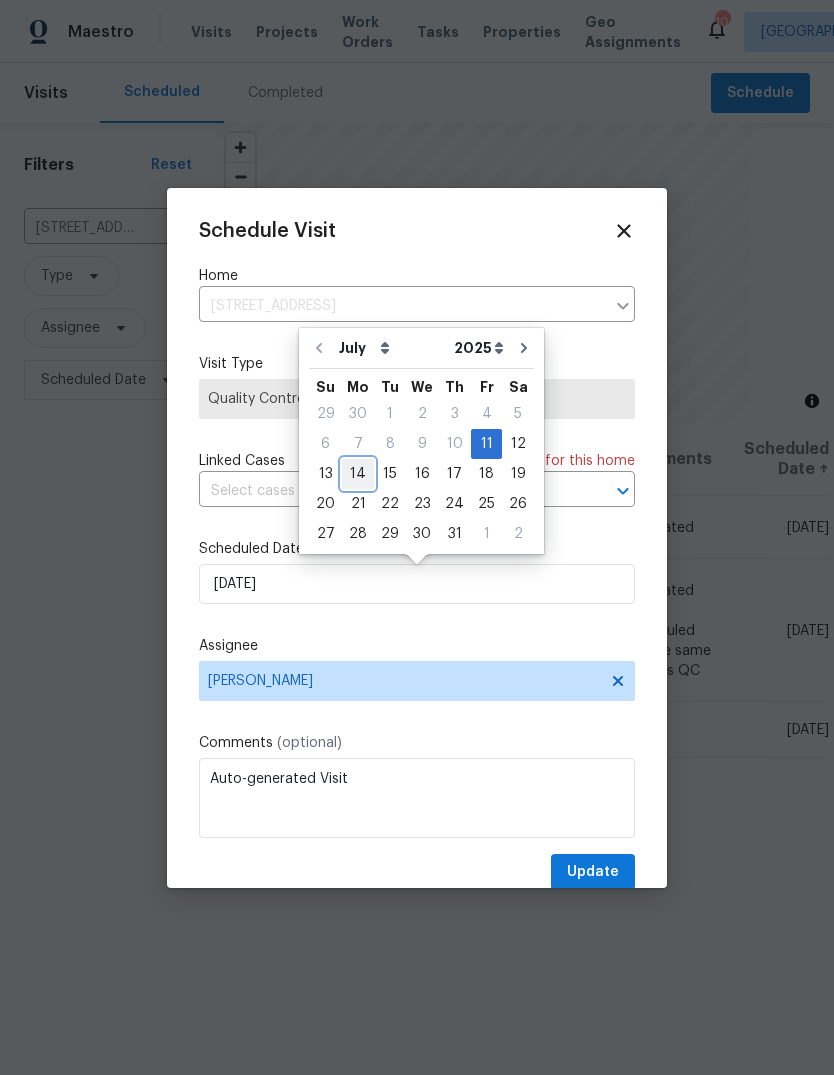 click on "14" at bounding box center [358, 474] 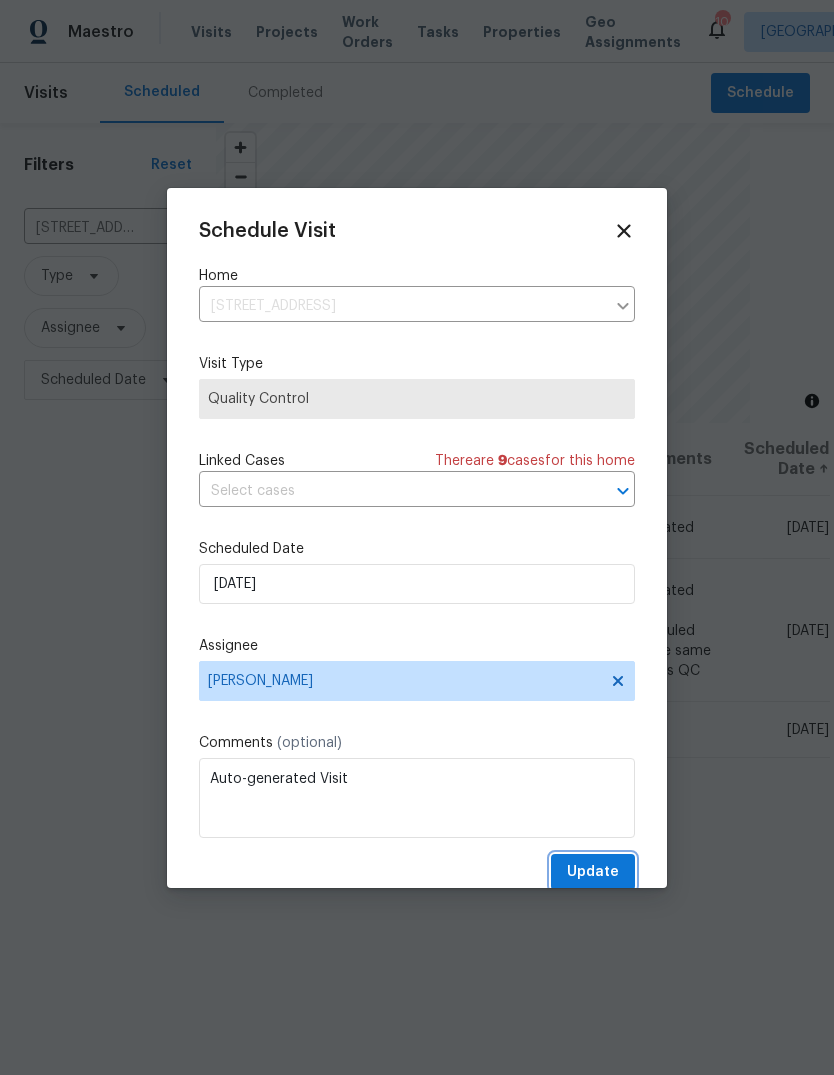 click on "Update" at bounding box center [593, 872] 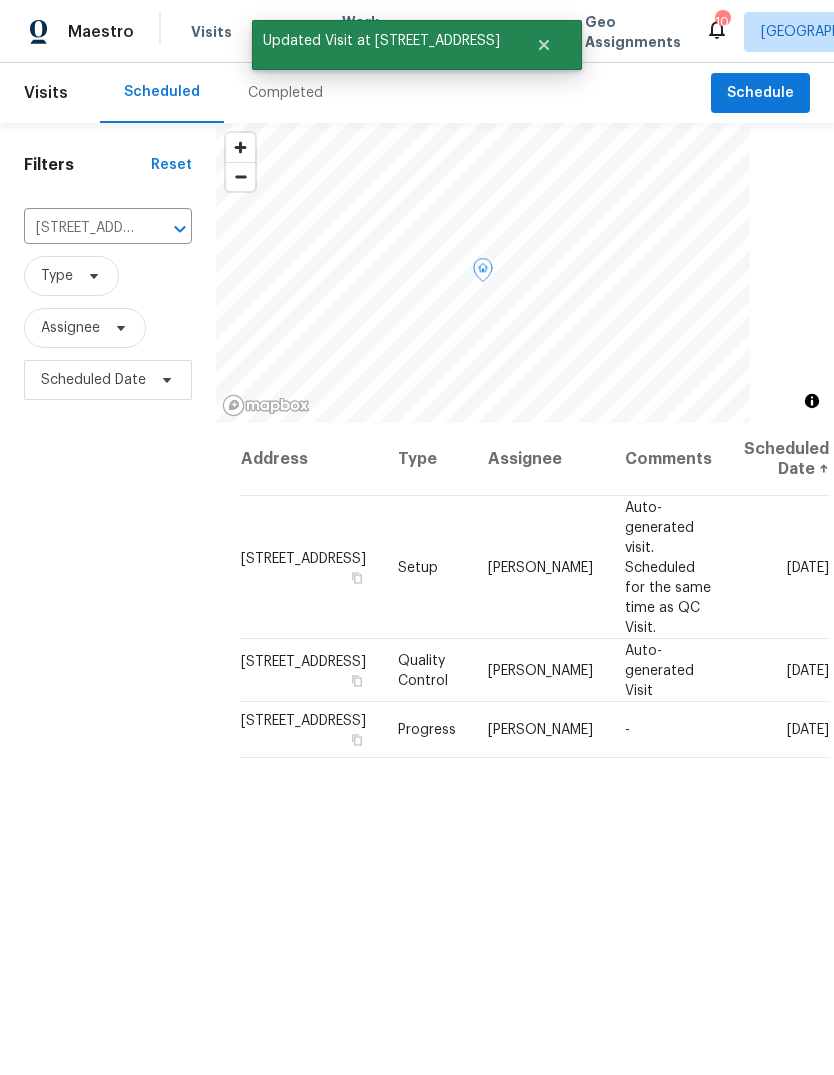 click at bounding box center [0, 0] 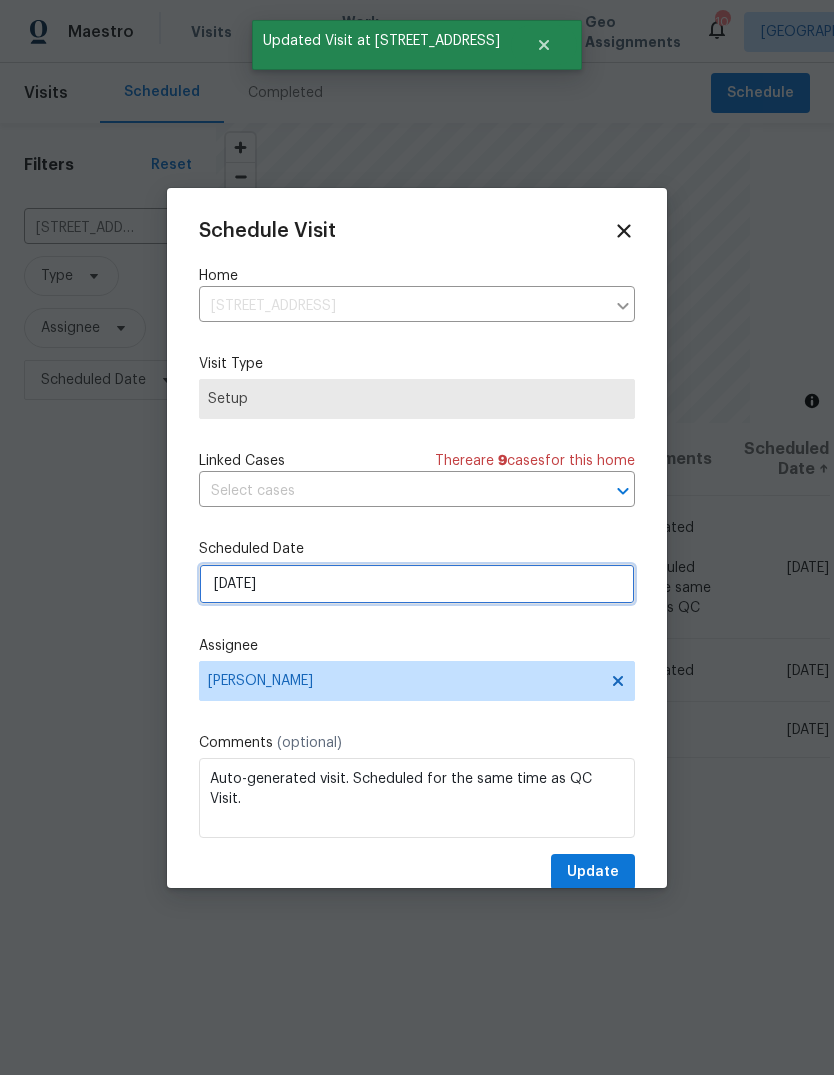 click on "[DATE]" at bounding box center (417, 584) 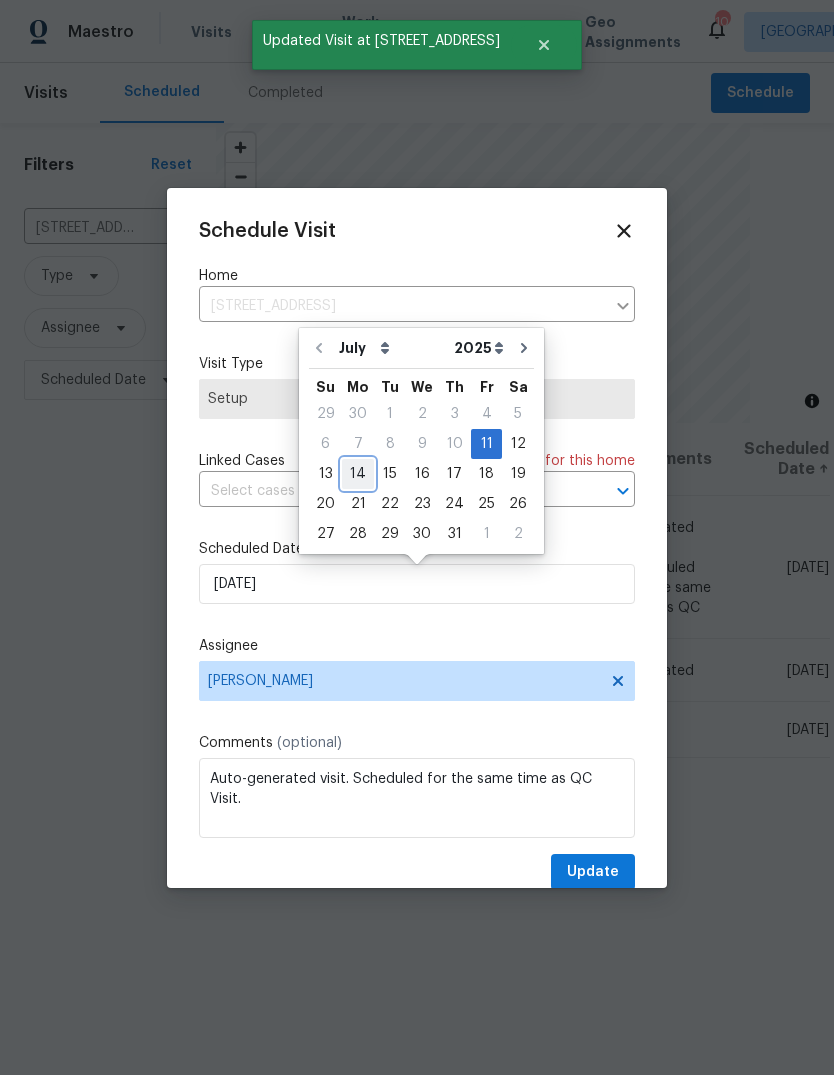 click on "14" at bounding box center (358, 474) 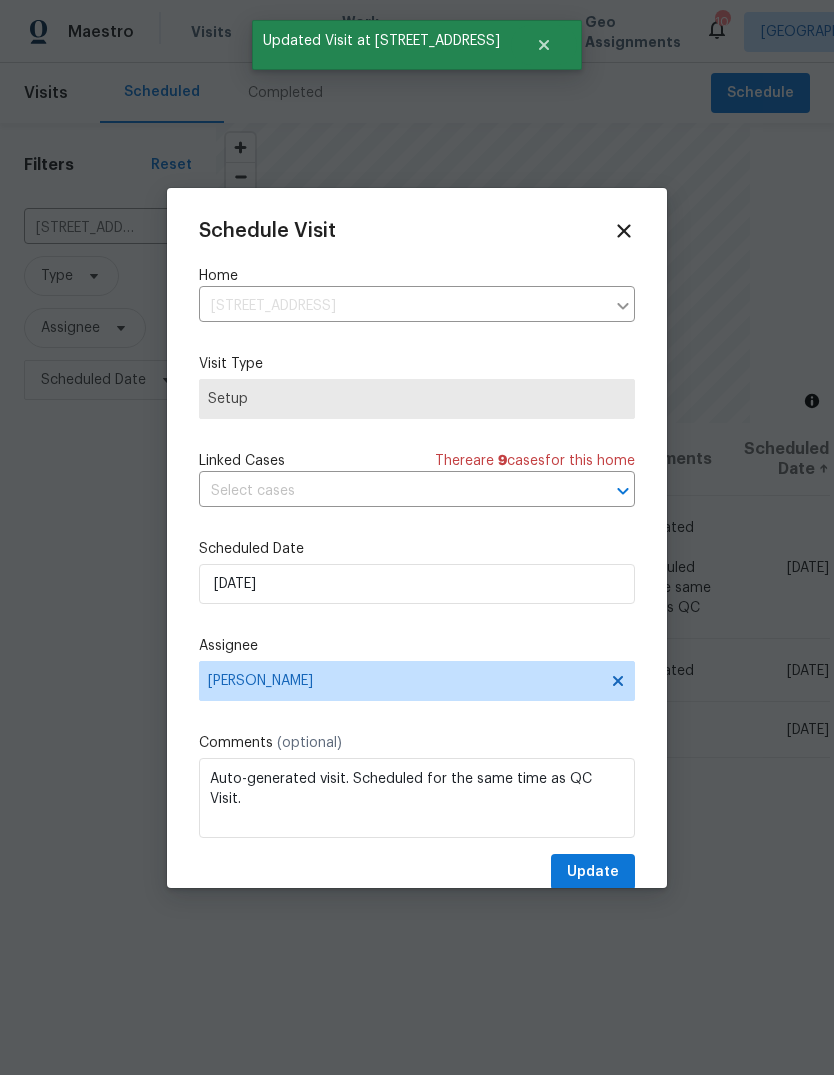 type on "7/14/2025" 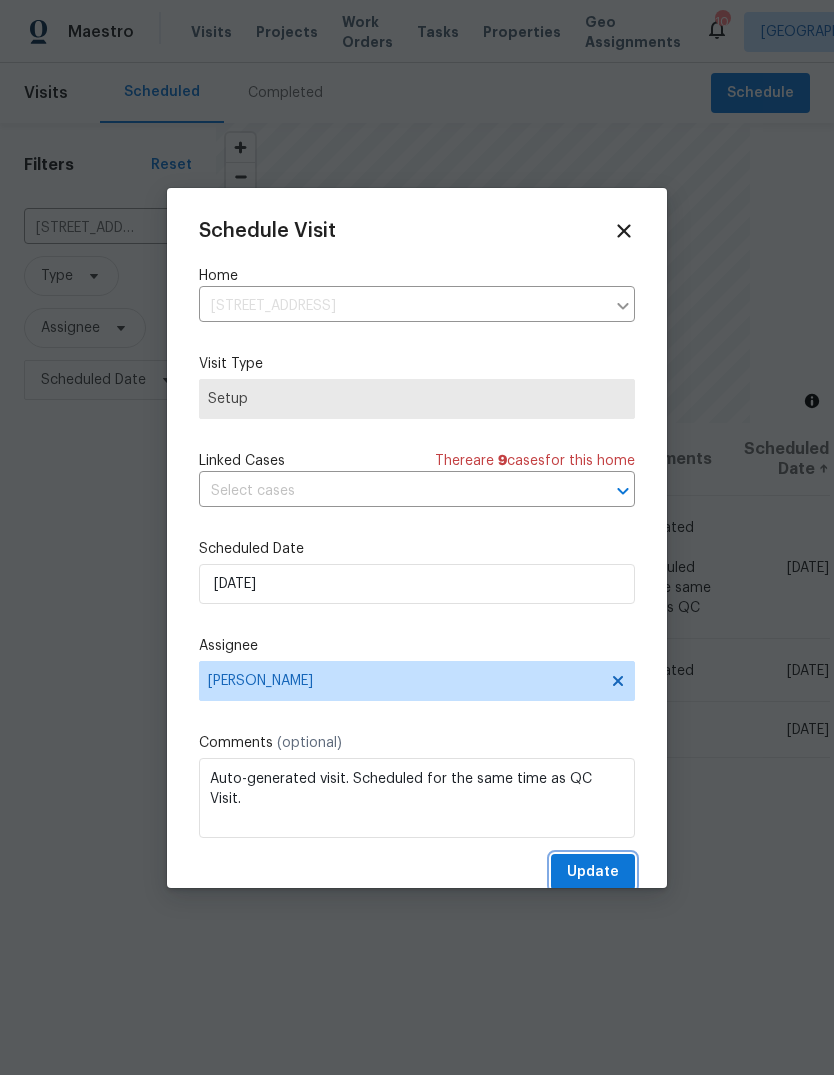 click on "Update" at bounding box center [593, 872] 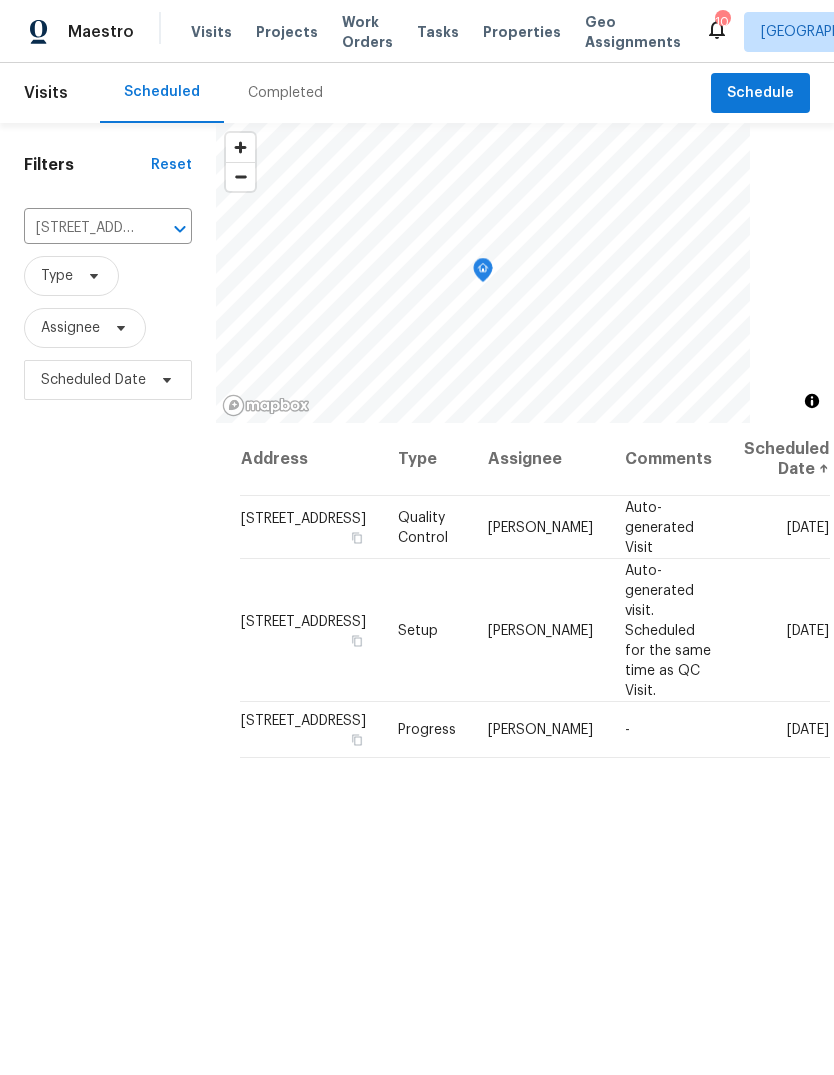 click 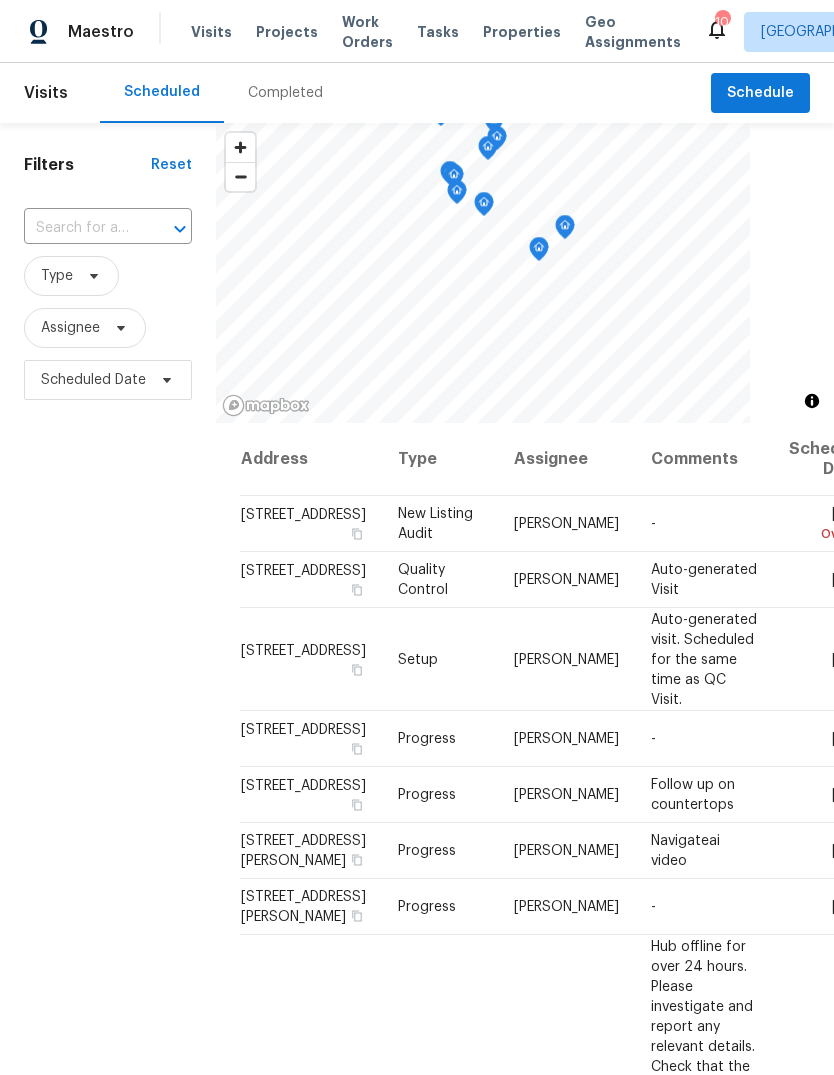click at bounding box center (80, 228) 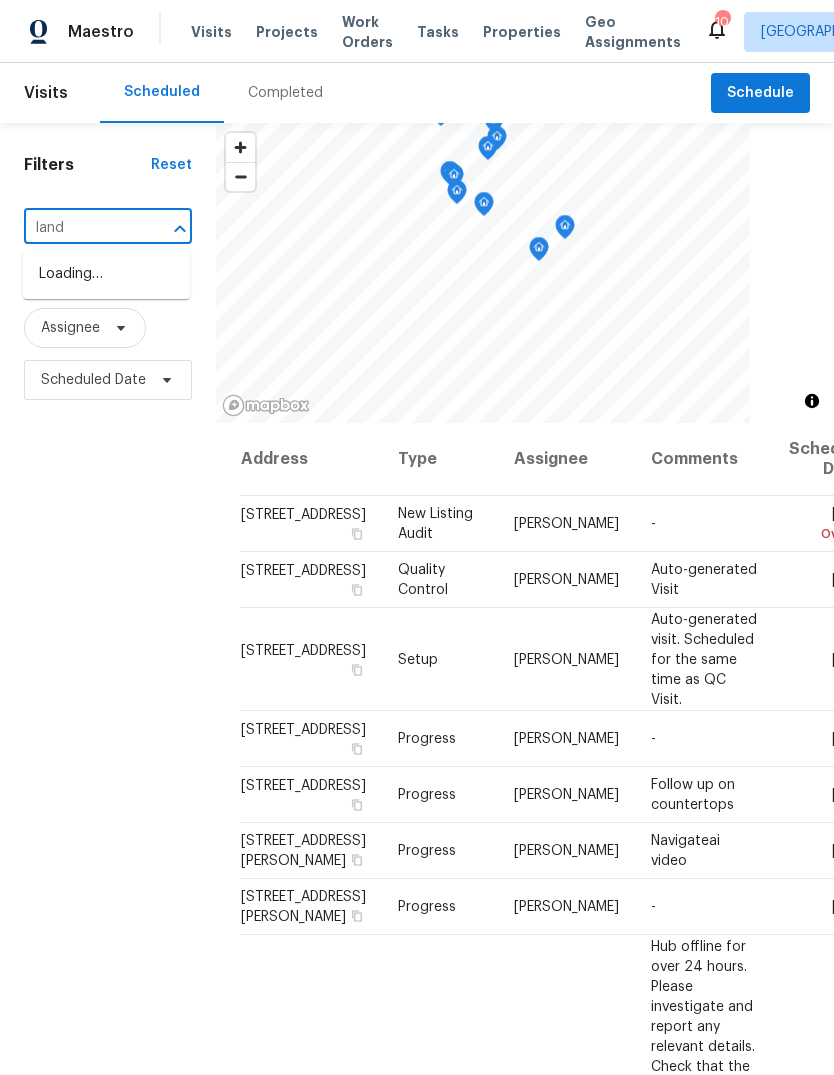 type on "lands" 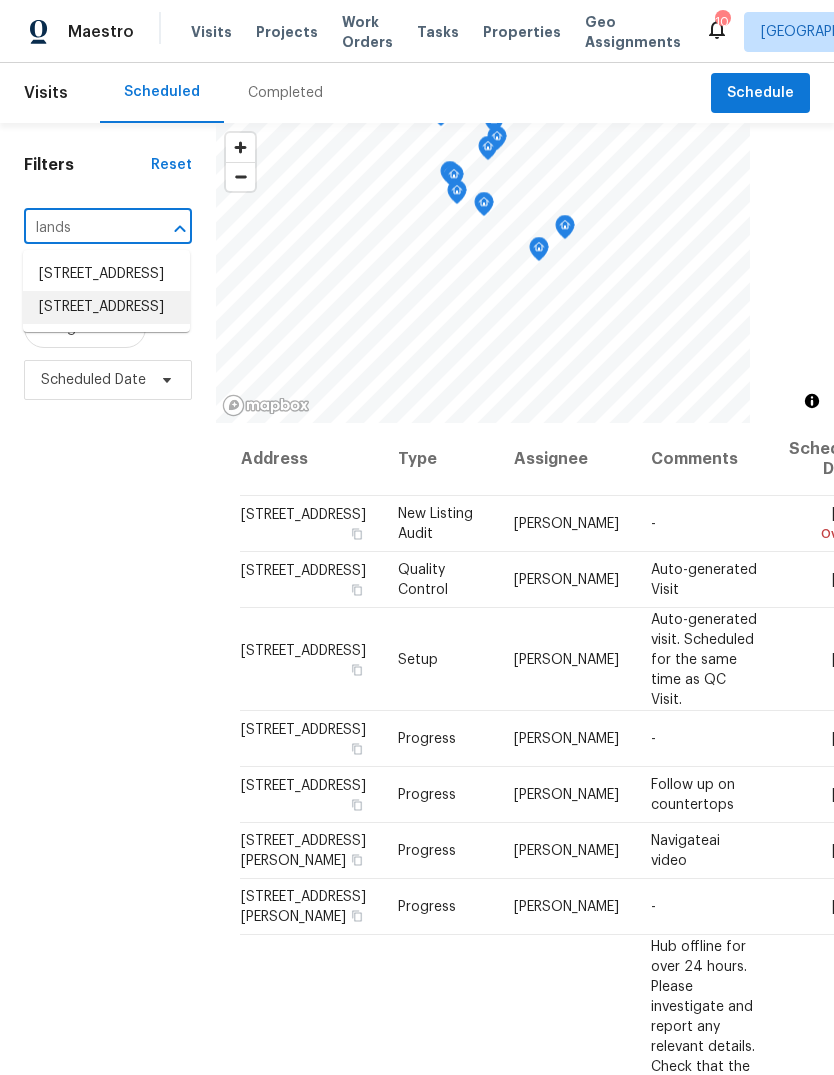 click on "11100 Landseer Dr, Saint Louis, MO 63136" at bounding box center (106, 307) 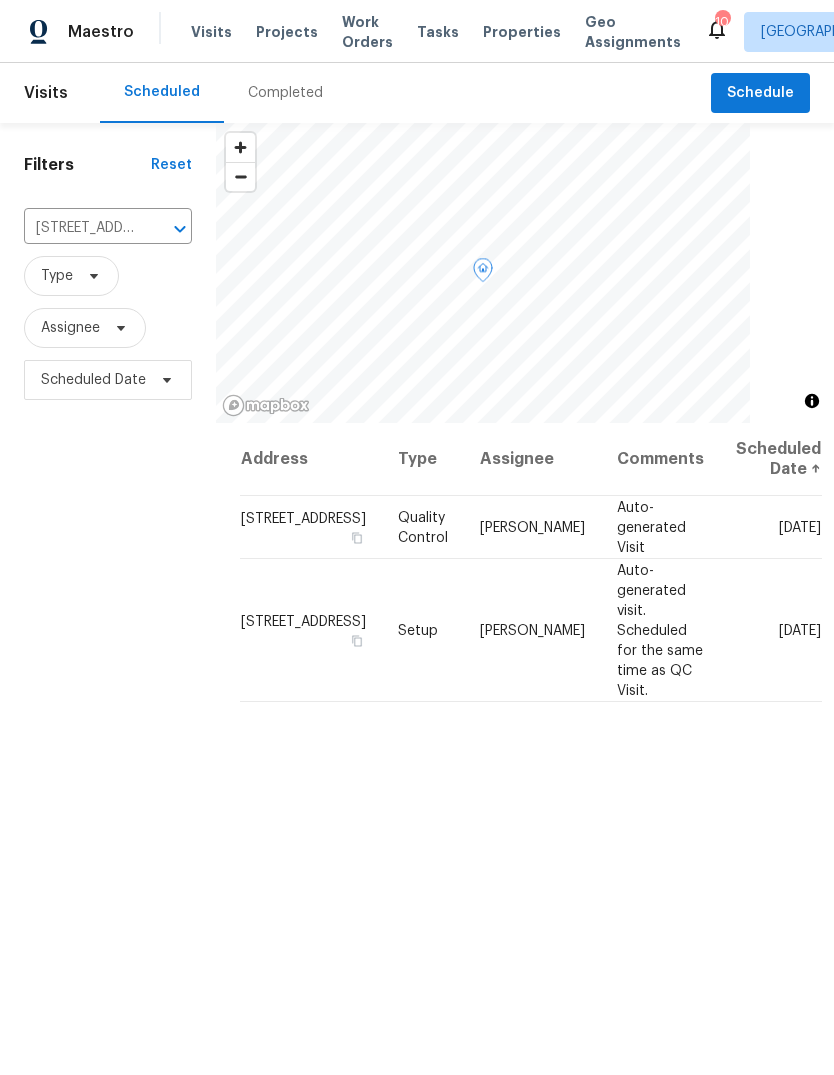 click 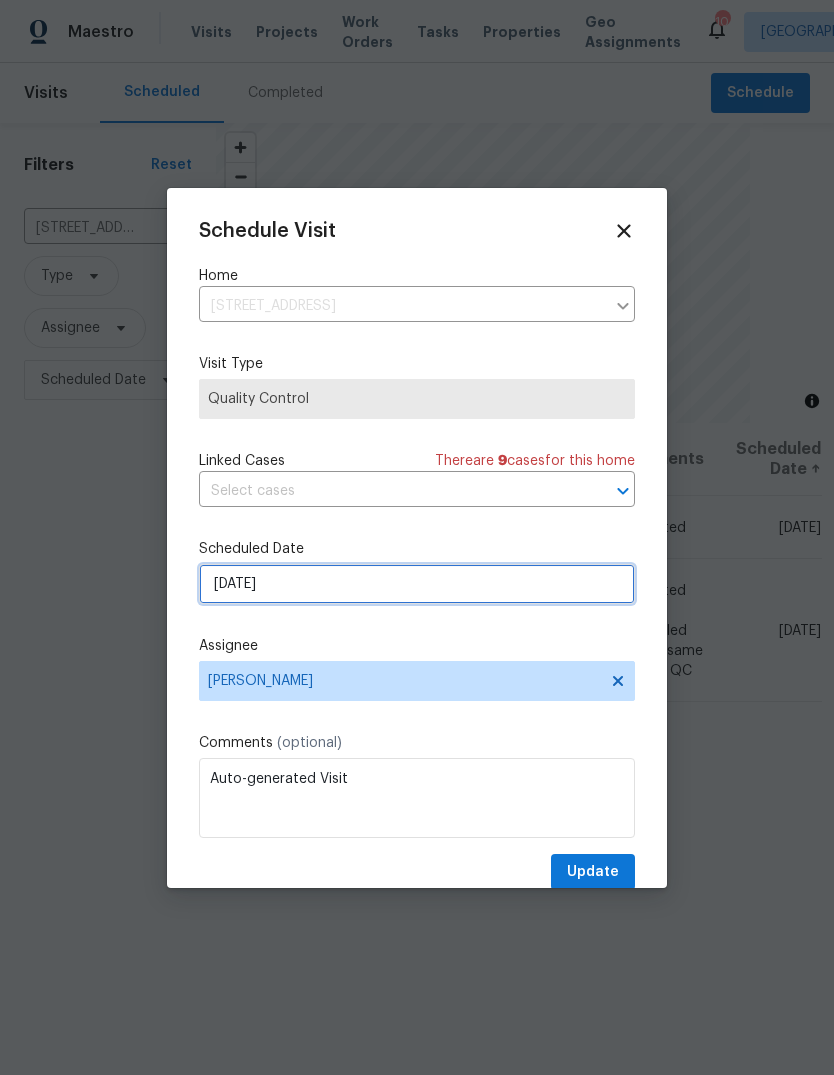 click on "7/12/2025" at bounding box center [417, 584] 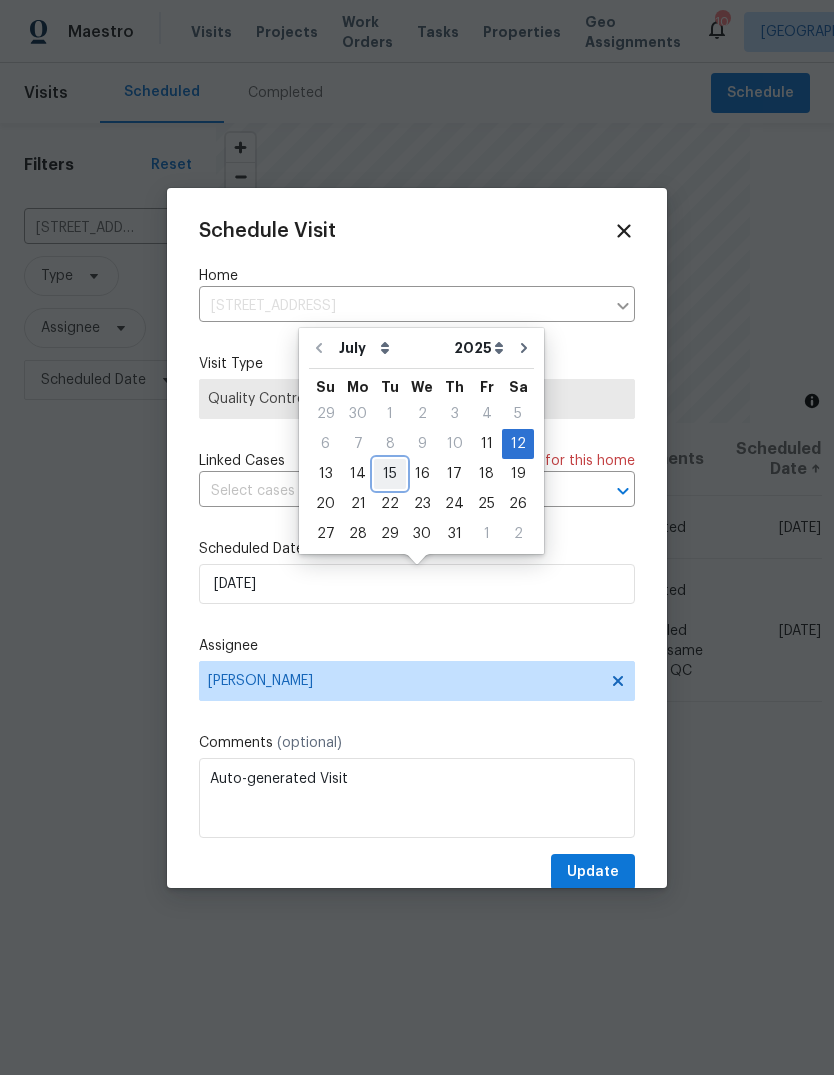 click on "15" at bounding box center (390, 474) 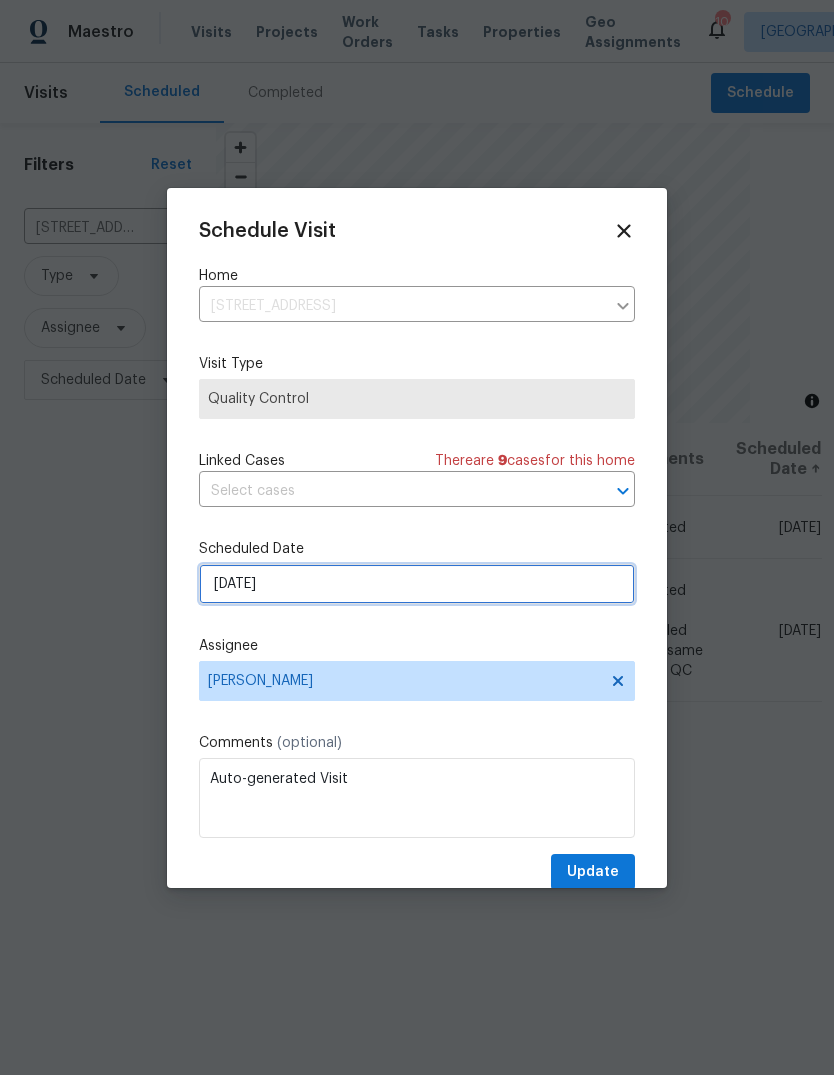 click on "[DATE]" at bounding box center (417, 584) 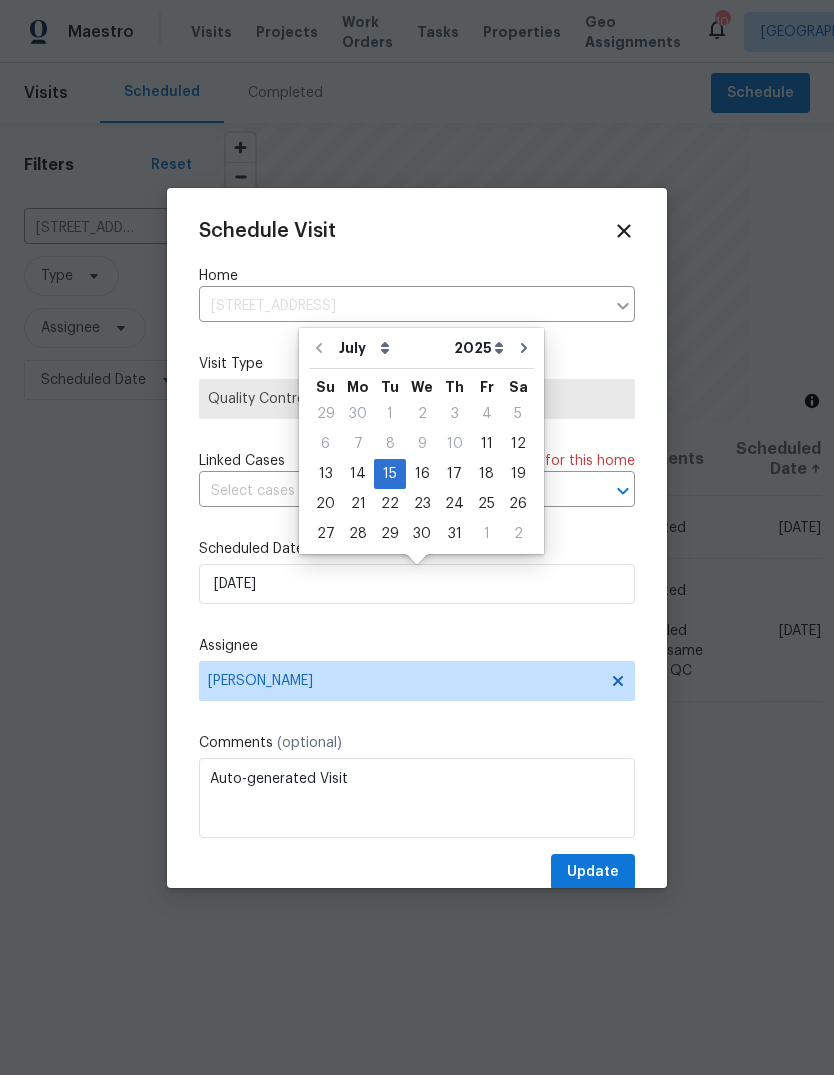 click on "Assignee" at bounding box center (417, 646) 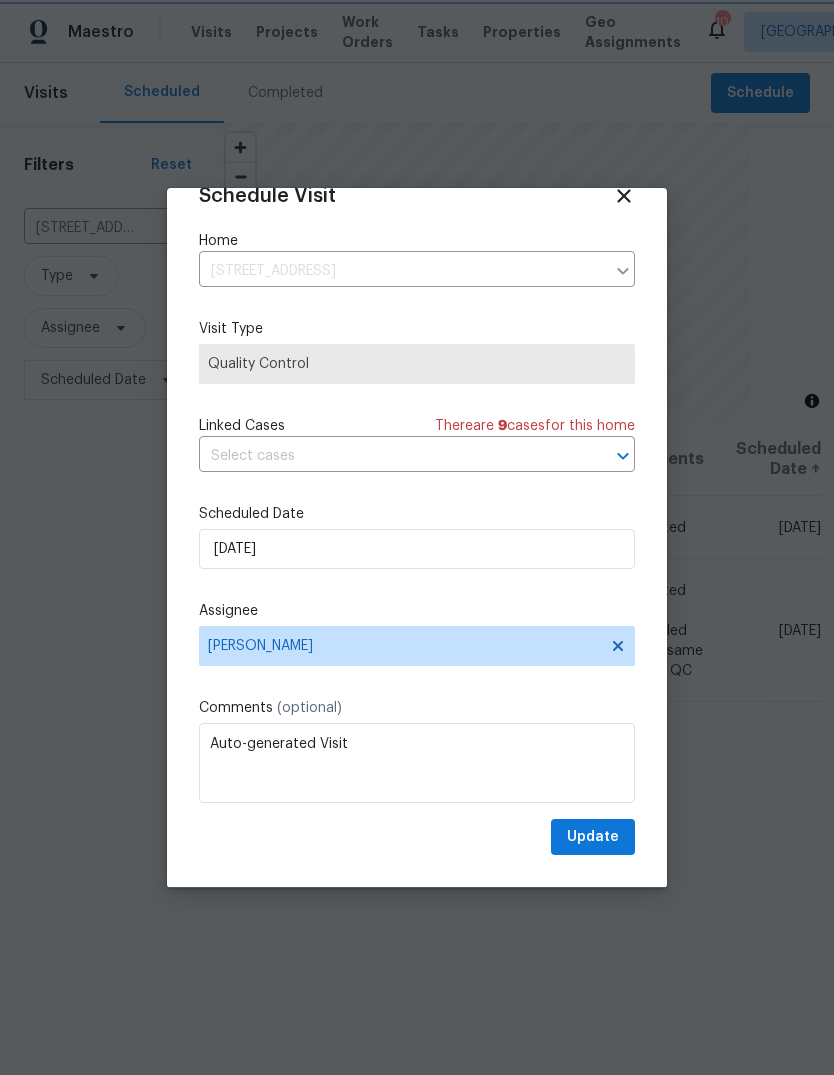 scroll, scrollTop: 39, scrollLeft: 0, axis: vertical 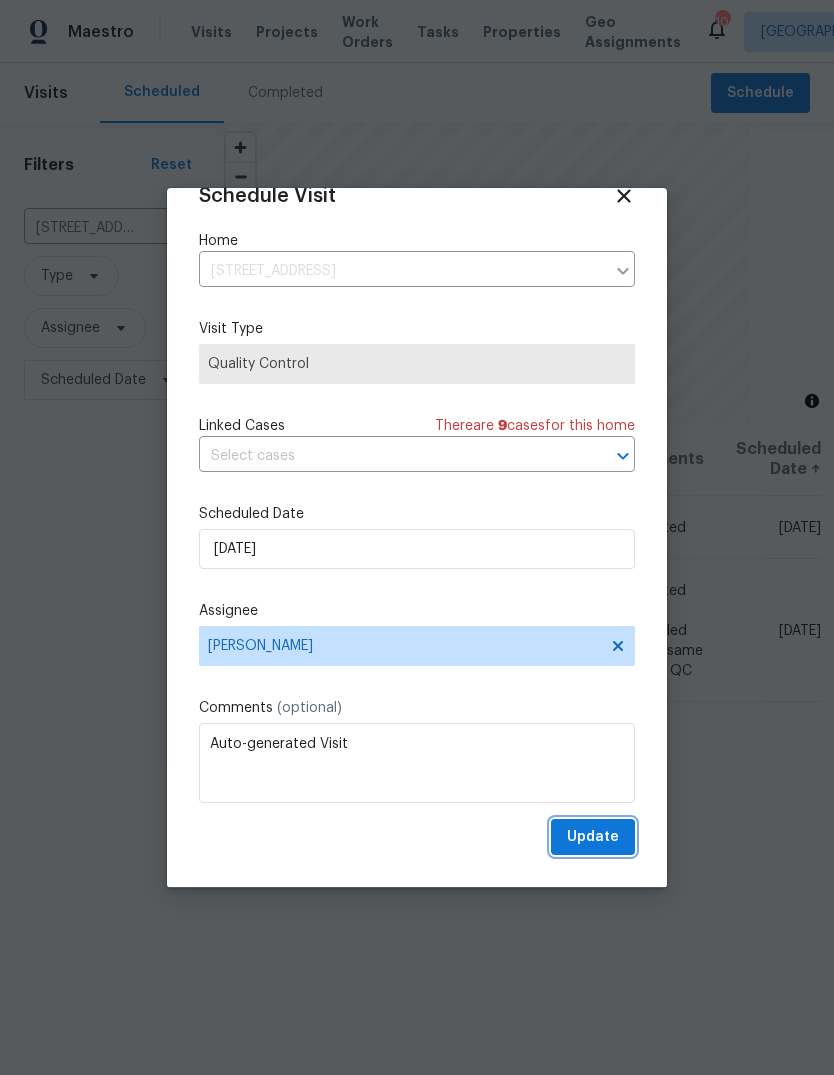 click on "Update" at bounding box center (593, 837) 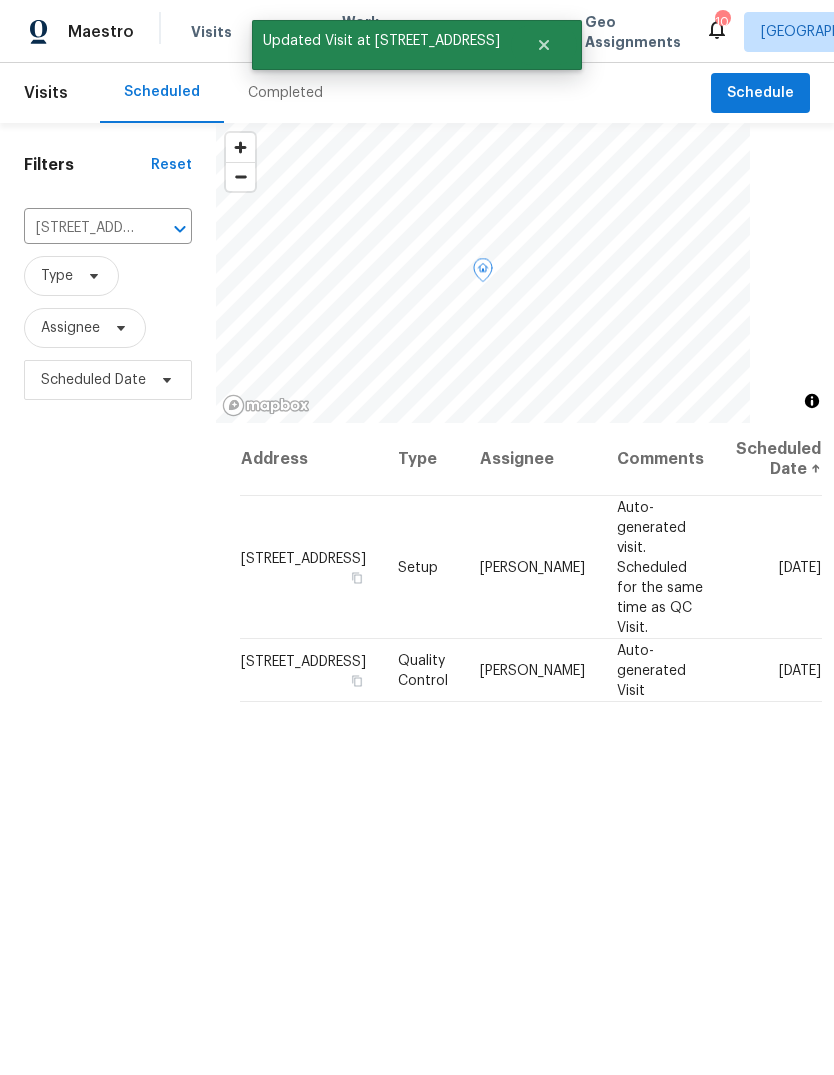 click 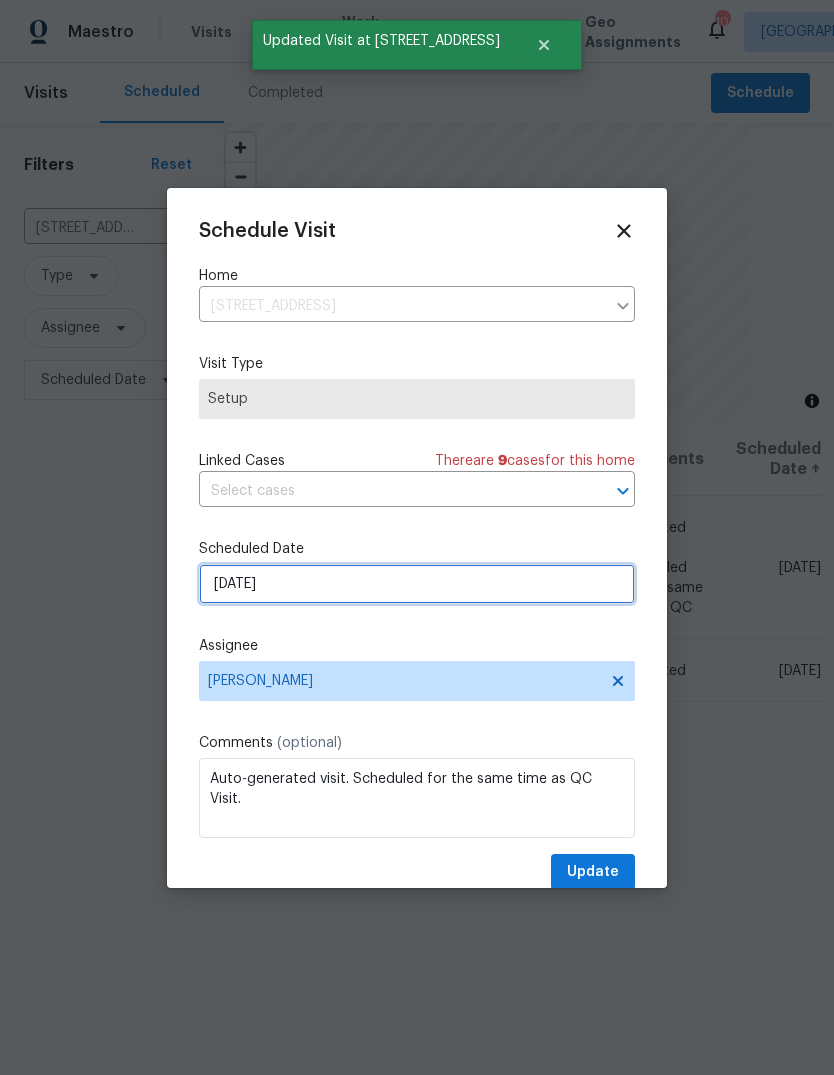 click on "7/12/2025" at bounding box center (417, 584) 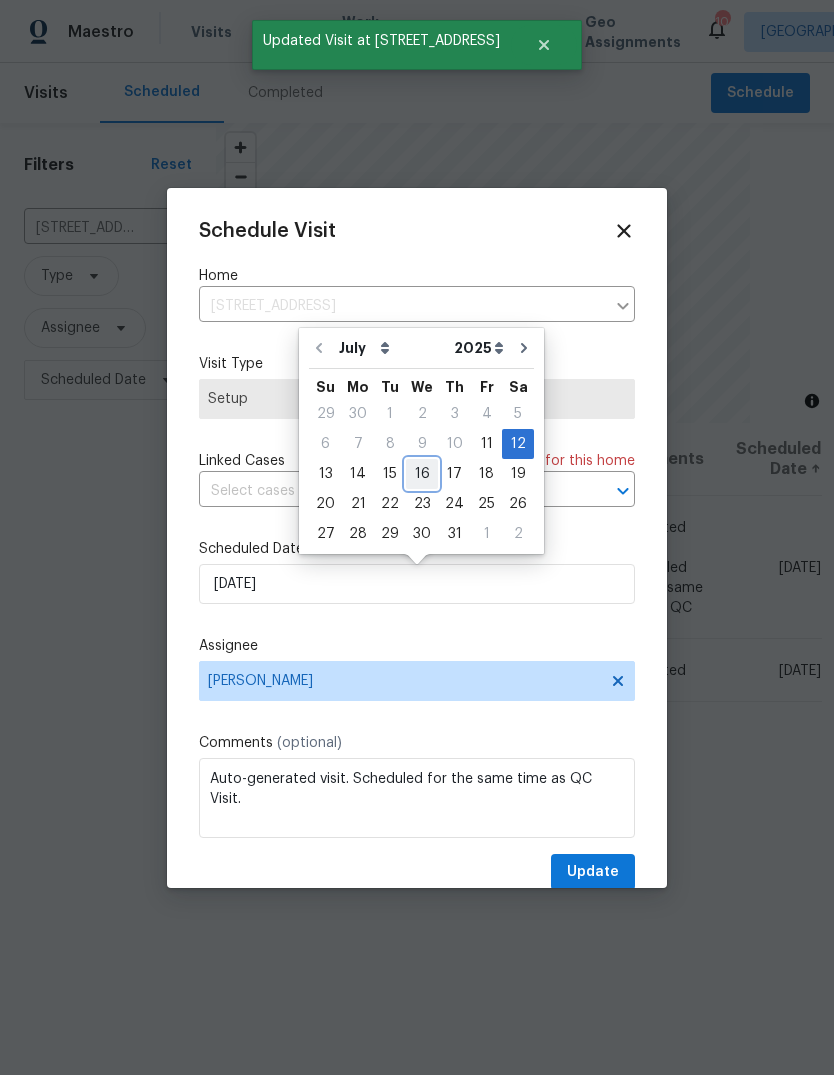click on "16" at bounding box center [422, 474] 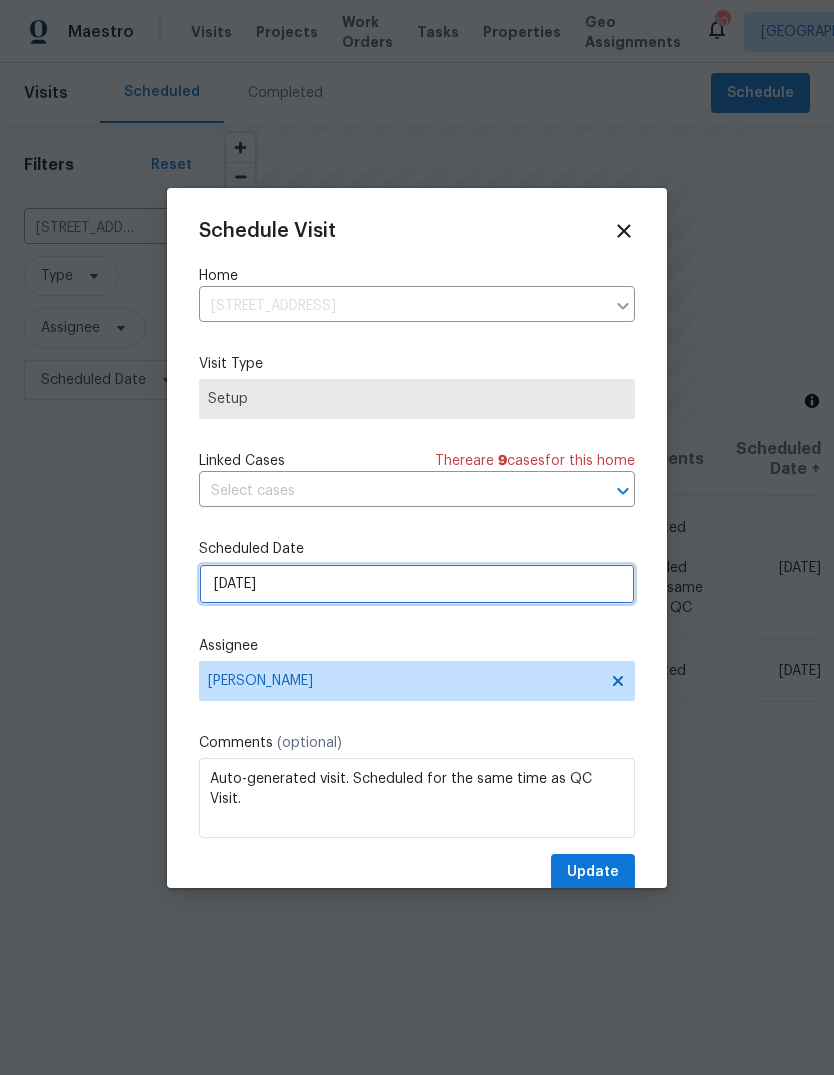 click on "7/16/2025" at bounding box center [417, 584] 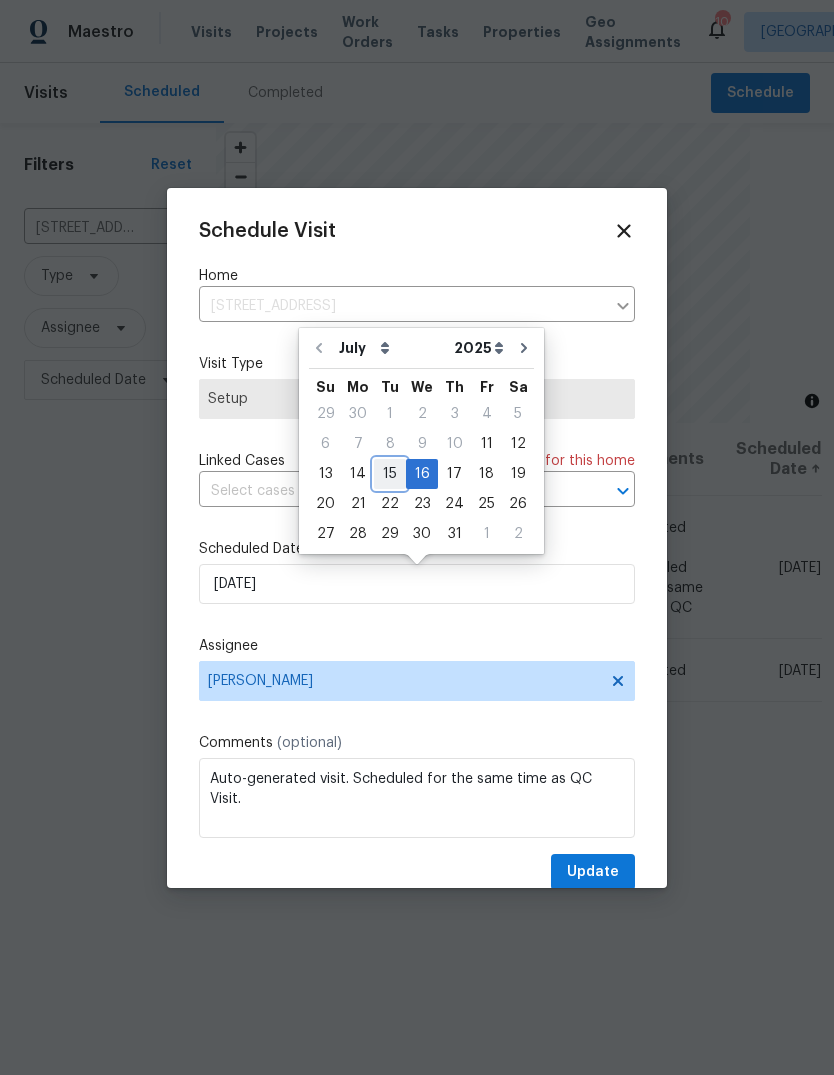 click on "15" at bounding box center (390, 474) 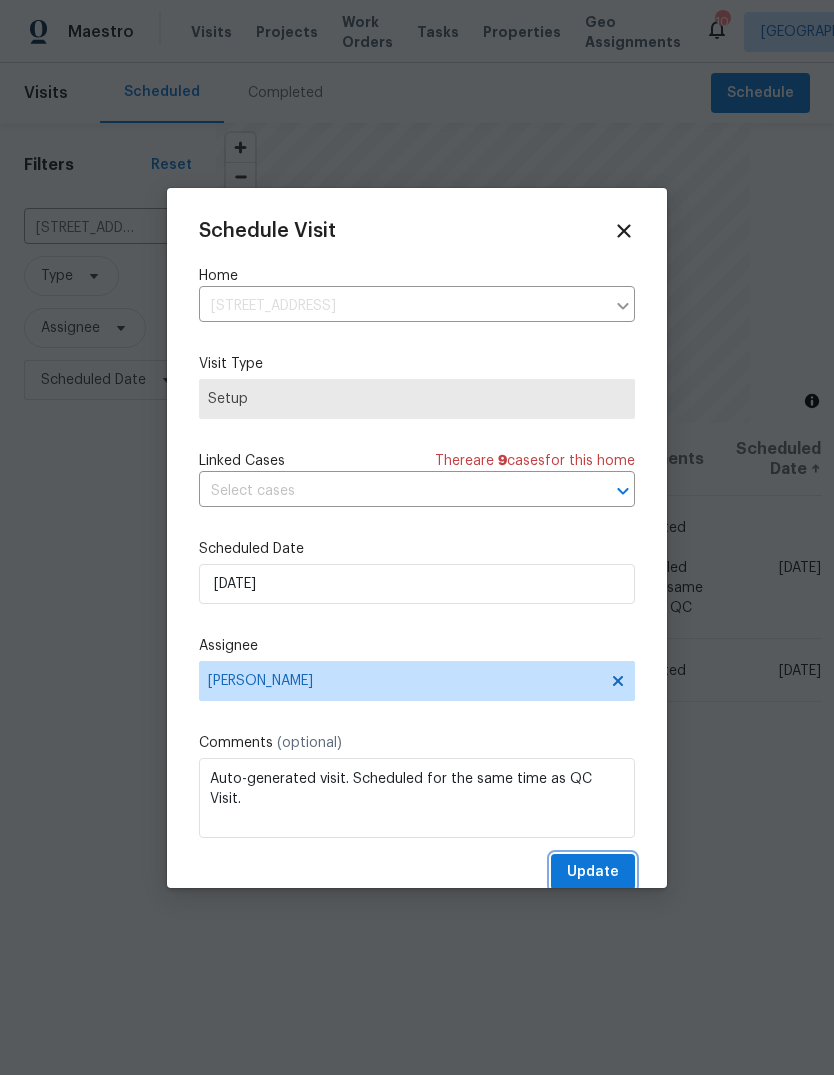 click on "Update" at bounding box center (593, 872) 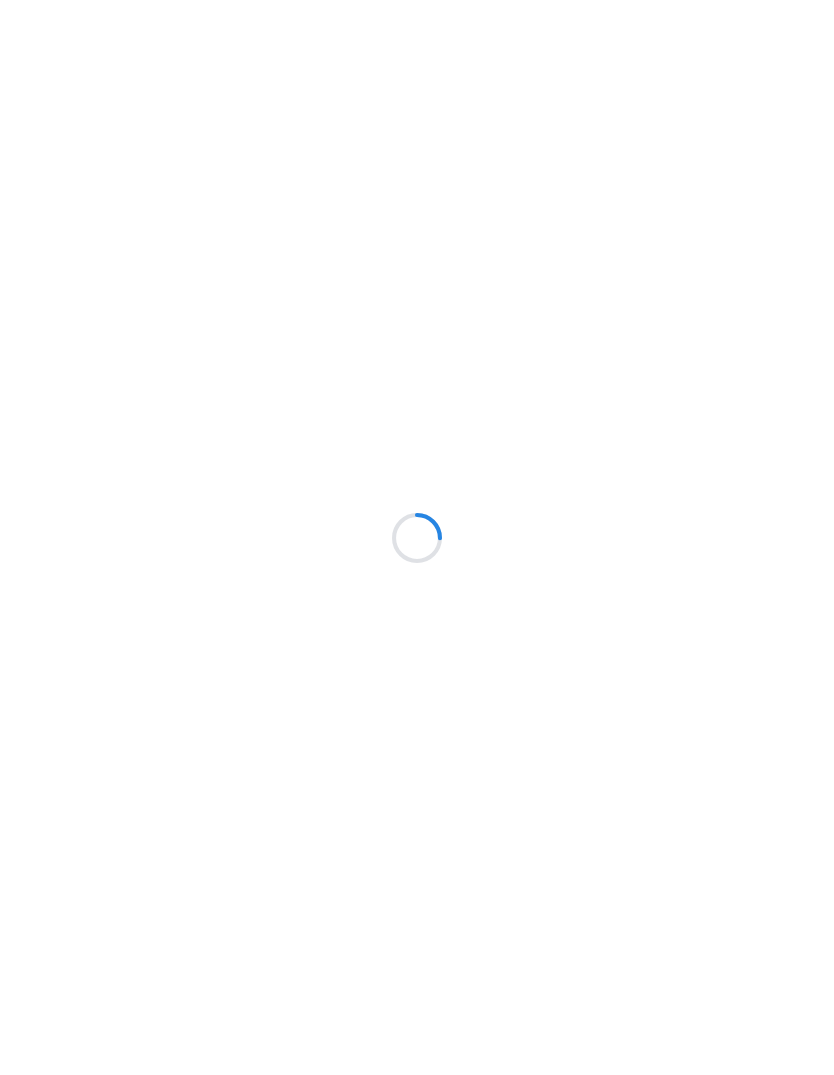 scroll, scrollTop: 0, scrollLeft: 0, axis: both 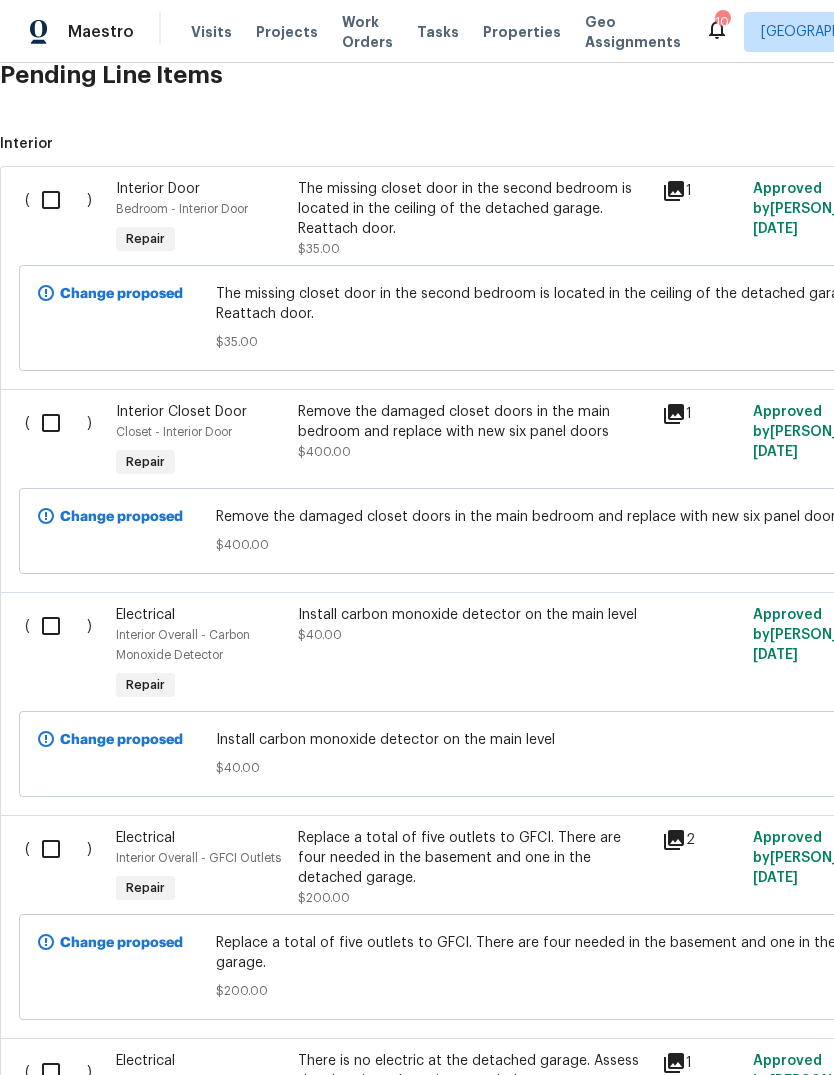 click at bounding box center (58, 200) 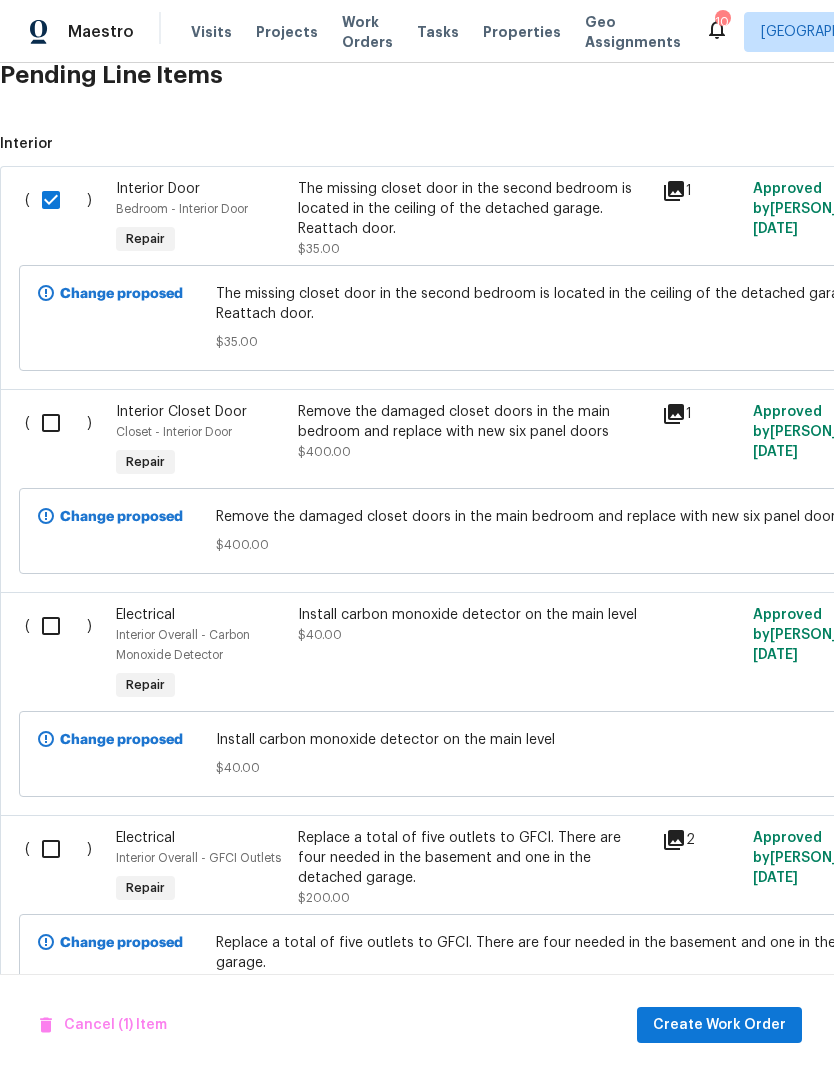 click at bounding box center [58, 423] 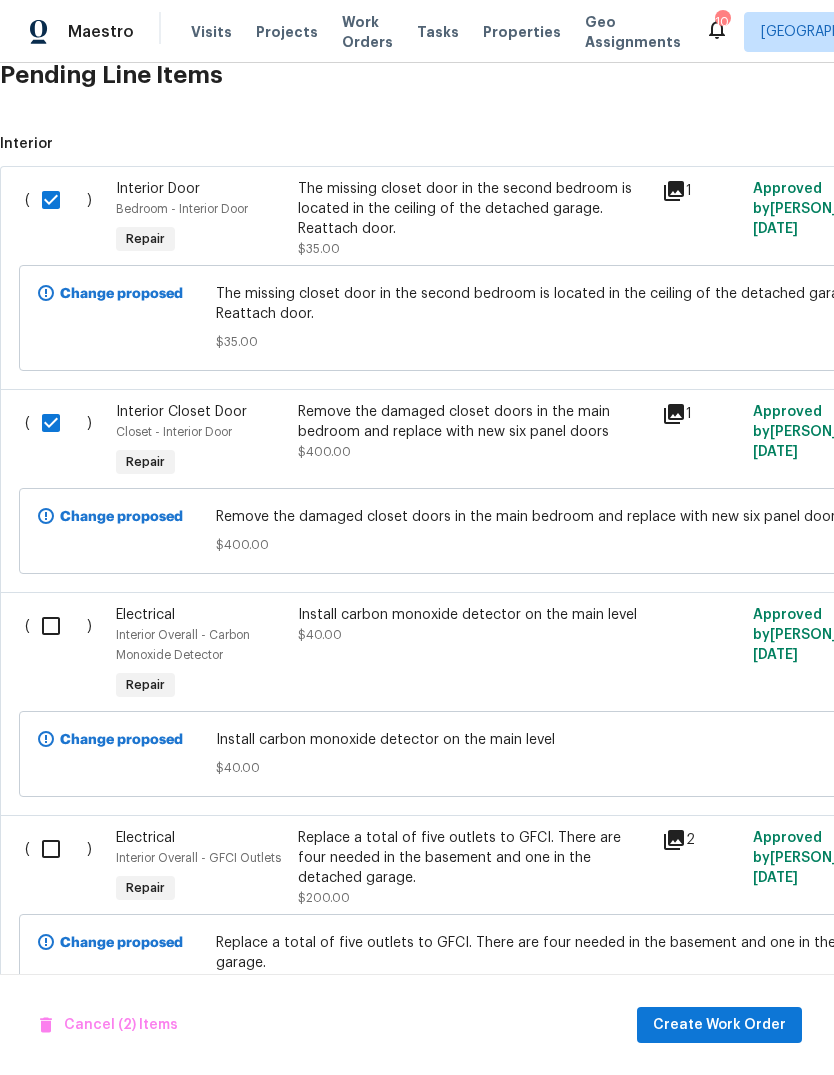 click at bounding box center [58, 626] 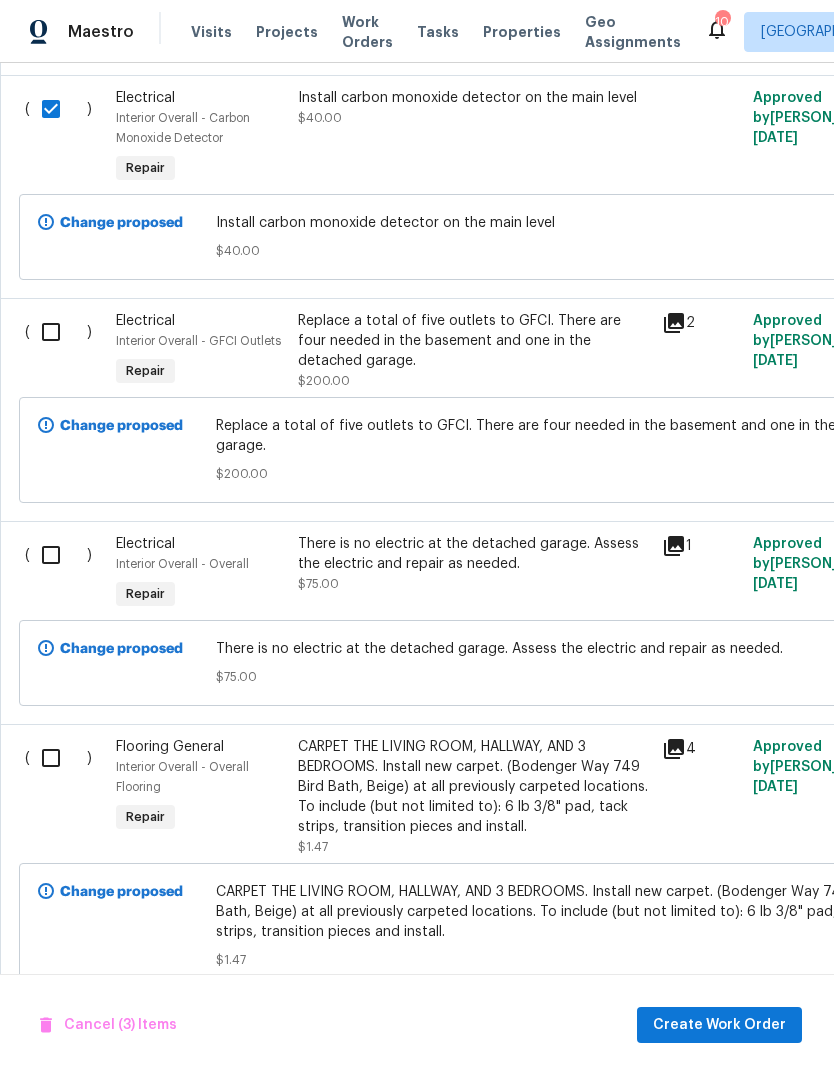 scroll, scrollTop: 1222, scrollLeft: 0, axis: vertical 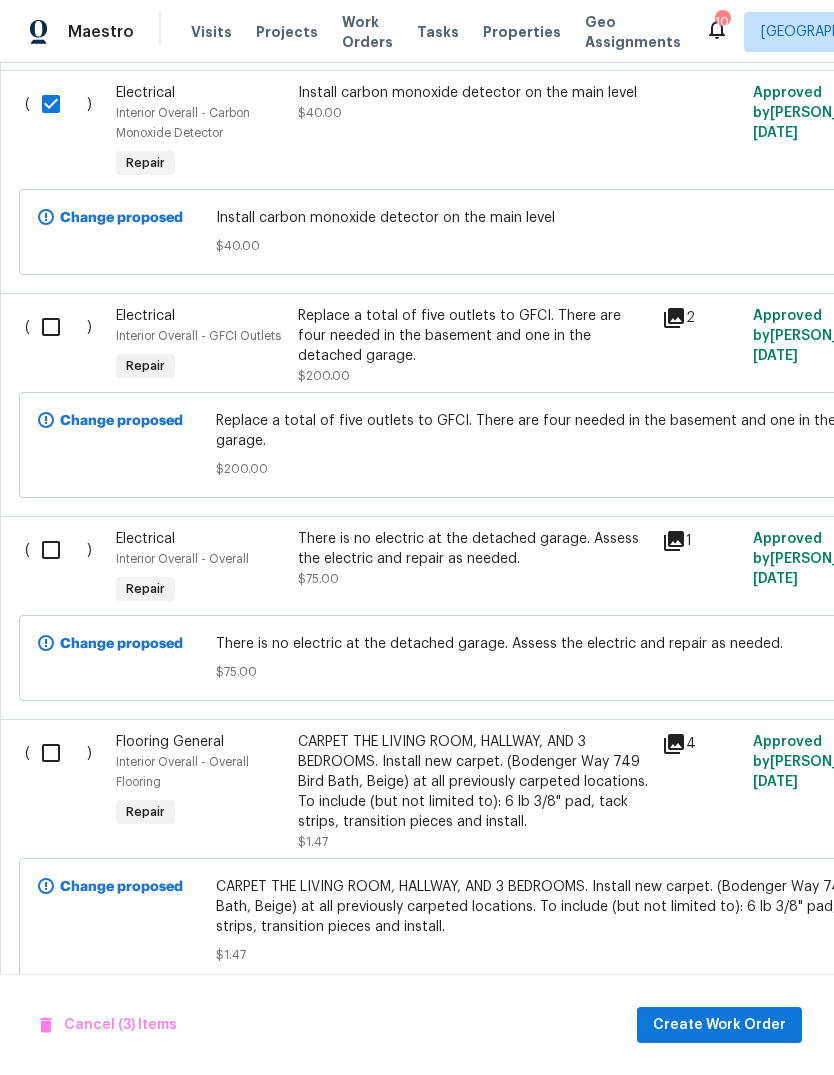 click at bounding box center (58, 327) 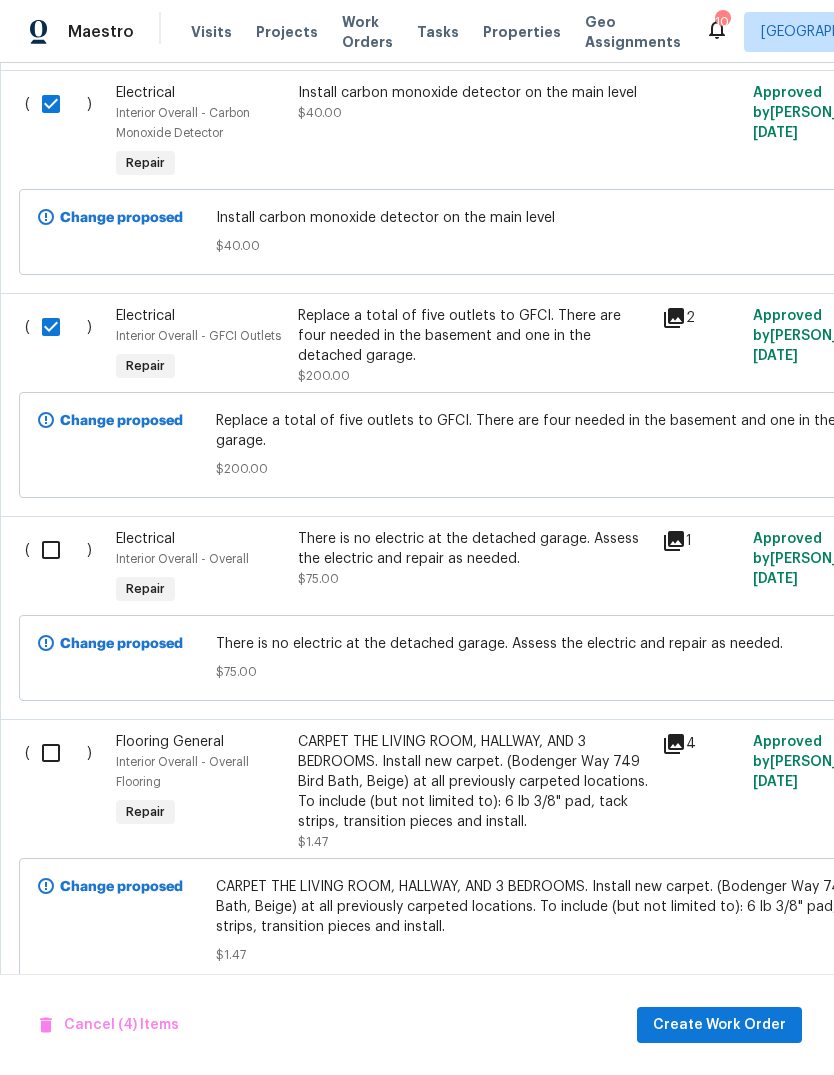 click at bounding box center (58, 550) 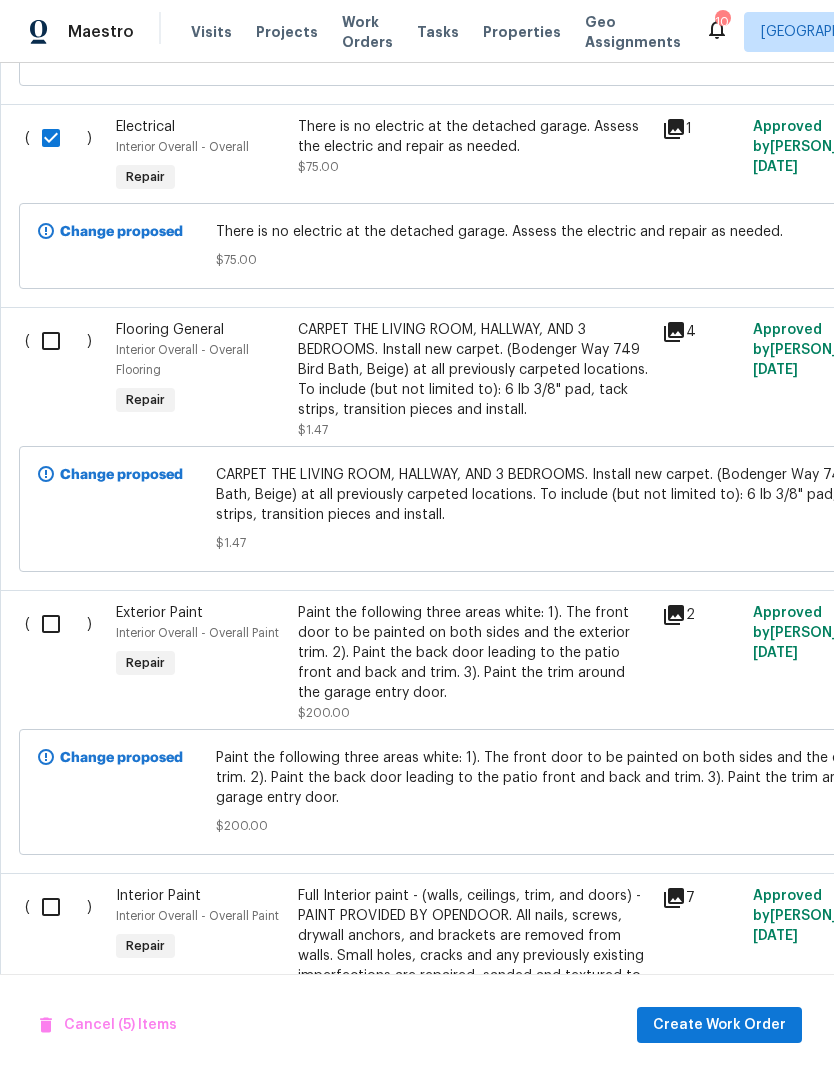 scroll, scrollTop: 1635, scrollLeft: 0, axis: vertical 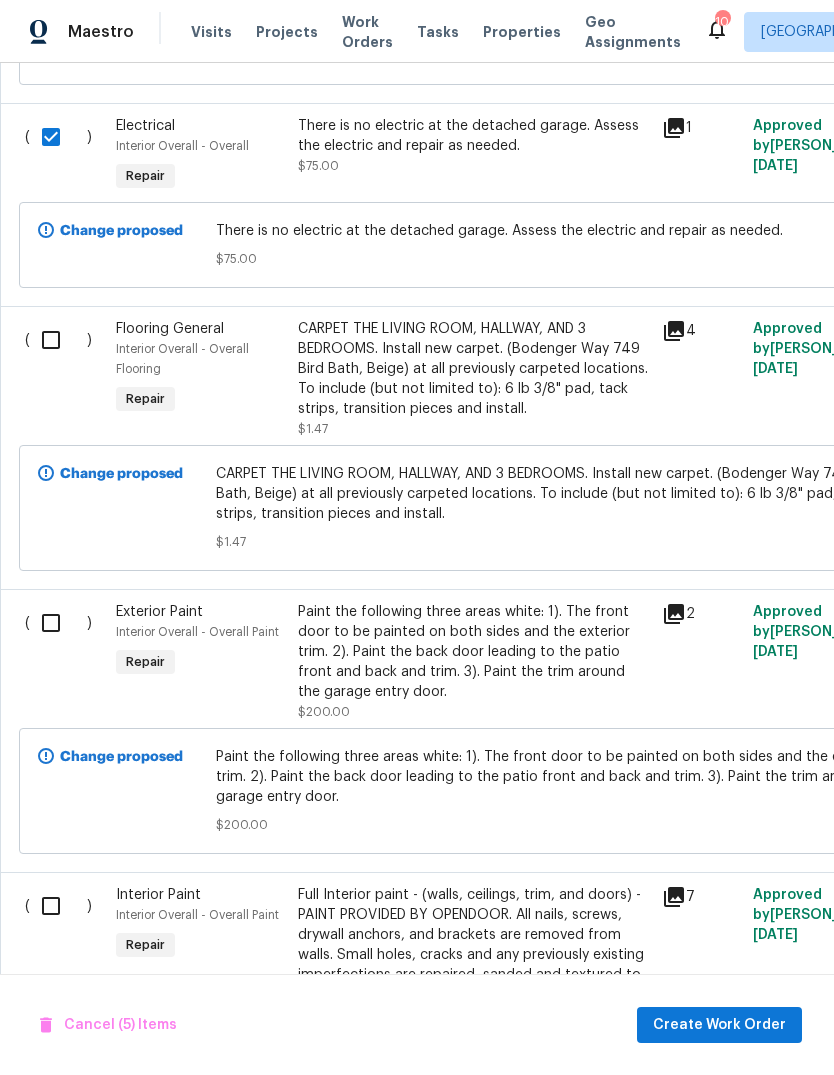 click at bounding box center [58, 340] 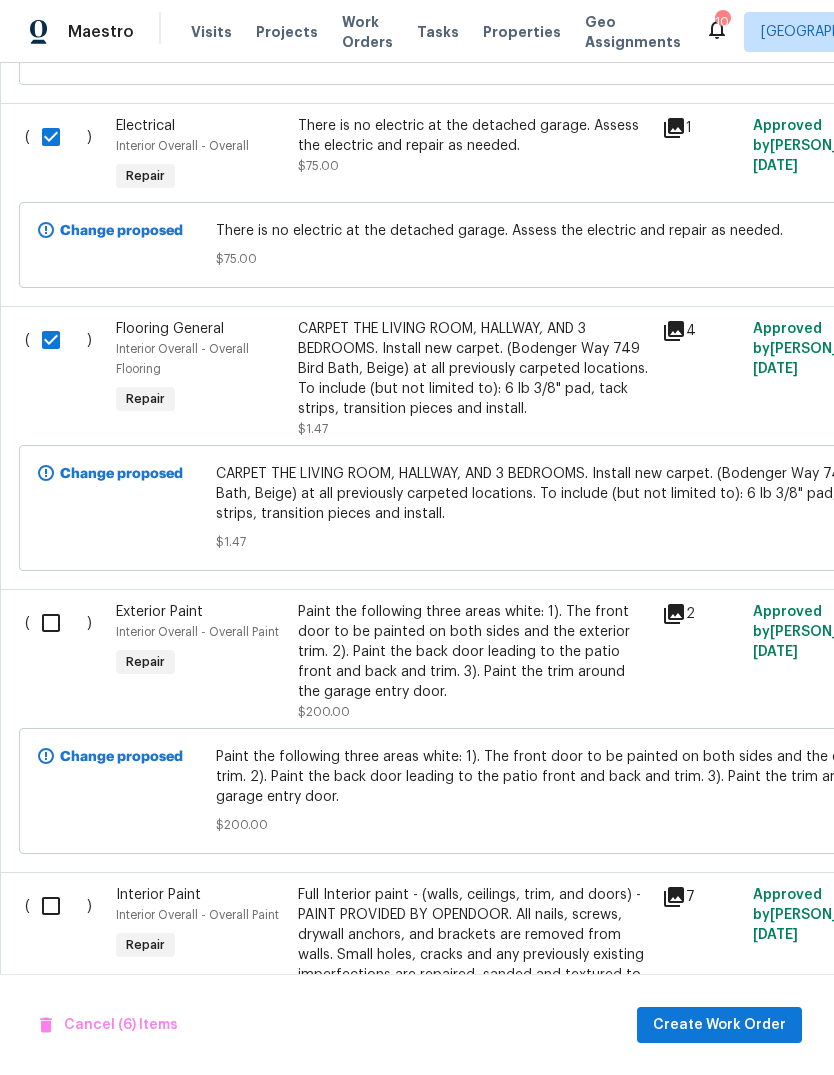 click at bounding box center [58, 623] 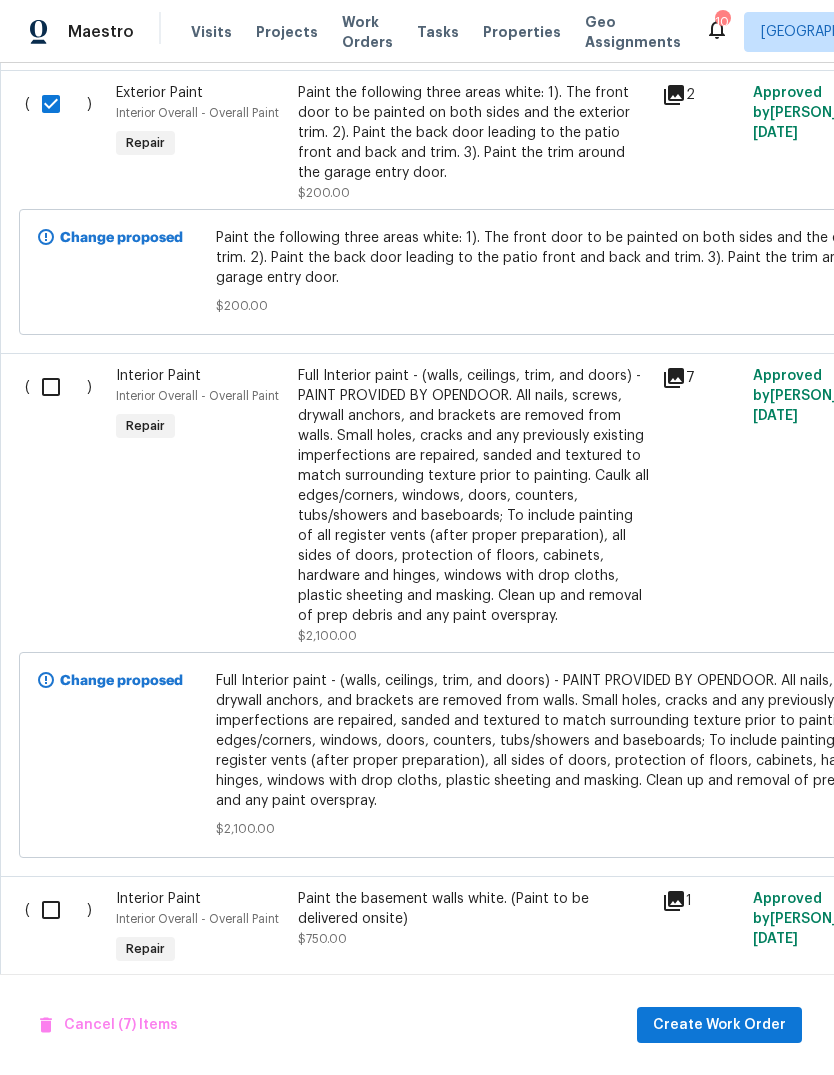 scroll, scrollTop: 2163, scrollLeft: 0, axis: vertical 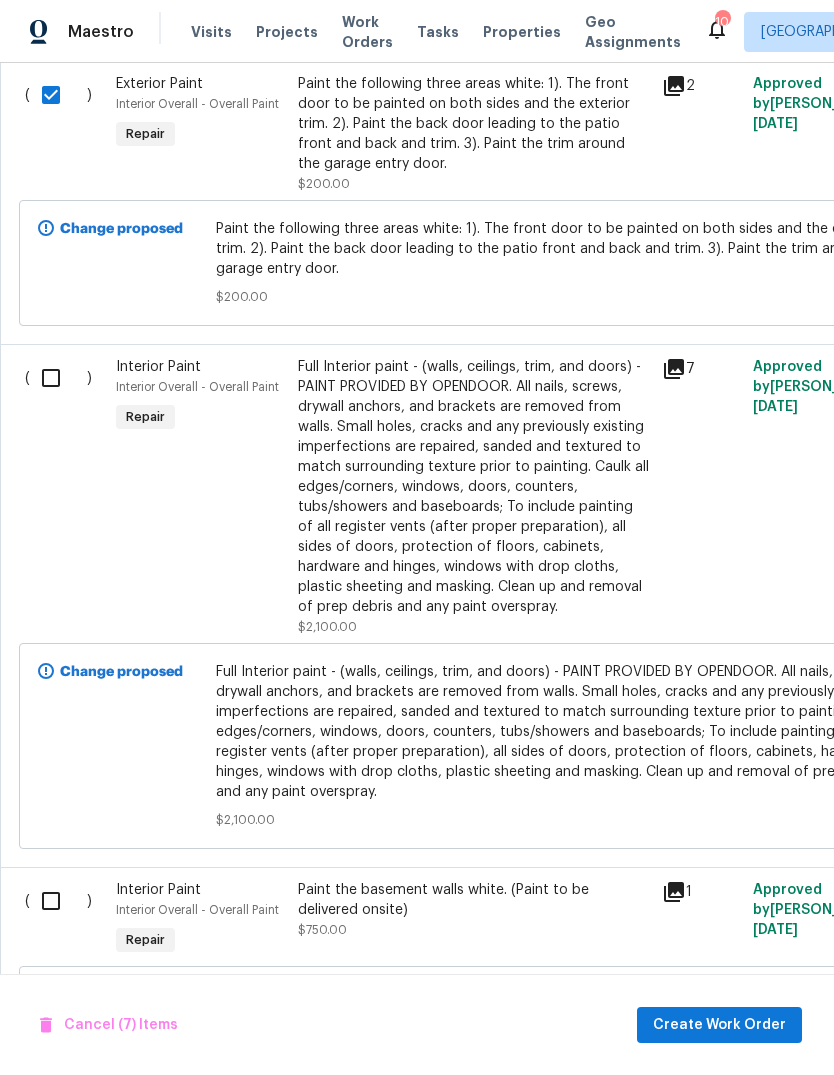 click at bounding box center (58, 378) 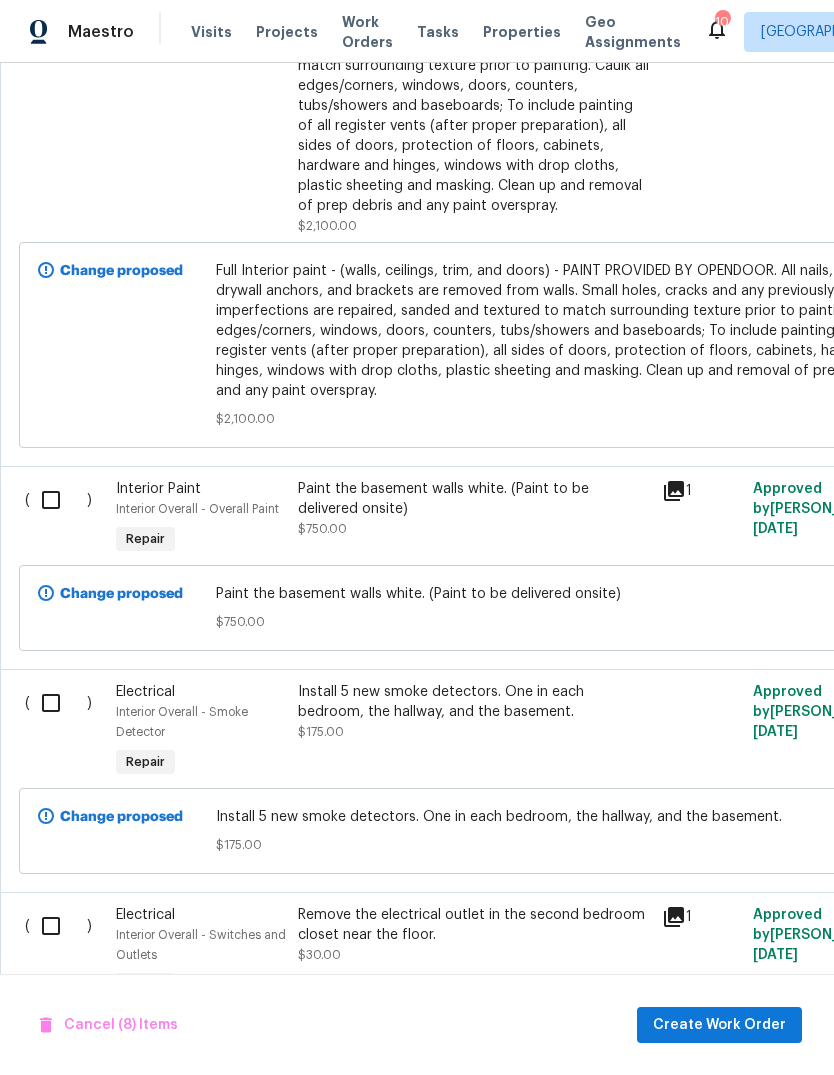 scroll, scrollTop: 2564, scrollLeft: 0, axis: vertical 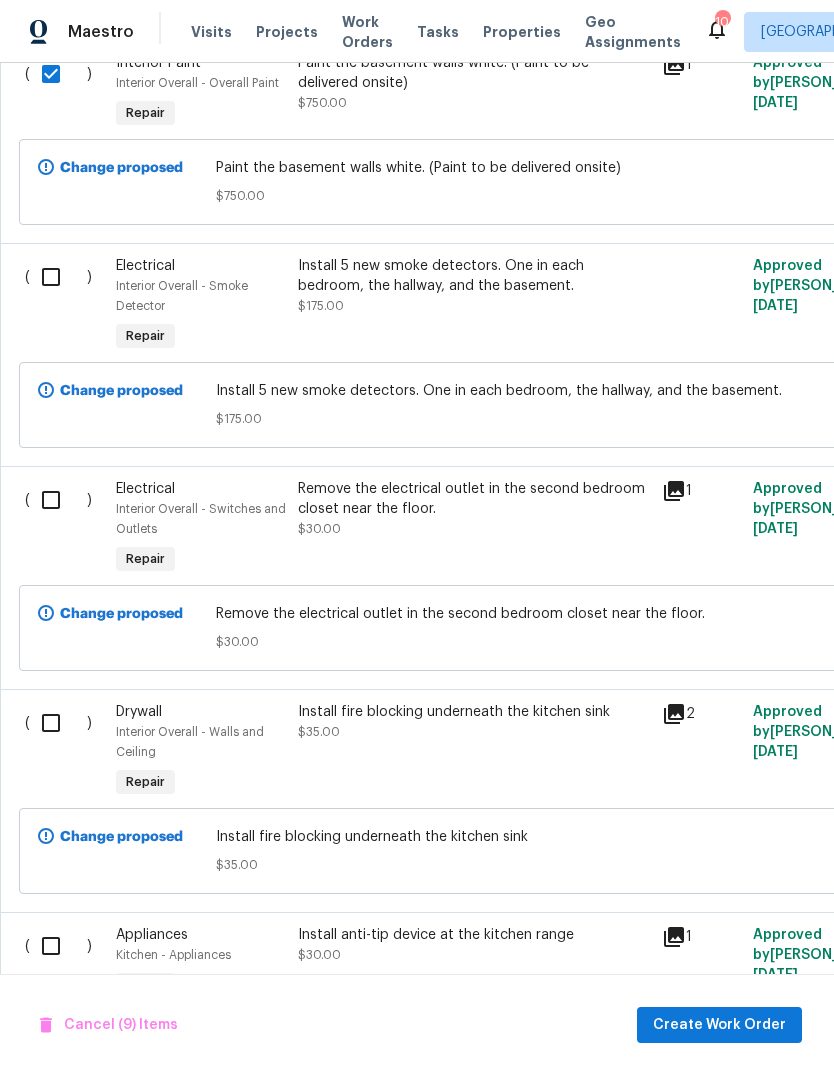 click at bounding box center [58, 277] 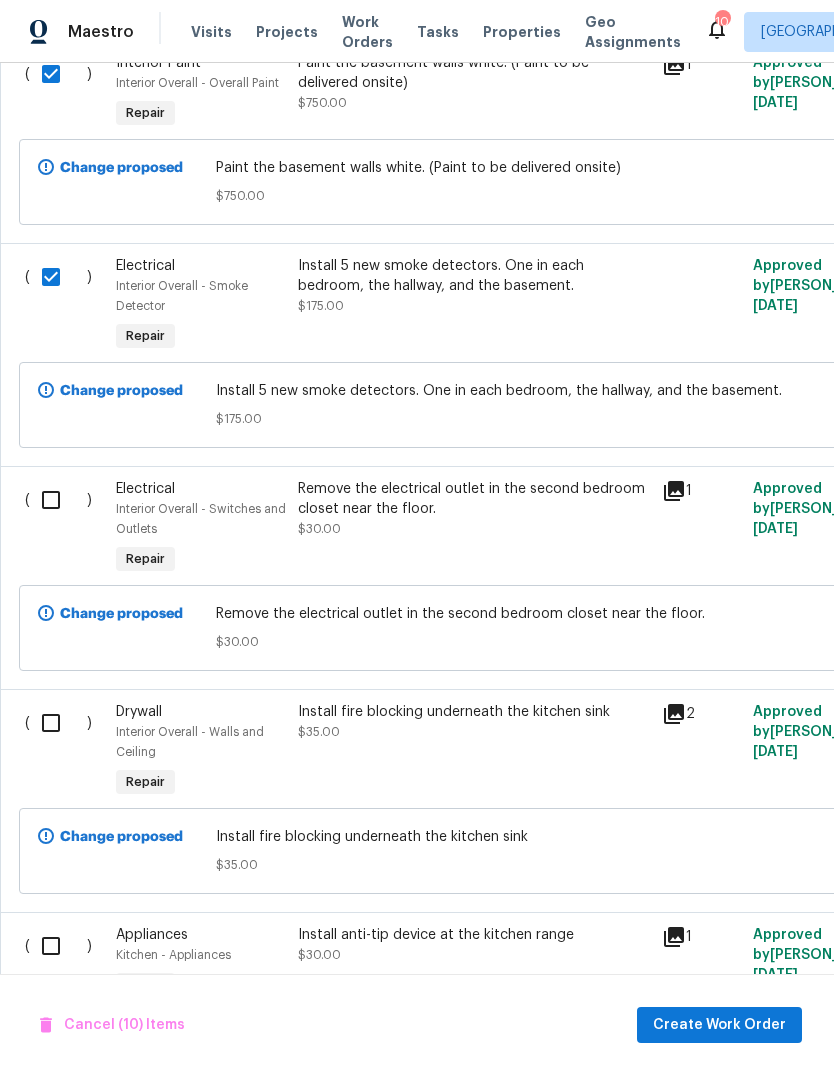 click at bounding box center [58, 500] 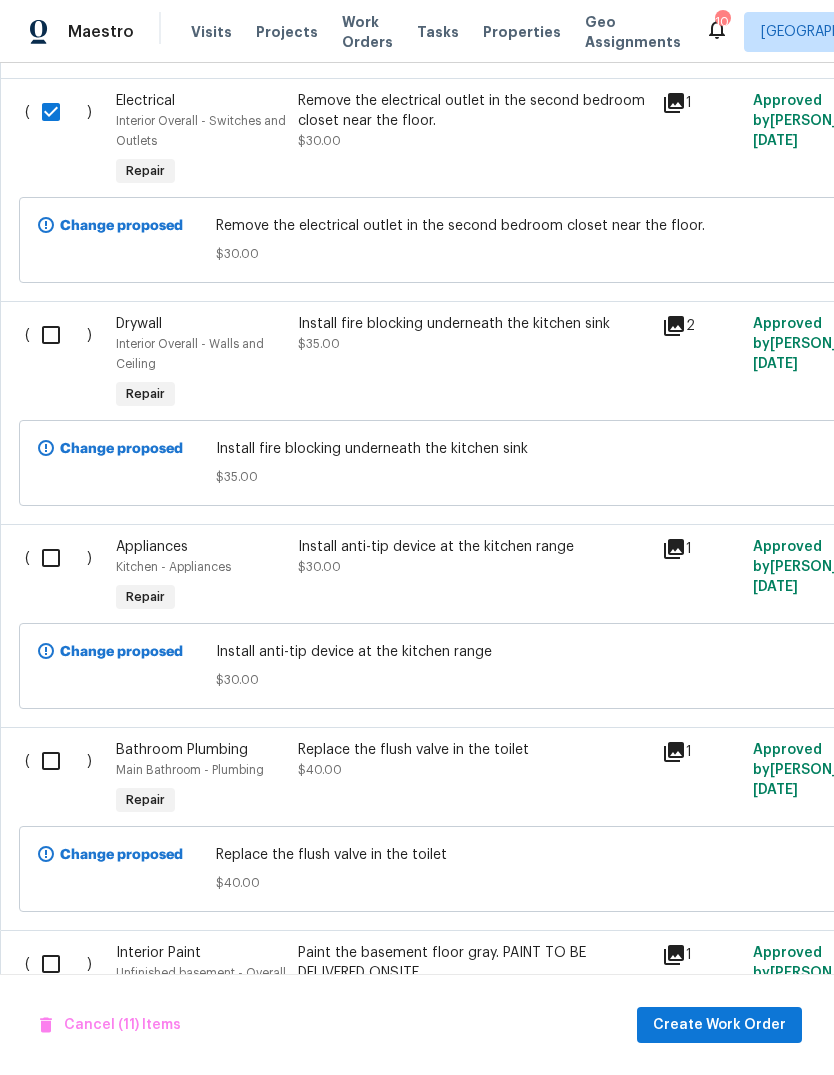 scroll, scrollTop: 3387, scrollLeft: 0, axis: vertical 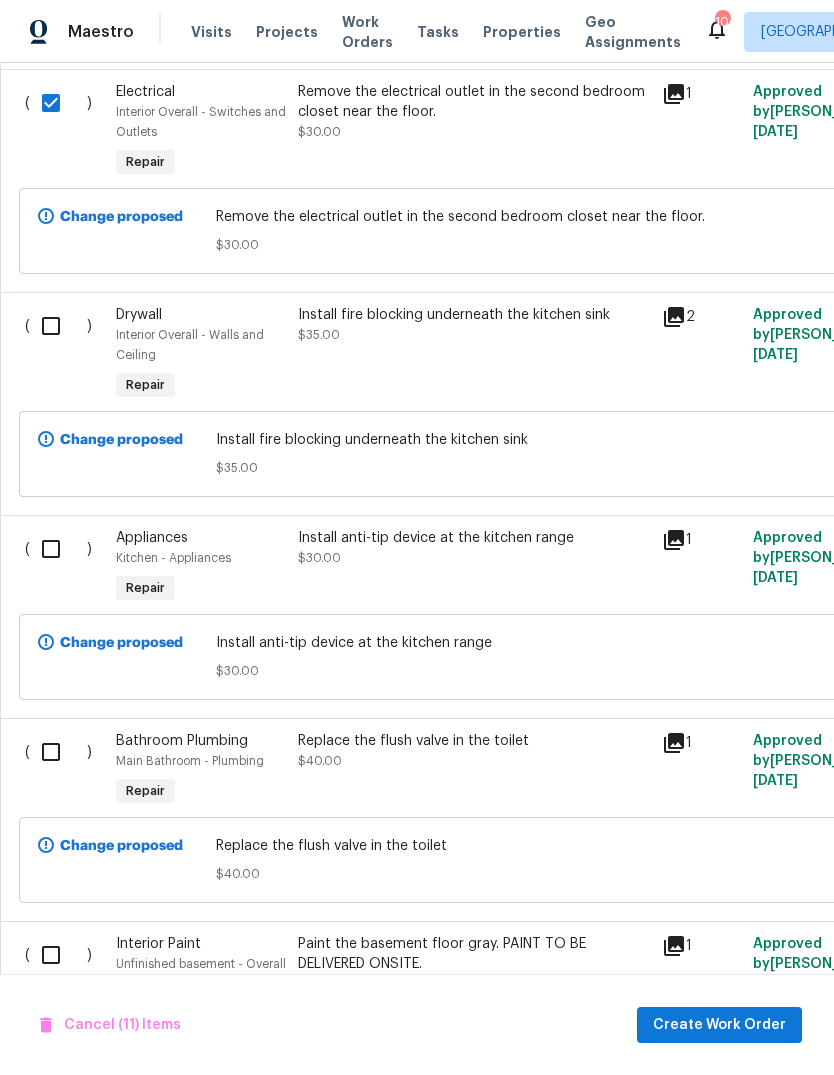 click at bounding box center (58, 326) 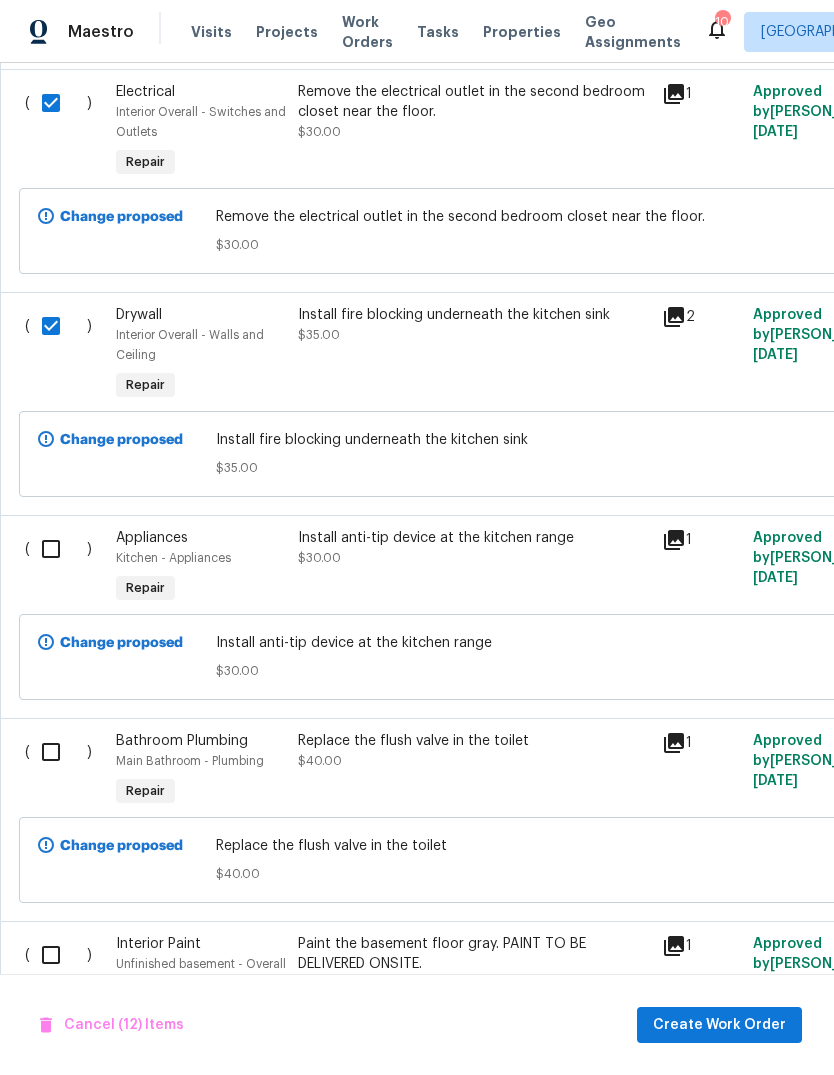 click at bounding box center [58, 549] 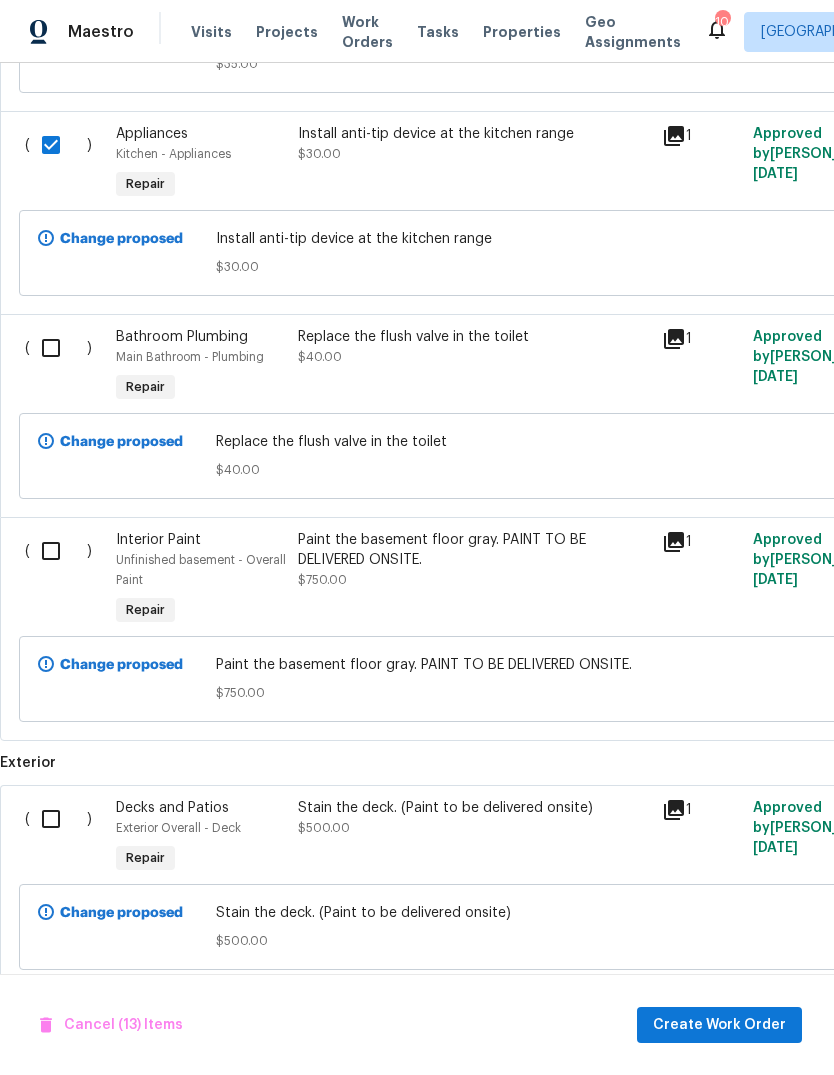 scroll, scrollTop: 3793, scrollLeft: 0, axis: vertical 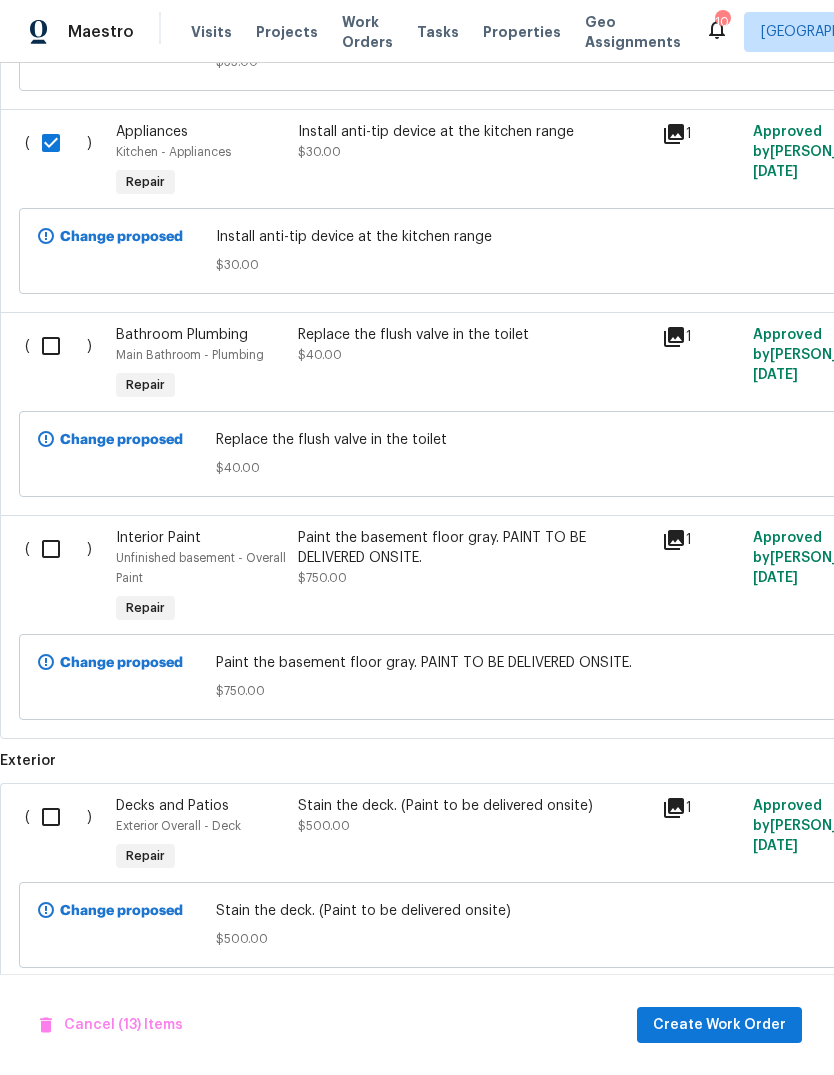 click at bounding box center (58, 346) 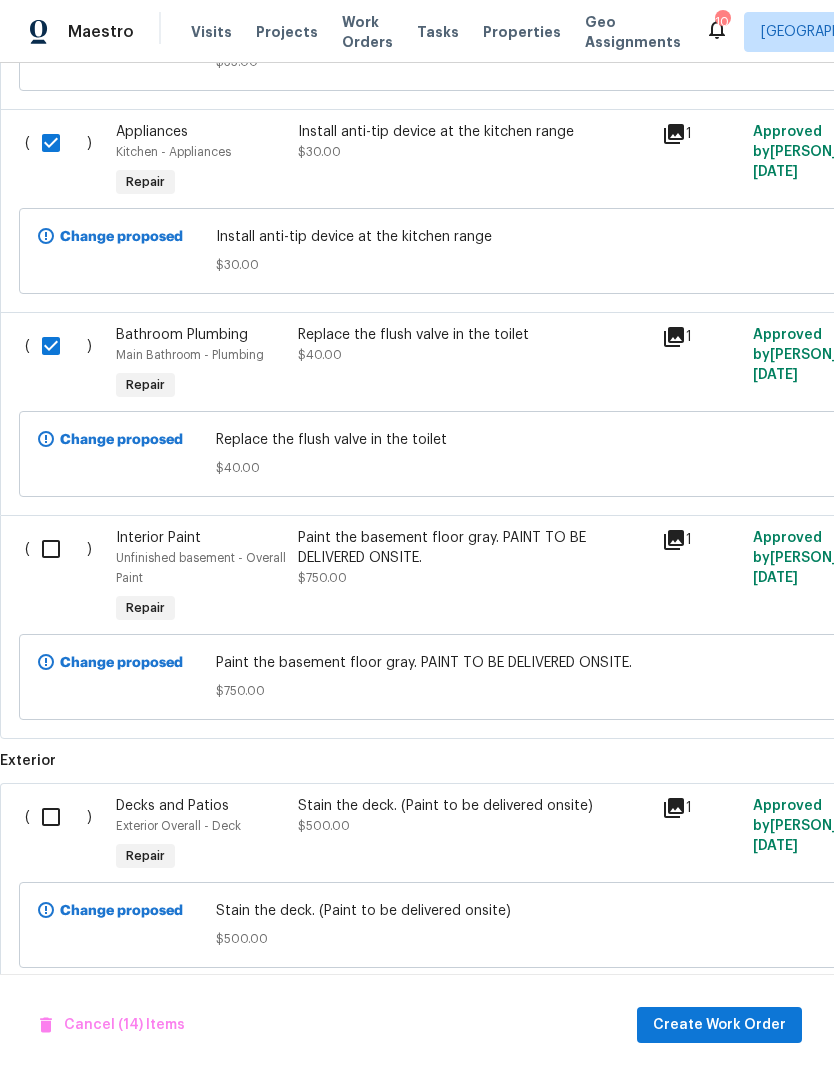 click at bounding box center [58, 549] 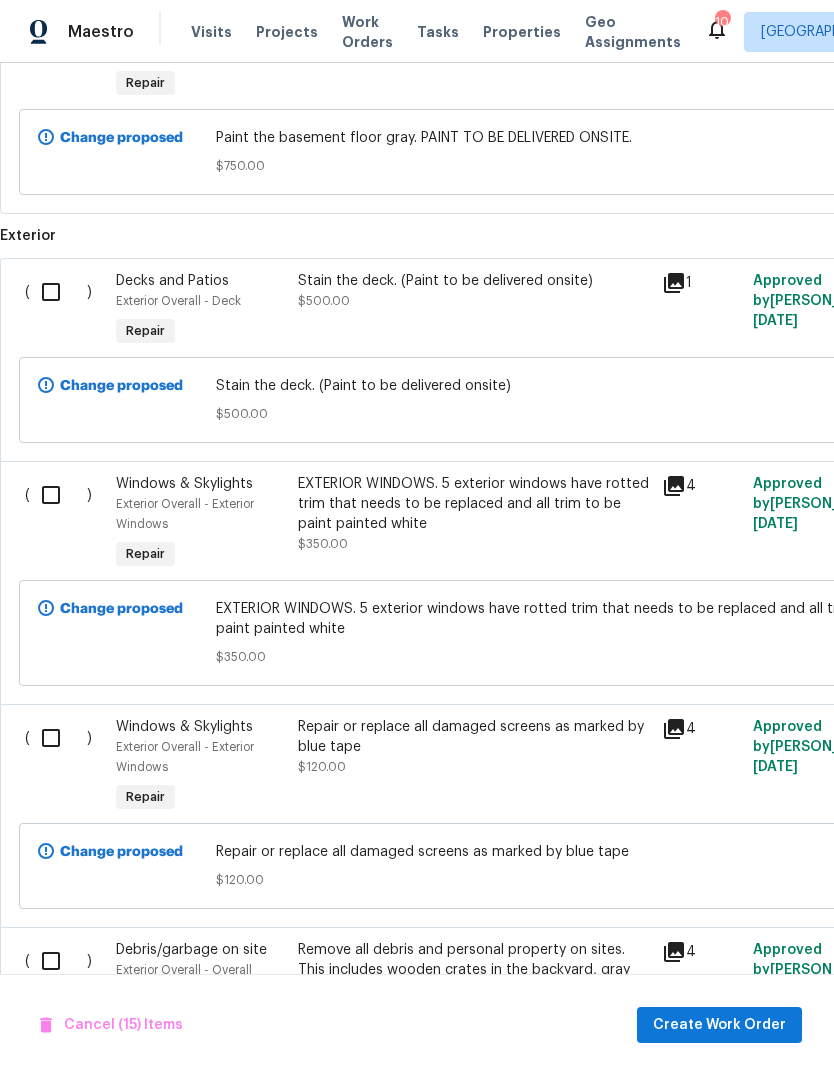 scroll, scrollTop: 4318, scrollLeft: 0, axis: vertical 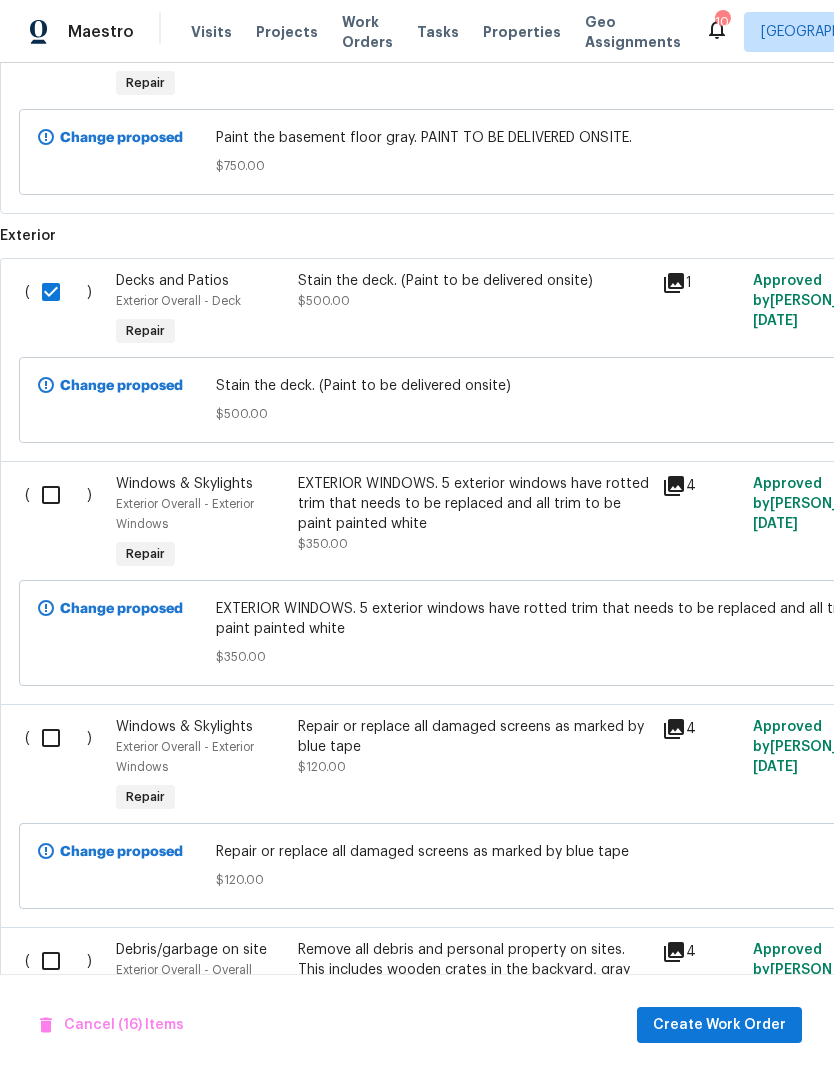 click at bounding box center [58, 495] 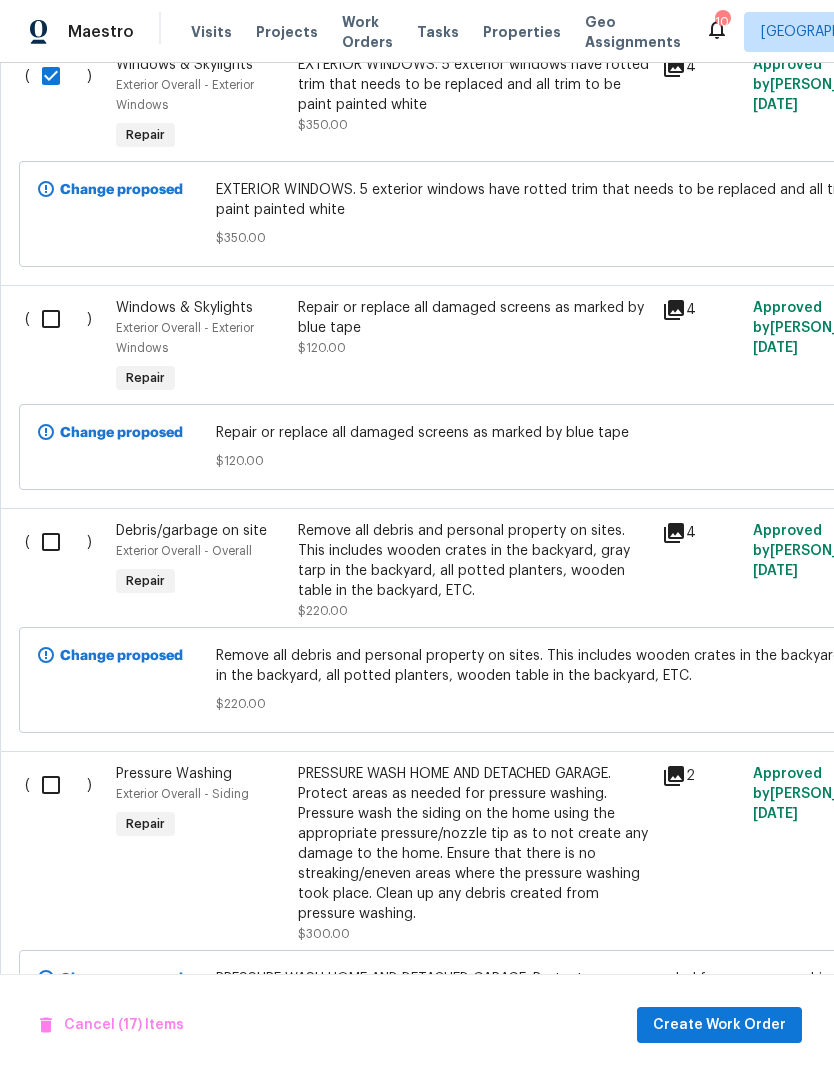 scroll, scrollTop: 4741, scrollLeft: 0, axis: vertical 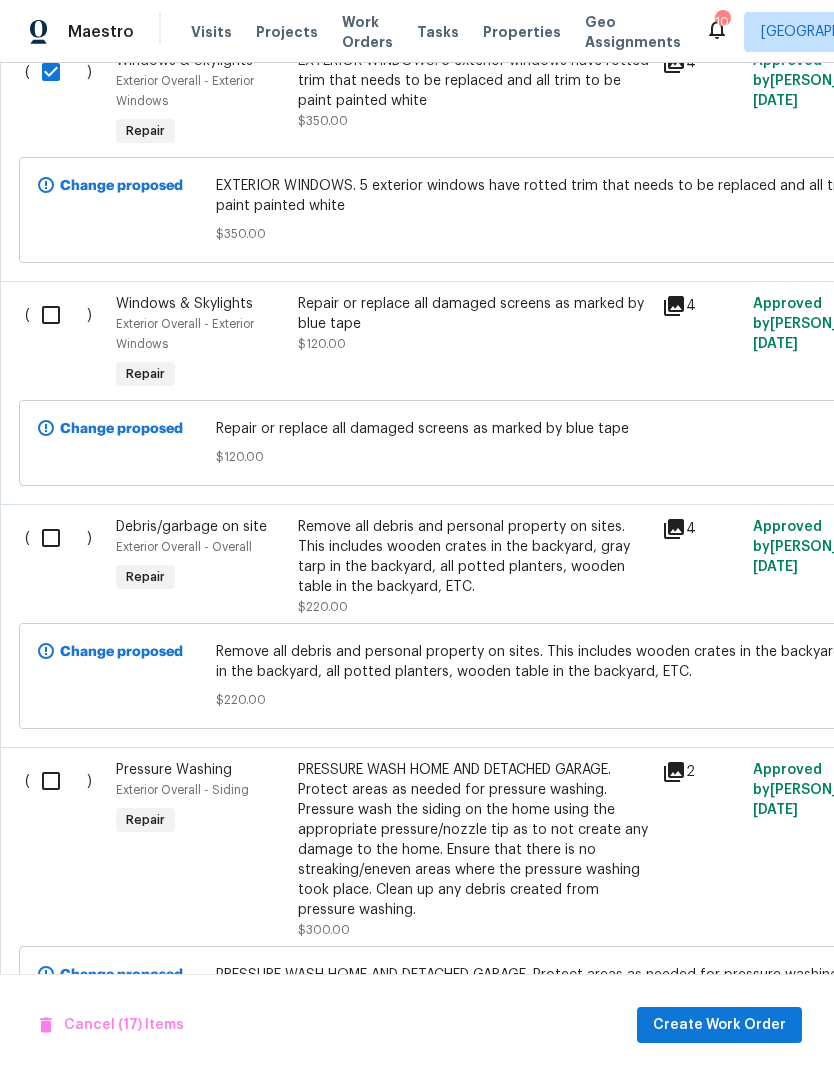 click at bounding box center [58, 315] 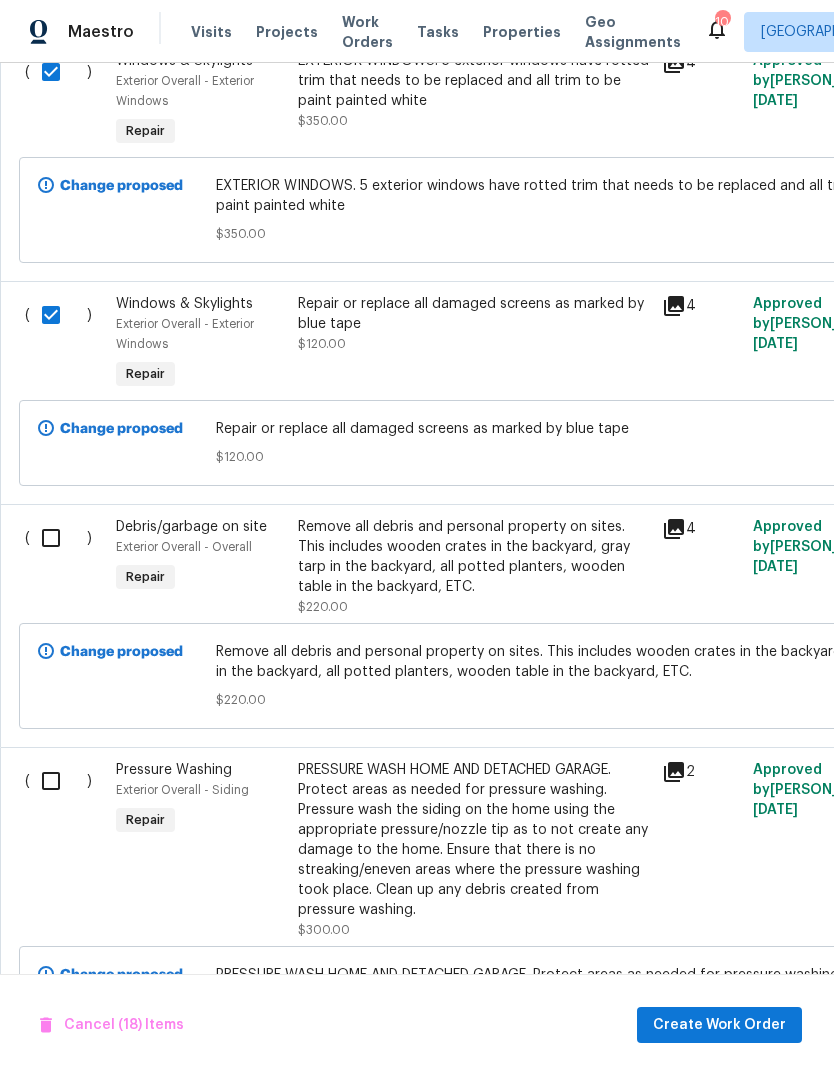 click at bounding box center (58, 538) 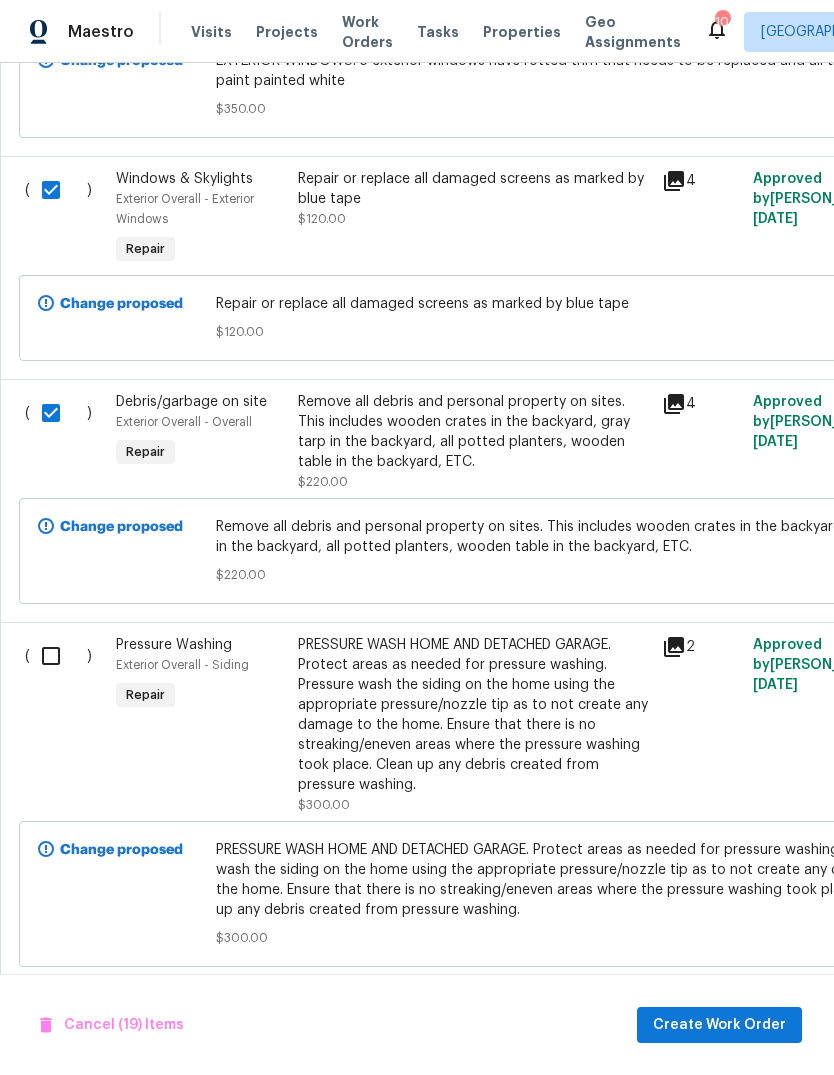 scroll, scrollTop: 4864, scrollLeft: 0, axis: vertical 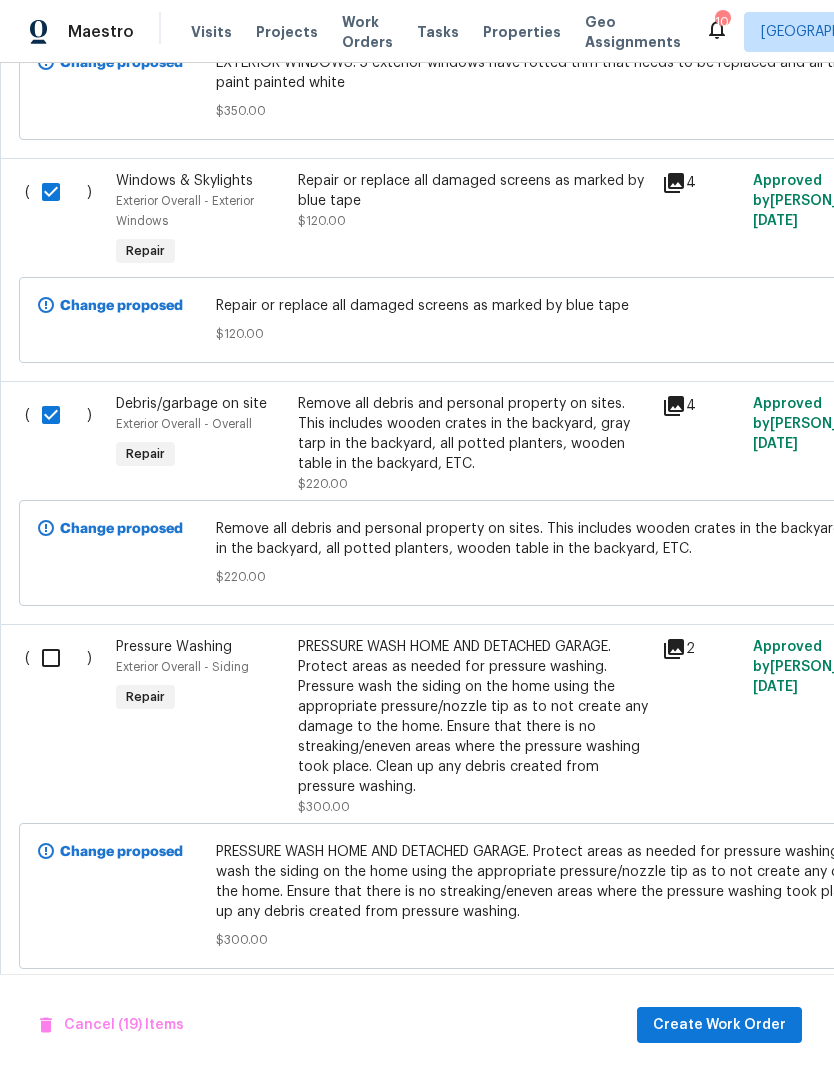 click at bounding box center [58, 658] 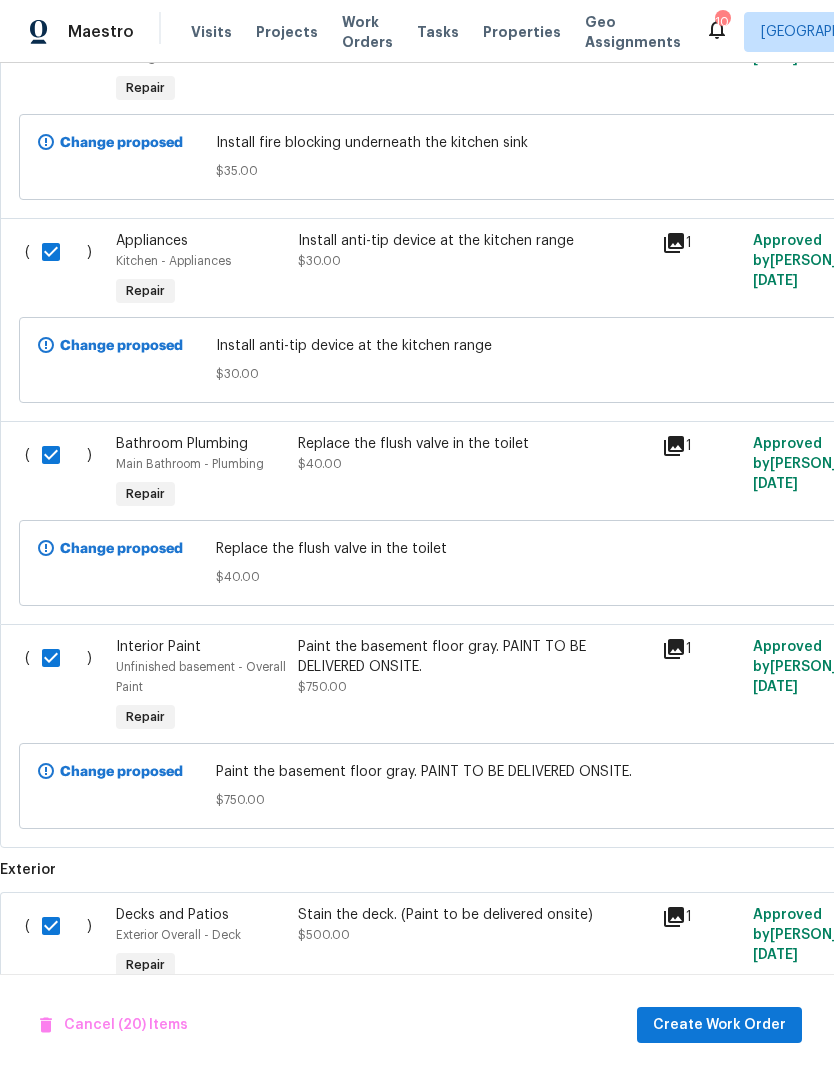 scroll, scrollTop: 3673, scrollLeft: 0, axis: vertical 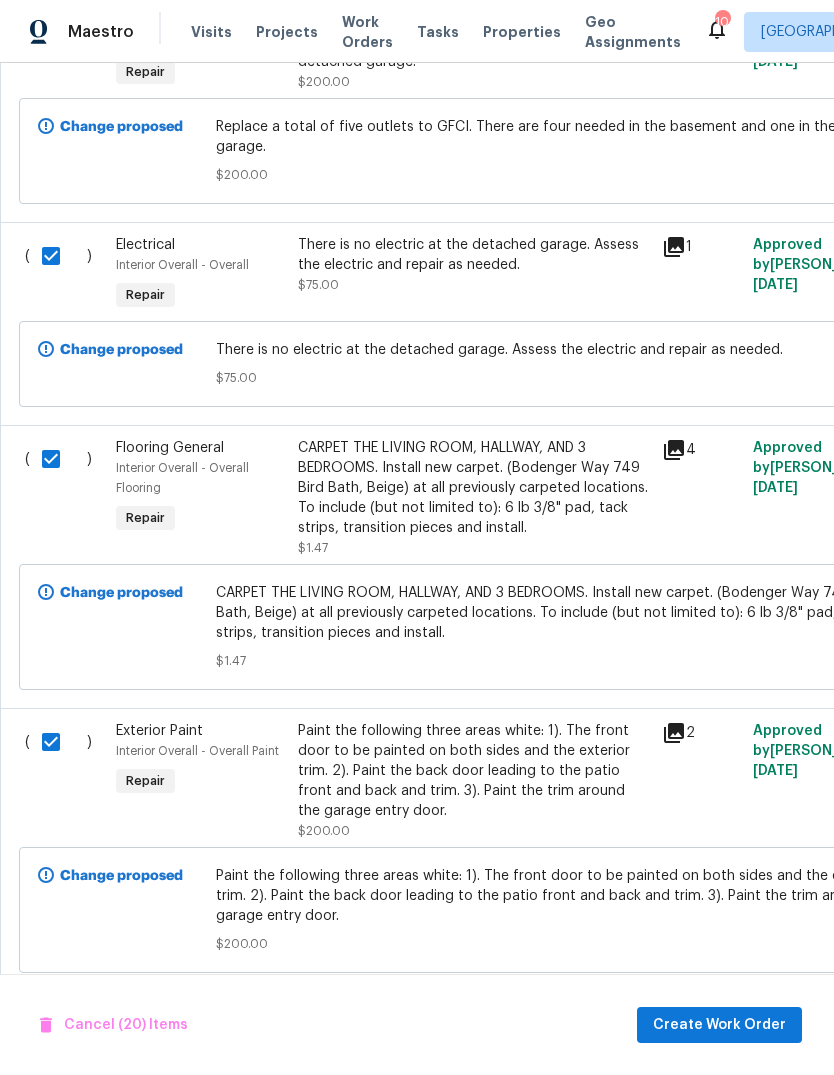 click at bounding box center [58, 459] 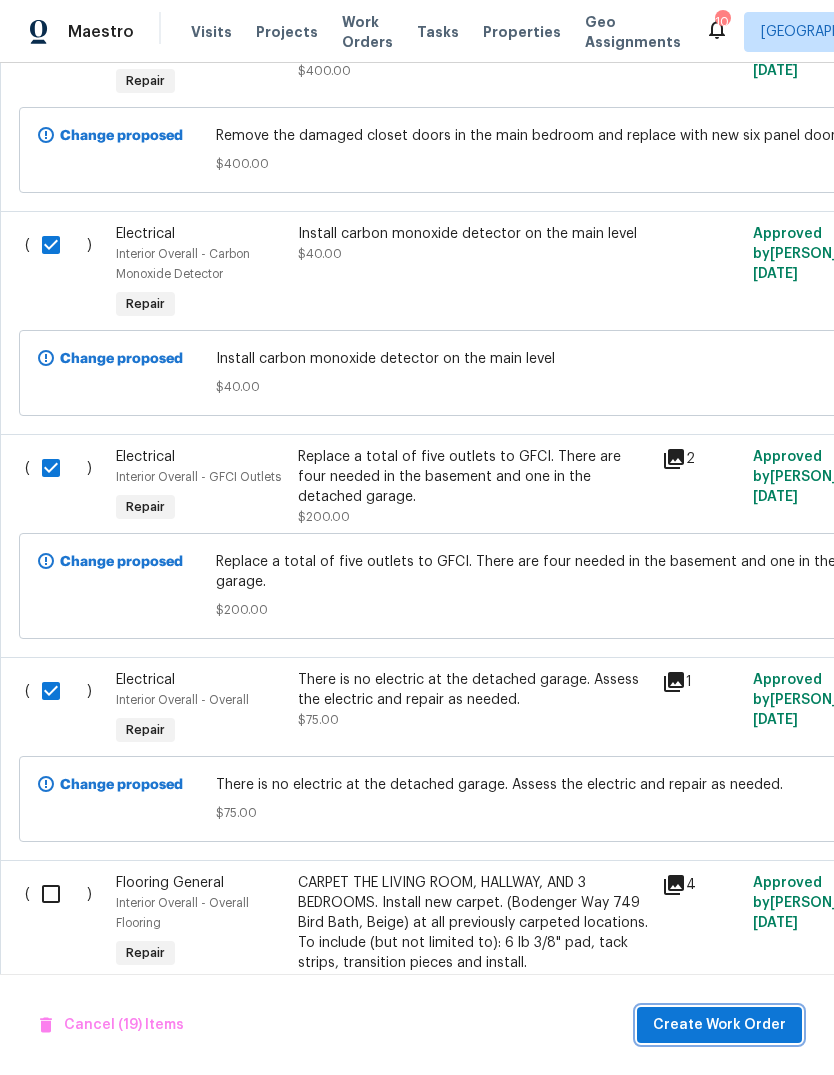 click on "Create Work Order" at bounding box center [719, 1025] 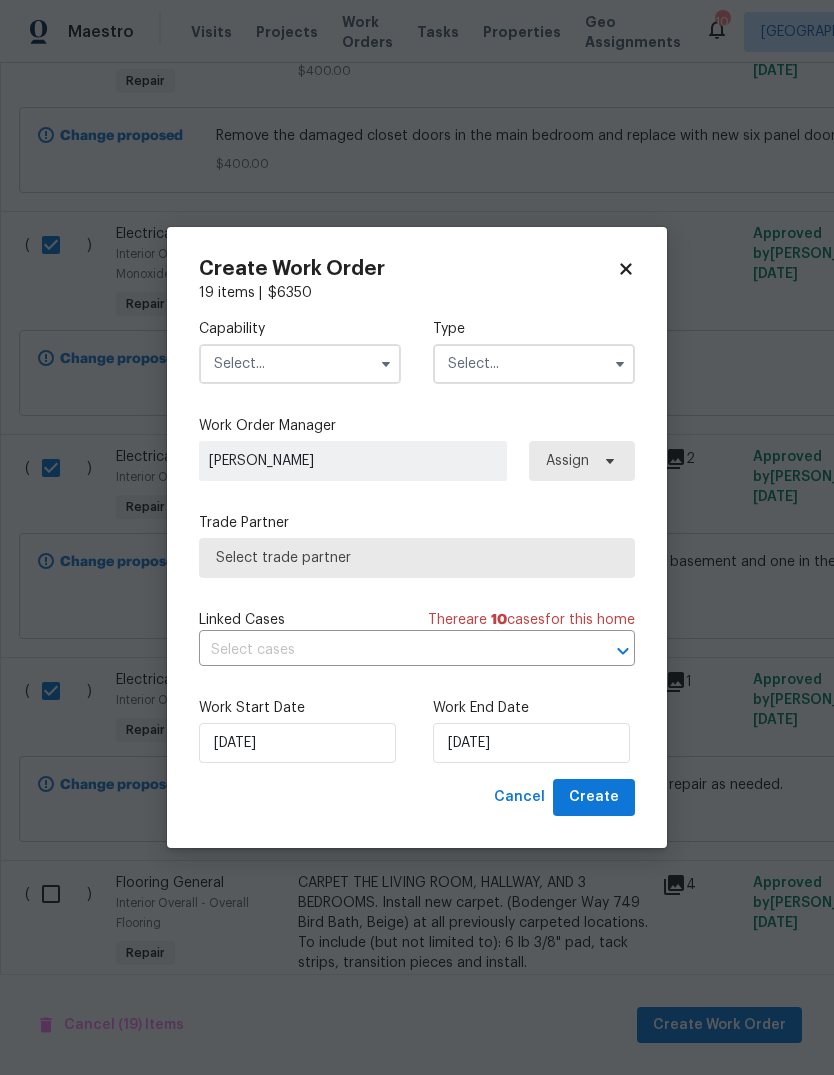 click at bounding box center [300, 364] 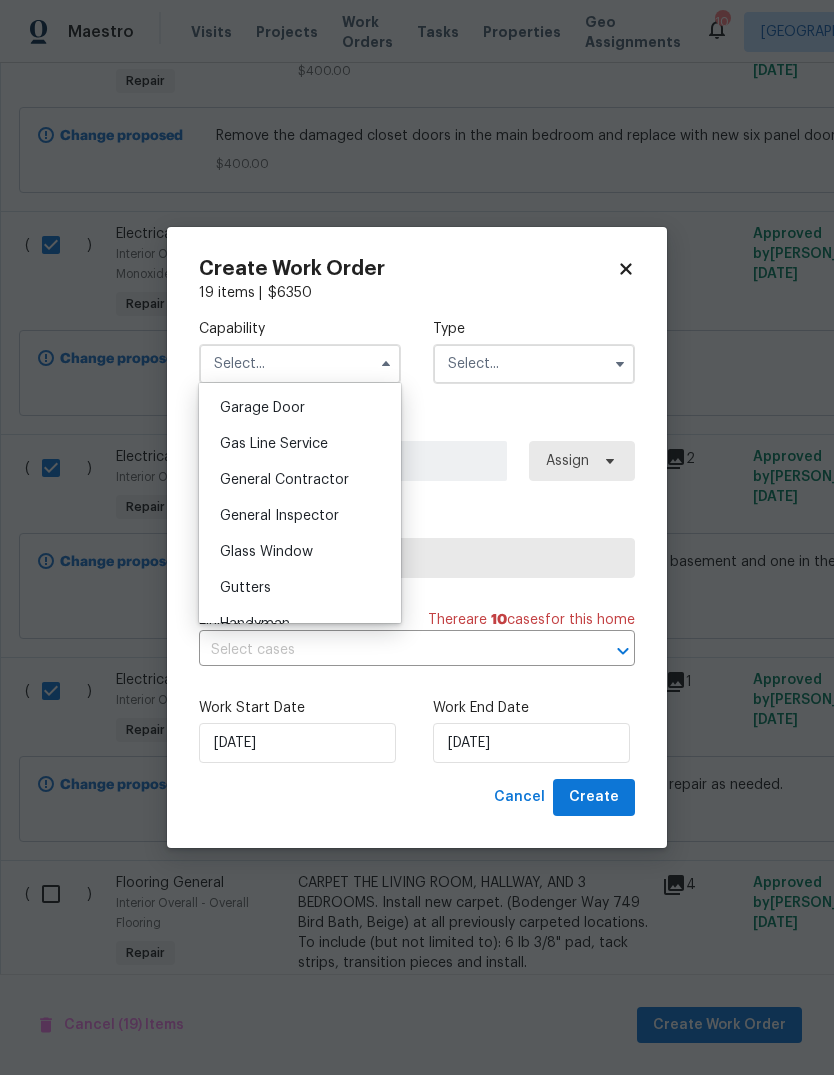 click on "General Contractor" at bounding box center (300, 480) 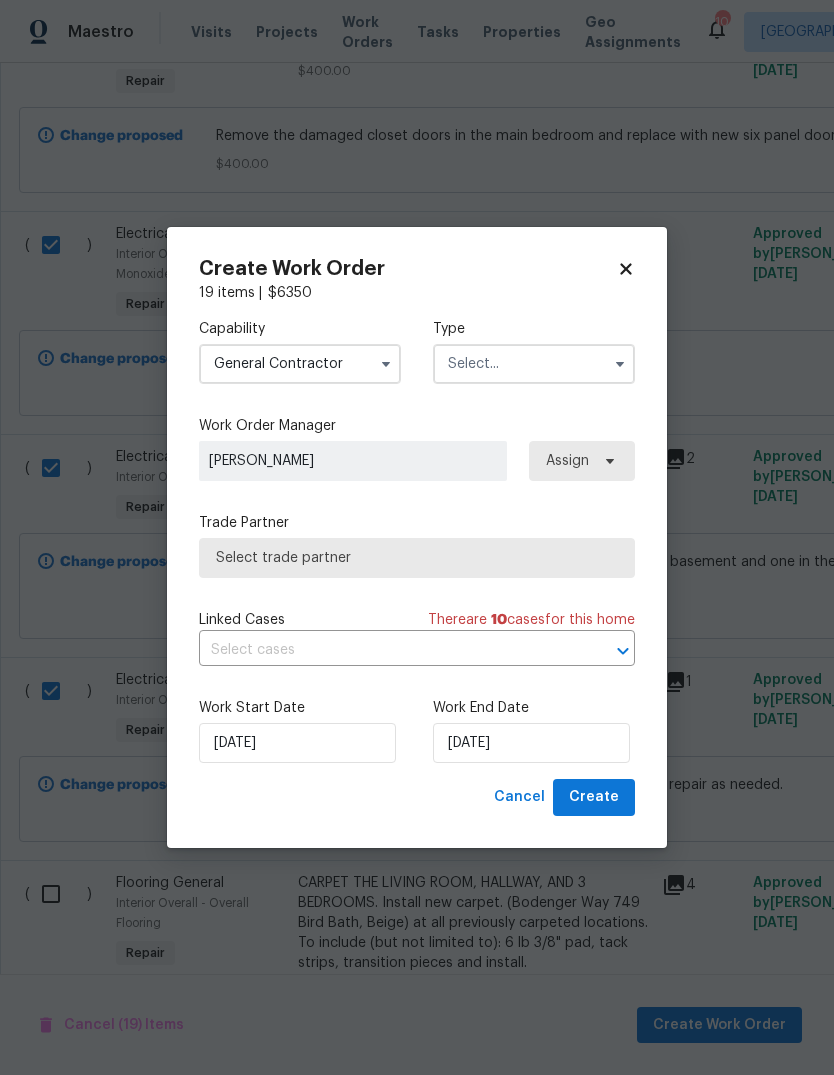 click at bounding box center [534, 364] 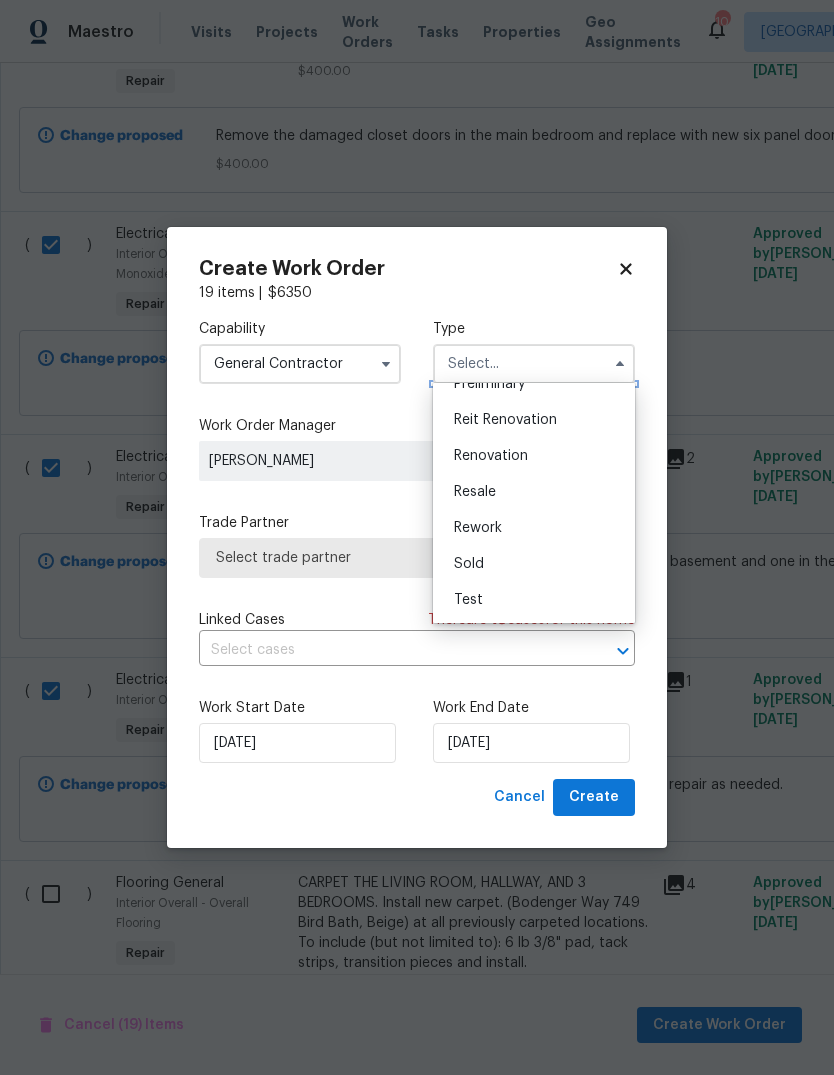 scroll, scrollTop: 454, scrollLeft: 0, axis: vertical 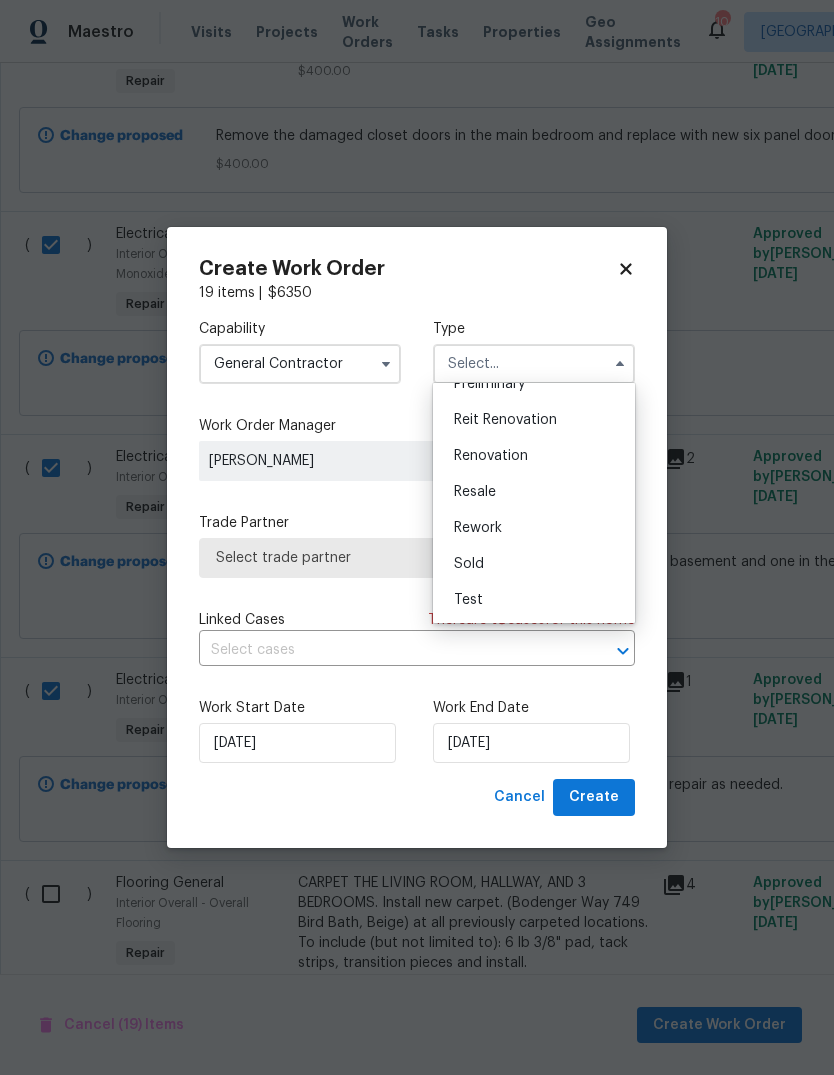 click on "Renovation" at bounding box center [534, 456] 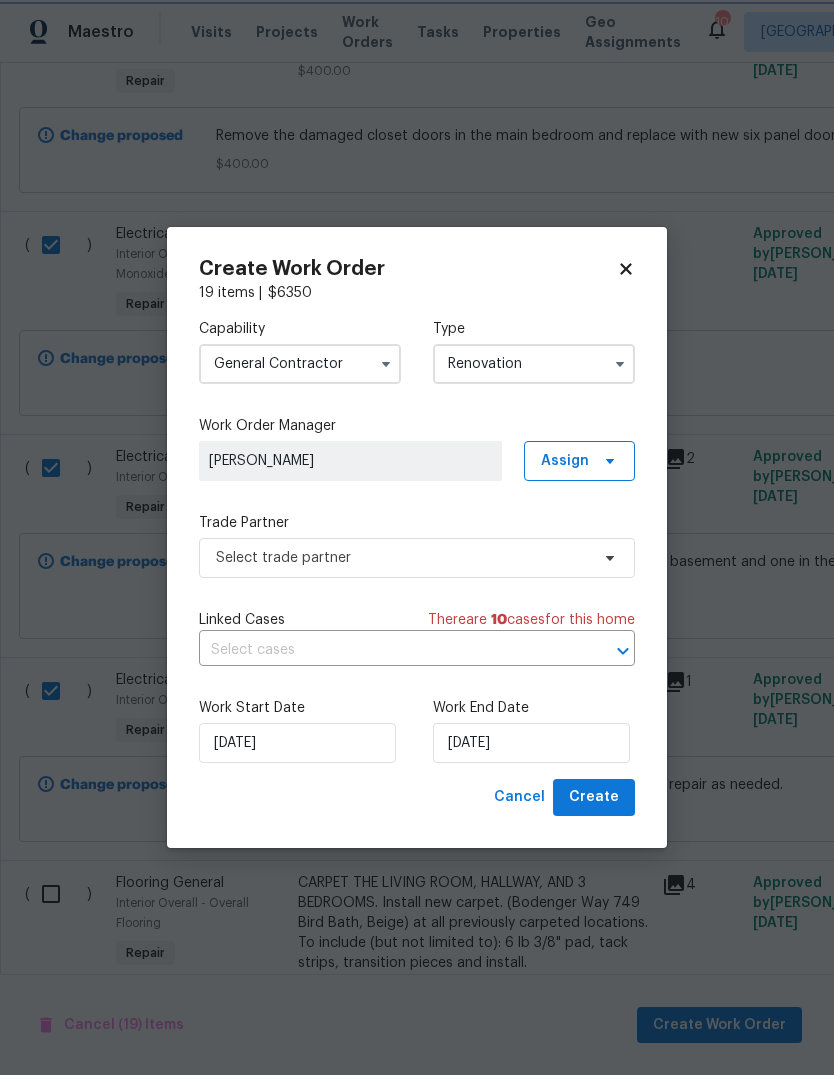 scroll, scrollTop: 0, scrollLeft: 0, axis: both 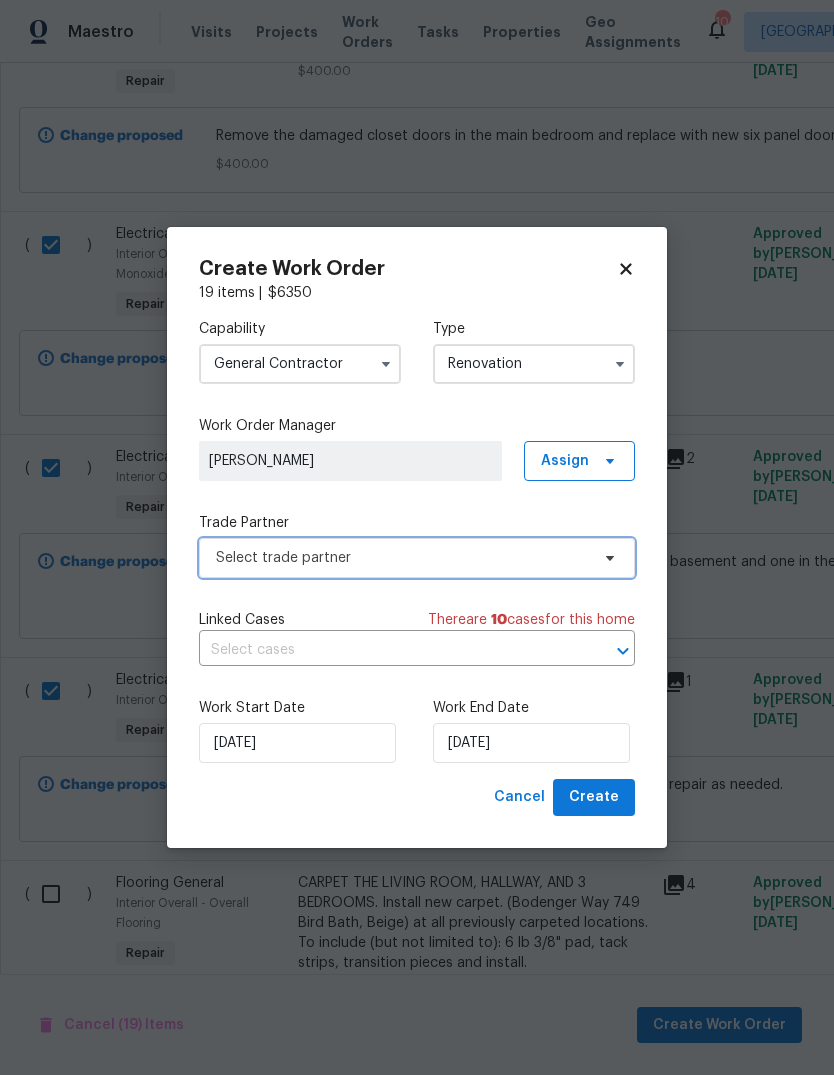 click on "Select trade partner" at bounding box center [402, 558] 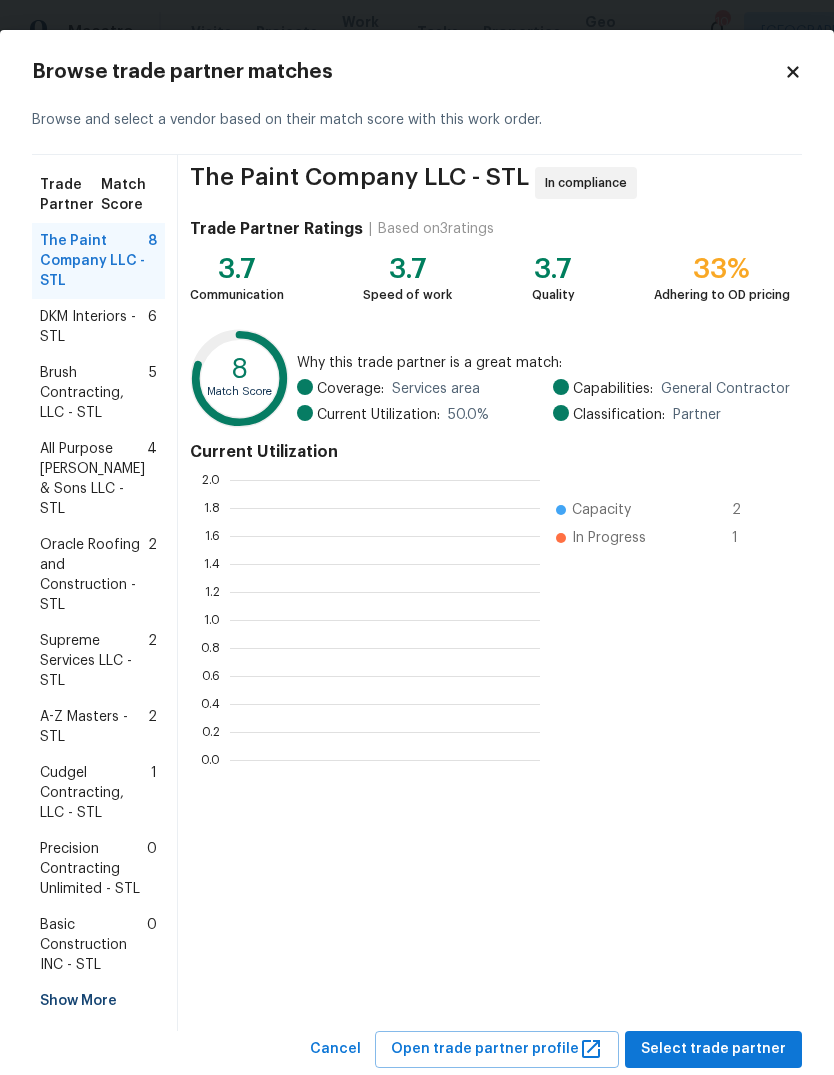 scroll, scrollTop: 2, scrollLeft: 2, axis: both 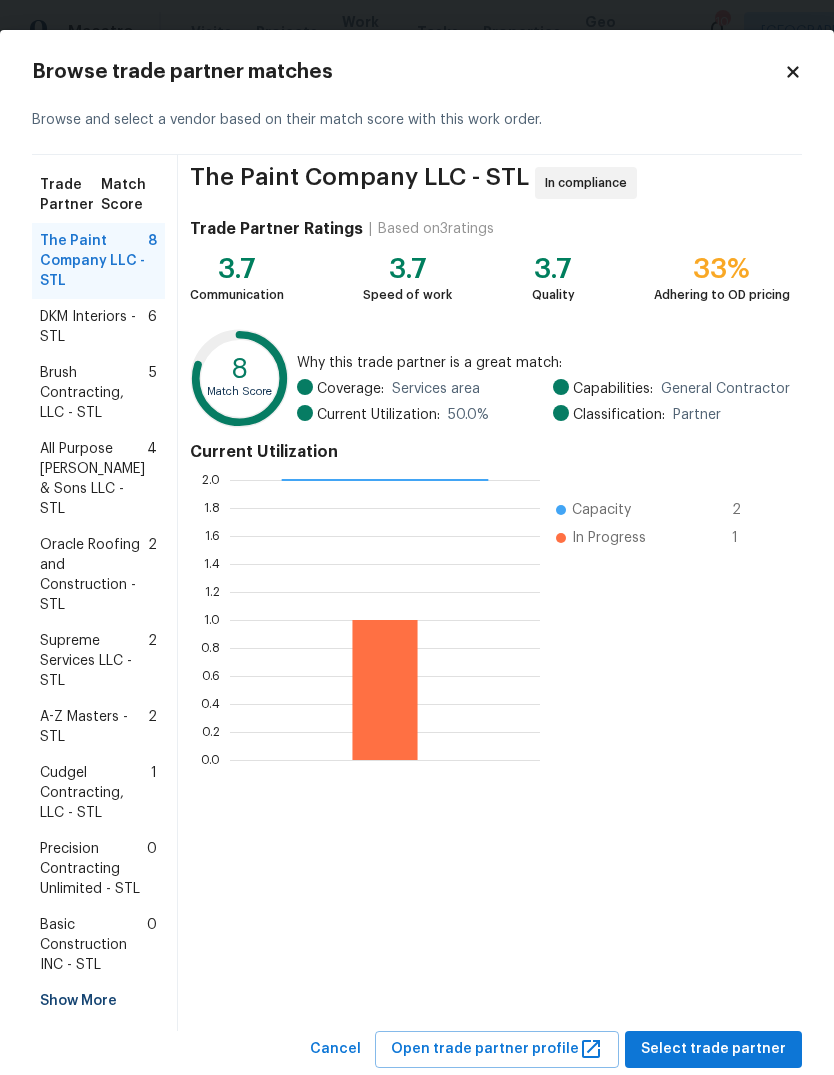 click on "Supreme Services LLC - STL" at bounding box center [94, 661] 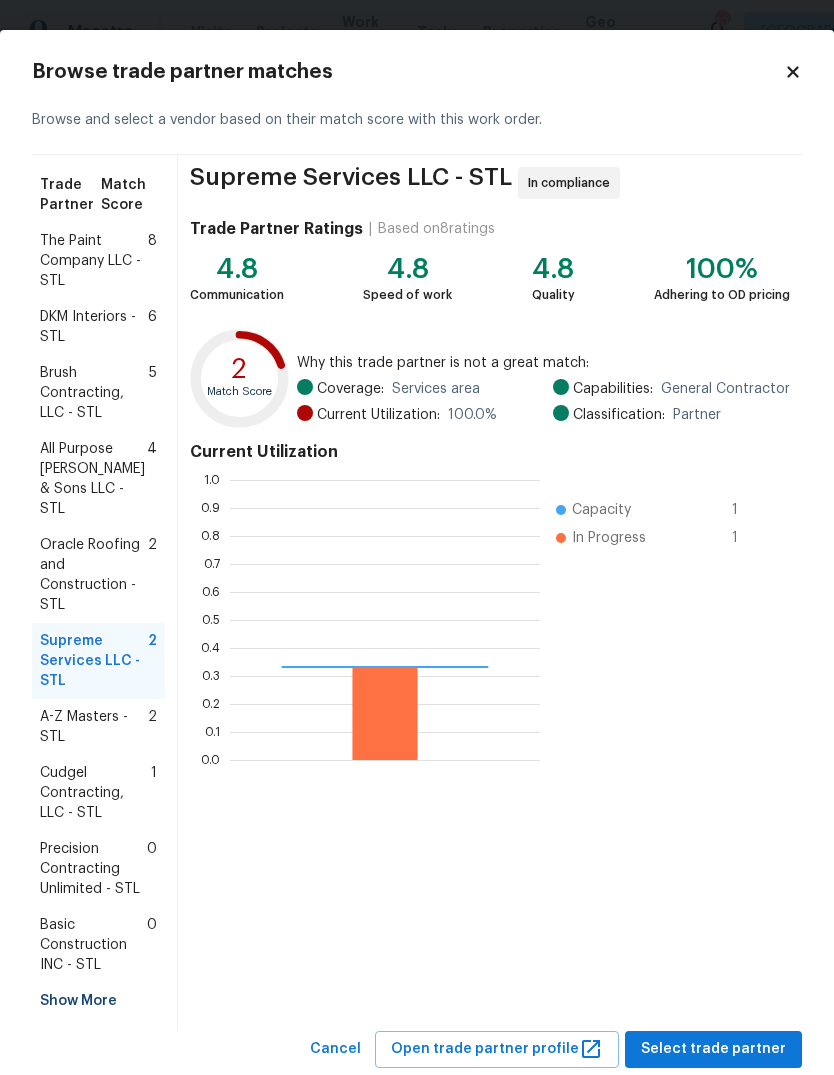 scroll, scrollTop: 2, scrollLeft: 2, axis: both 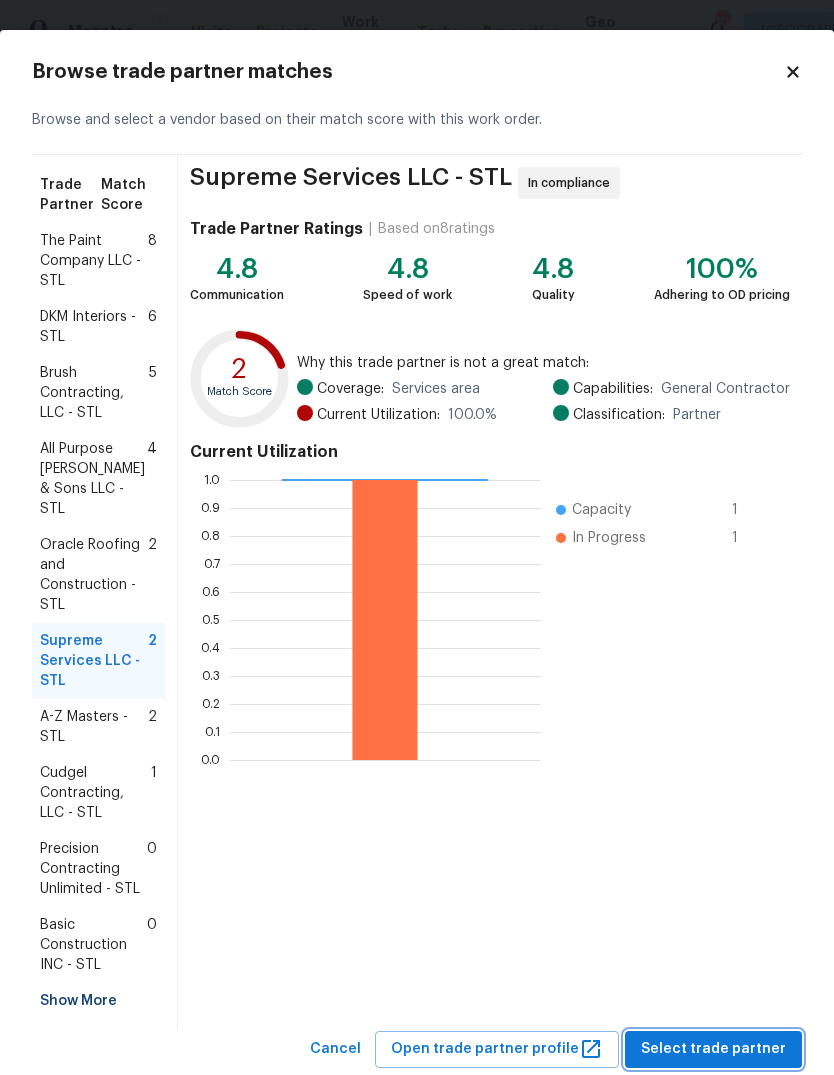 click on "Select trade partner" at bounding box center (713, 1049) 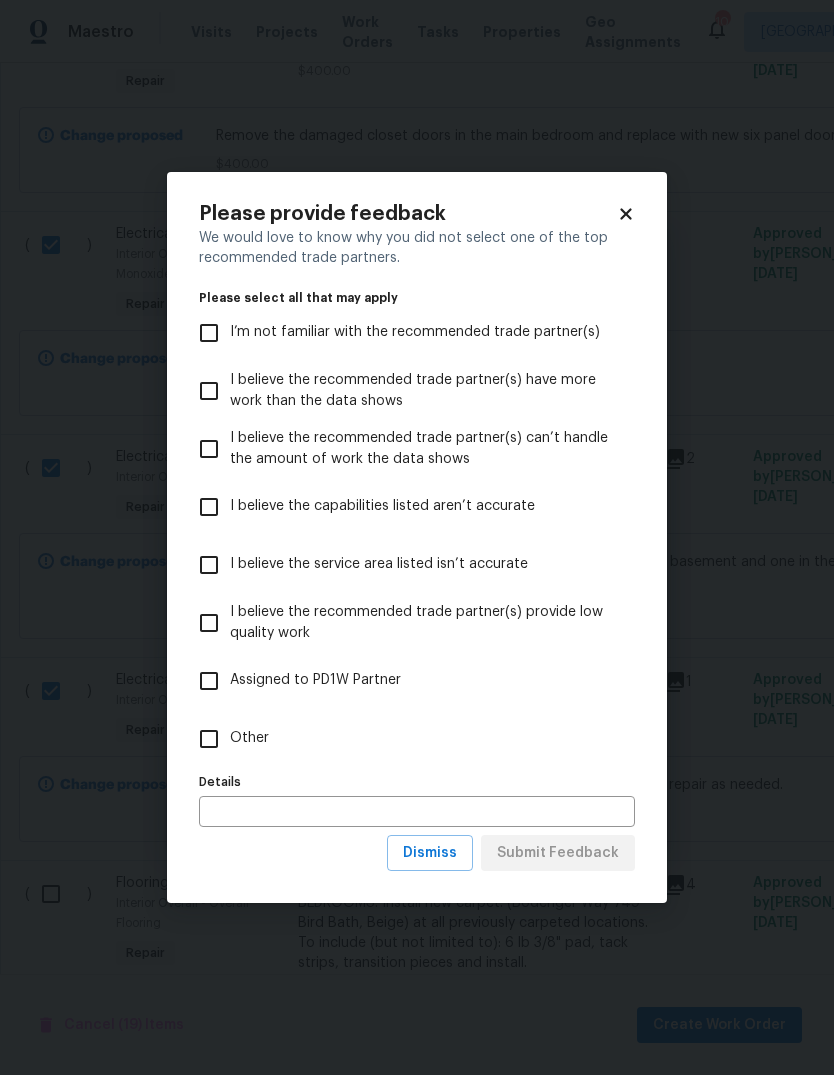 click on "Other" at bounding box center [249, 738] 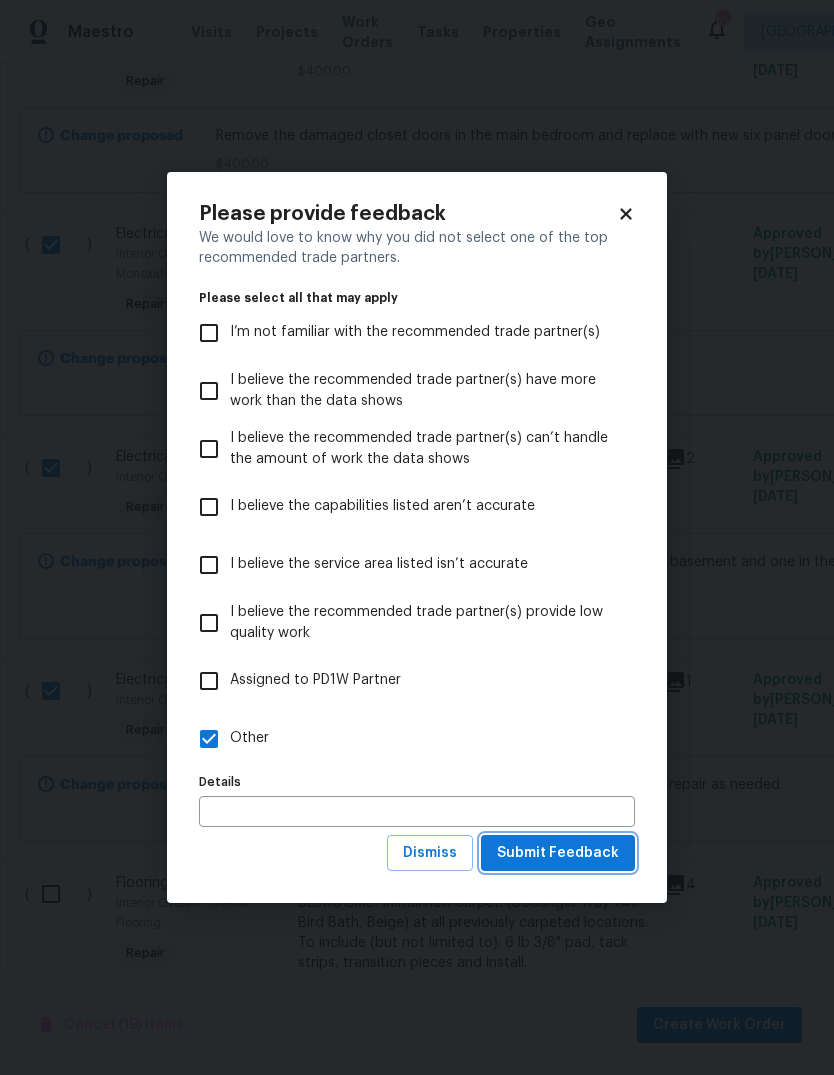 click on "Submit Feedback" at bounding box center [558, 853] 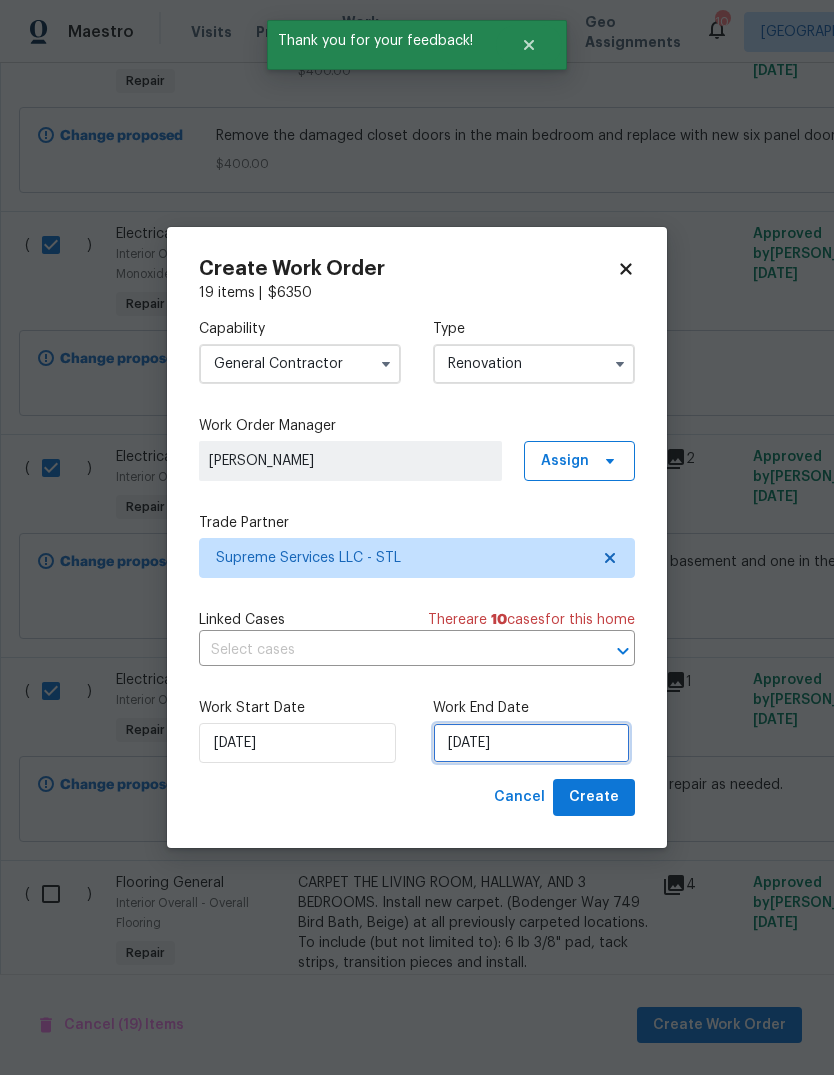 click on "[DATE]" at bounding box center [531, 743] 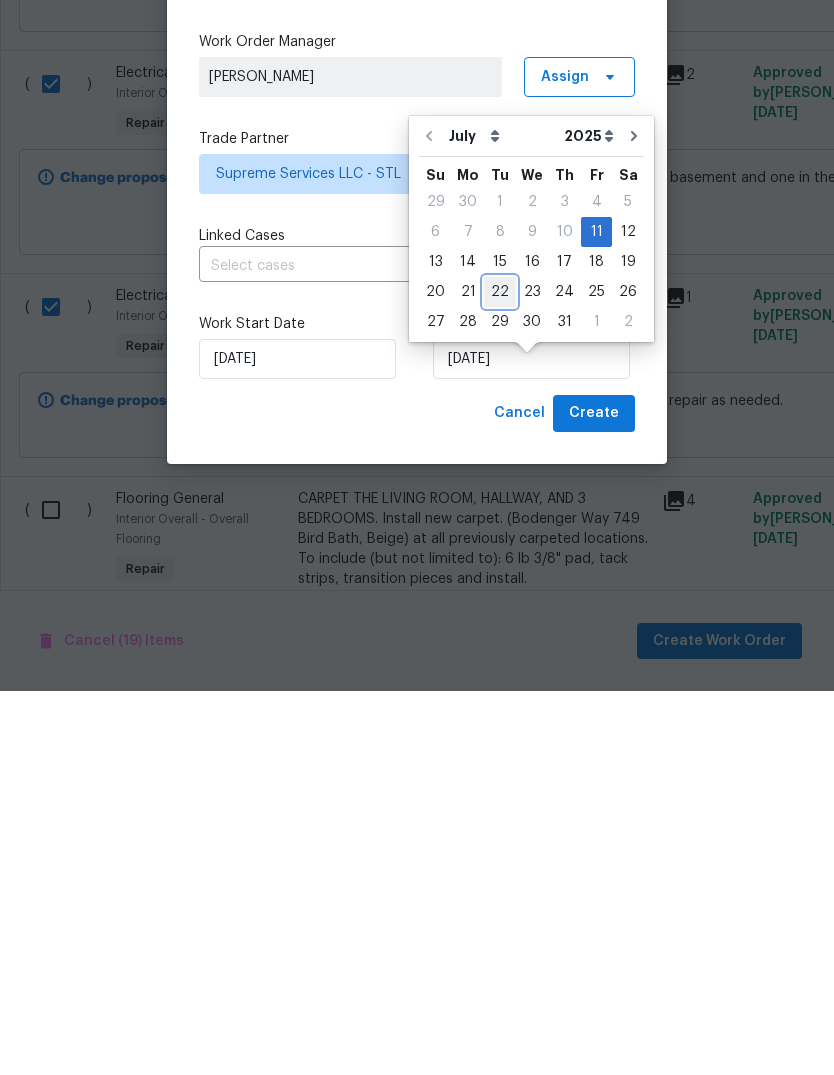 click on "22" at bounding box center (500, 676) 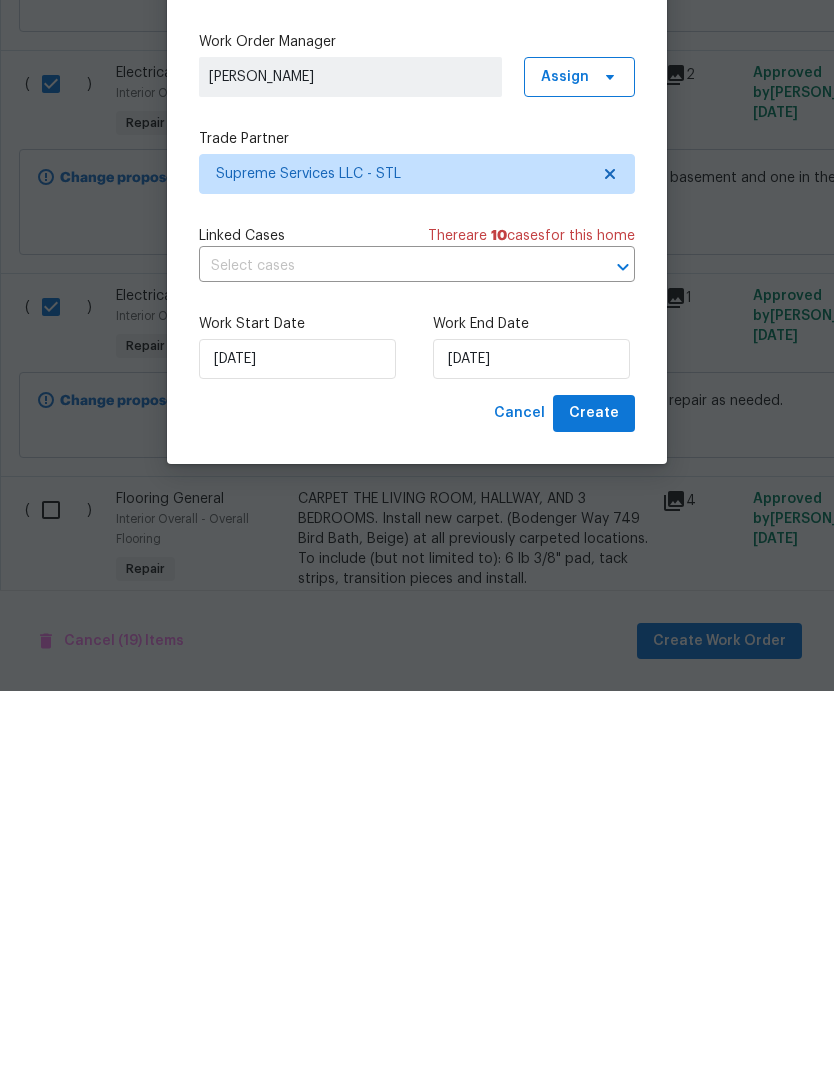 scroll, scrollTop: 75, scrollLeft: 0, axis: vertical 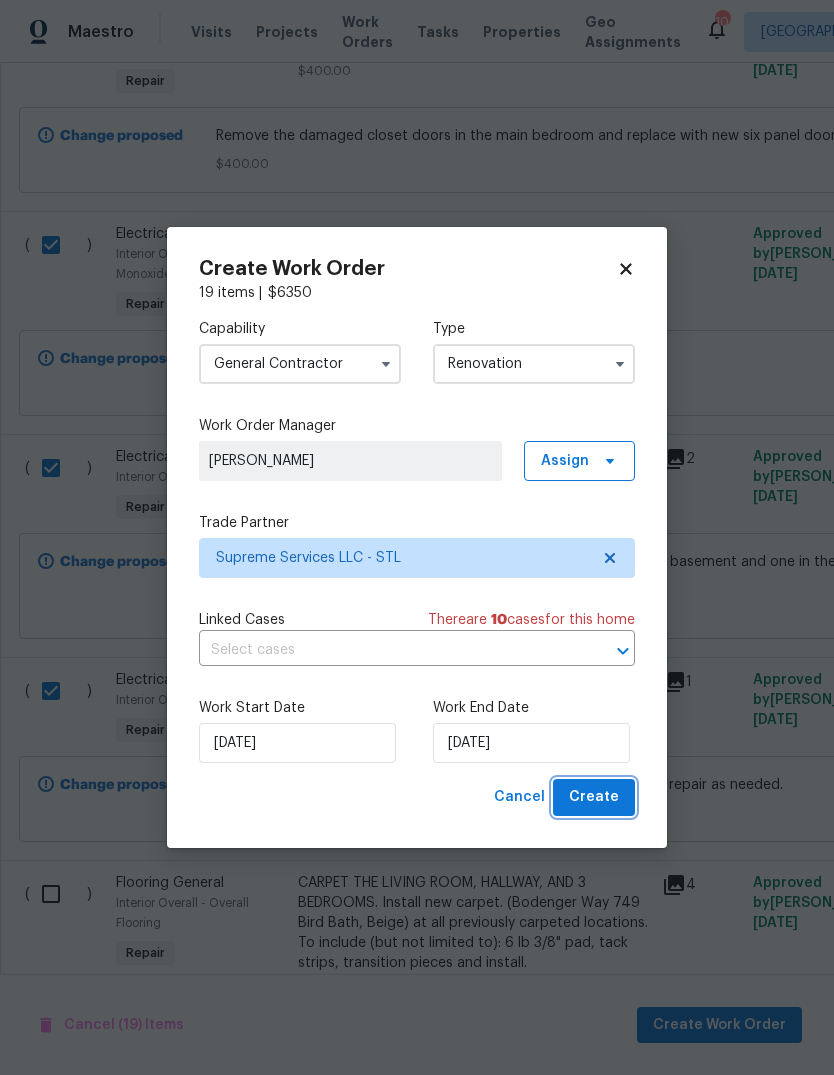 click on "Create" at bounding box center [594, 797] 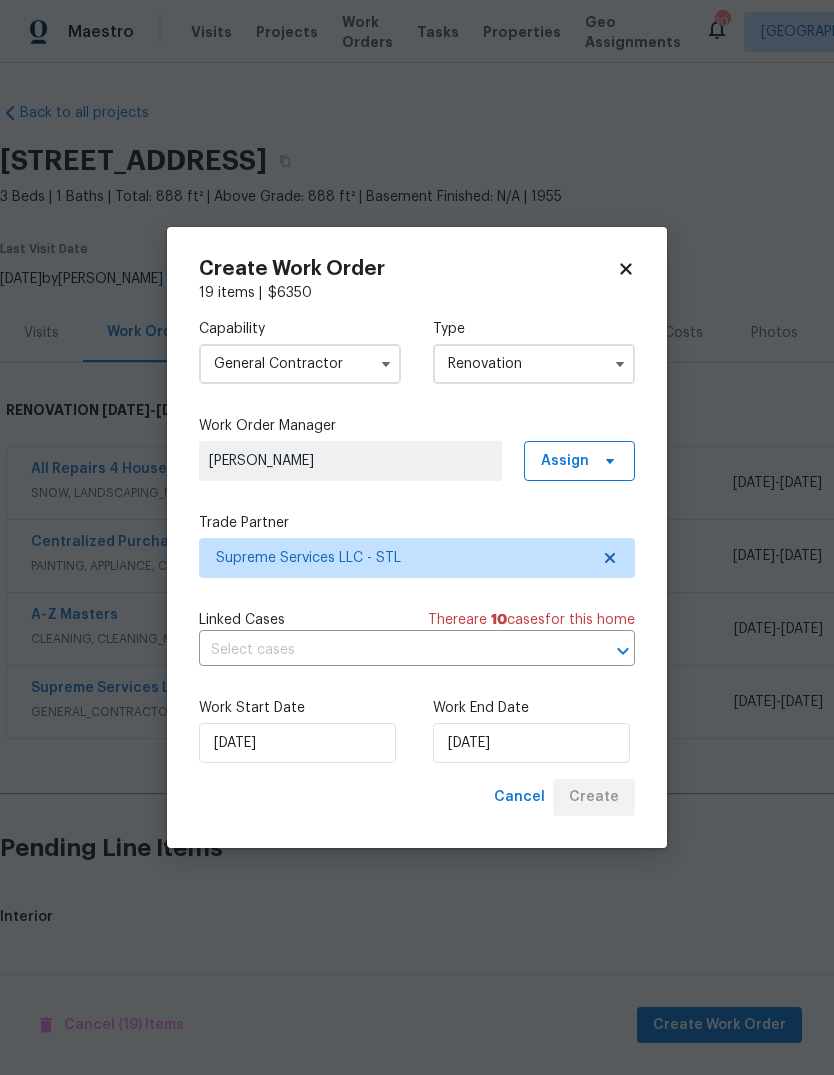 scroll, scrollTop: 0, scrollLeft: 0, axis: both 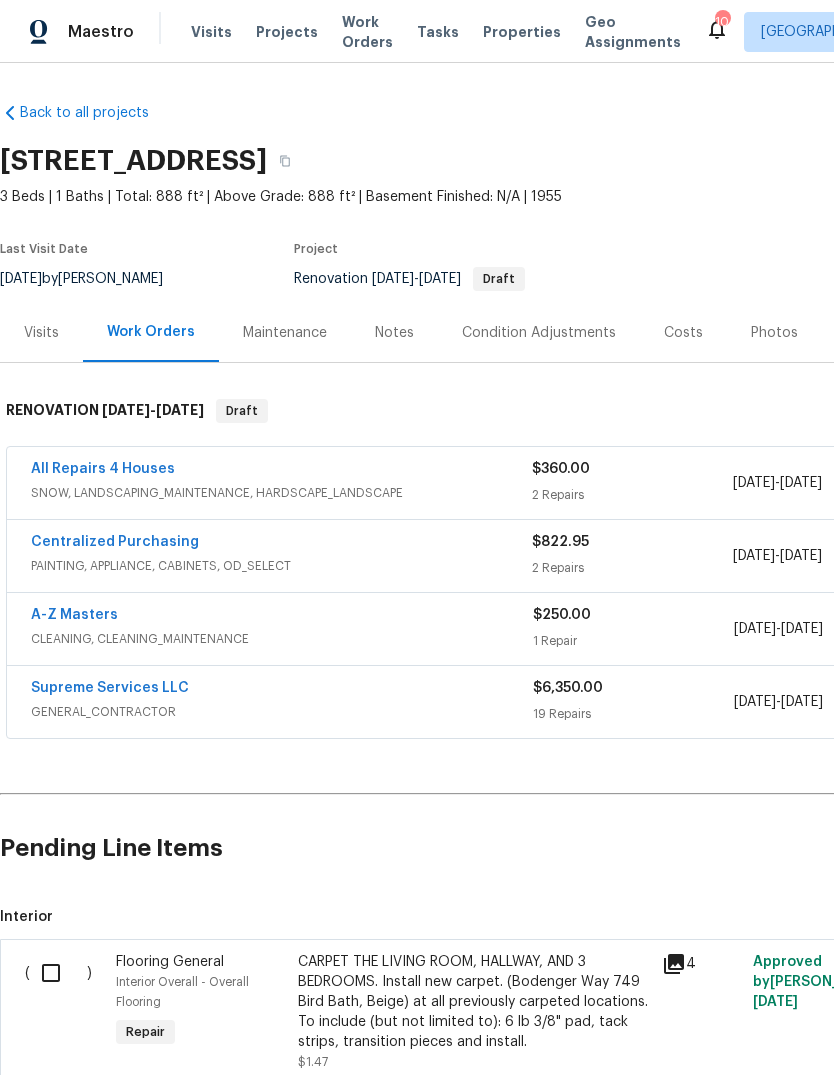 click on "Supreme Services LLC" at bounding box center (110, 688) 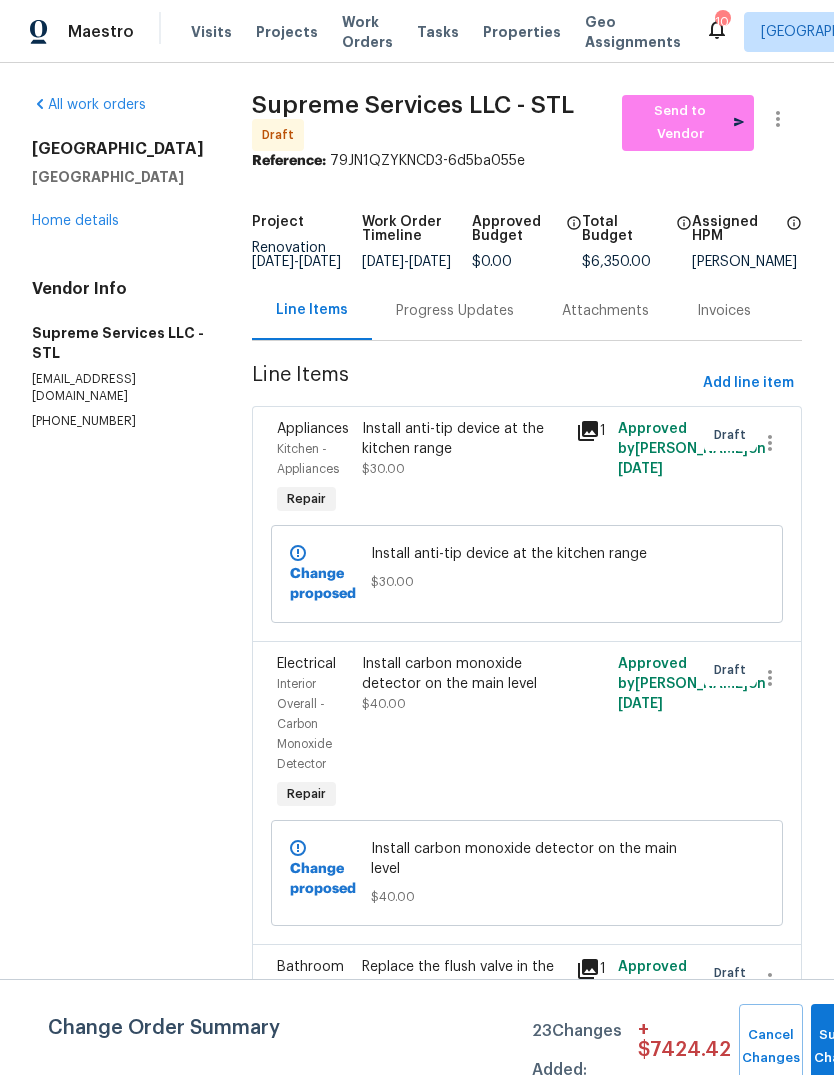 click on "Home details" at bounding box center (75, 221) 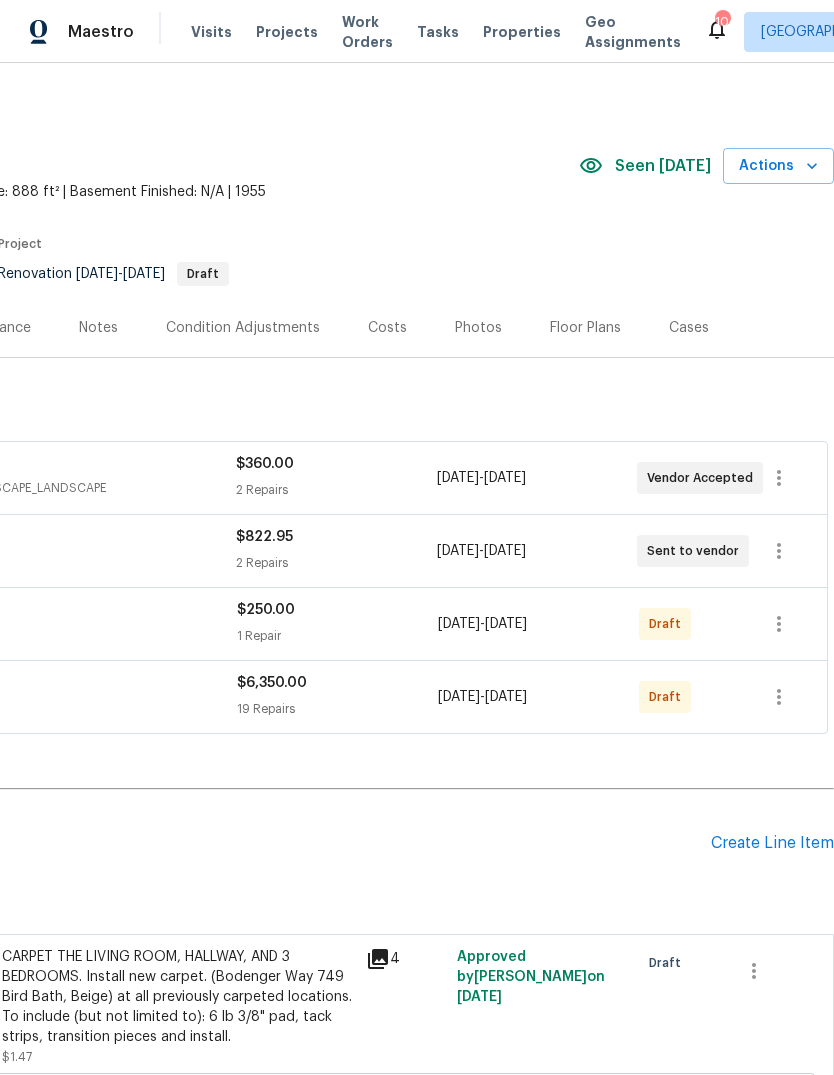 scroll, scrollTop: 5, scrollLeft: 296, axis: both 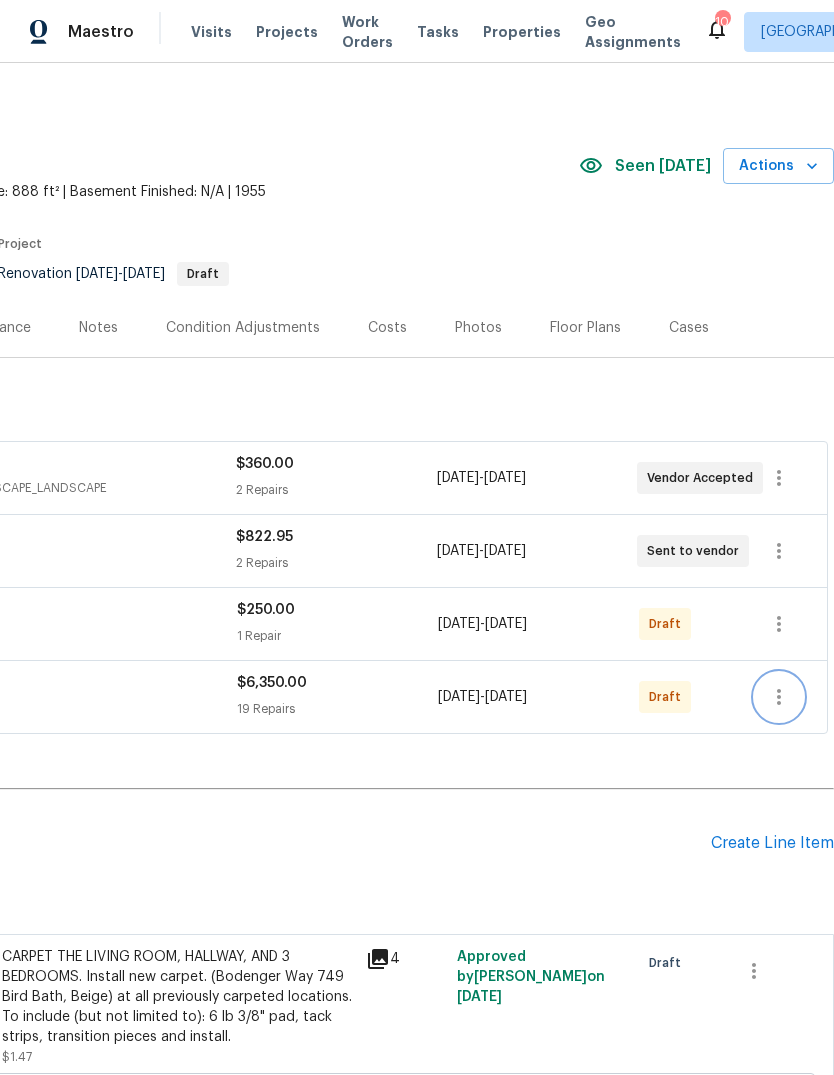 click 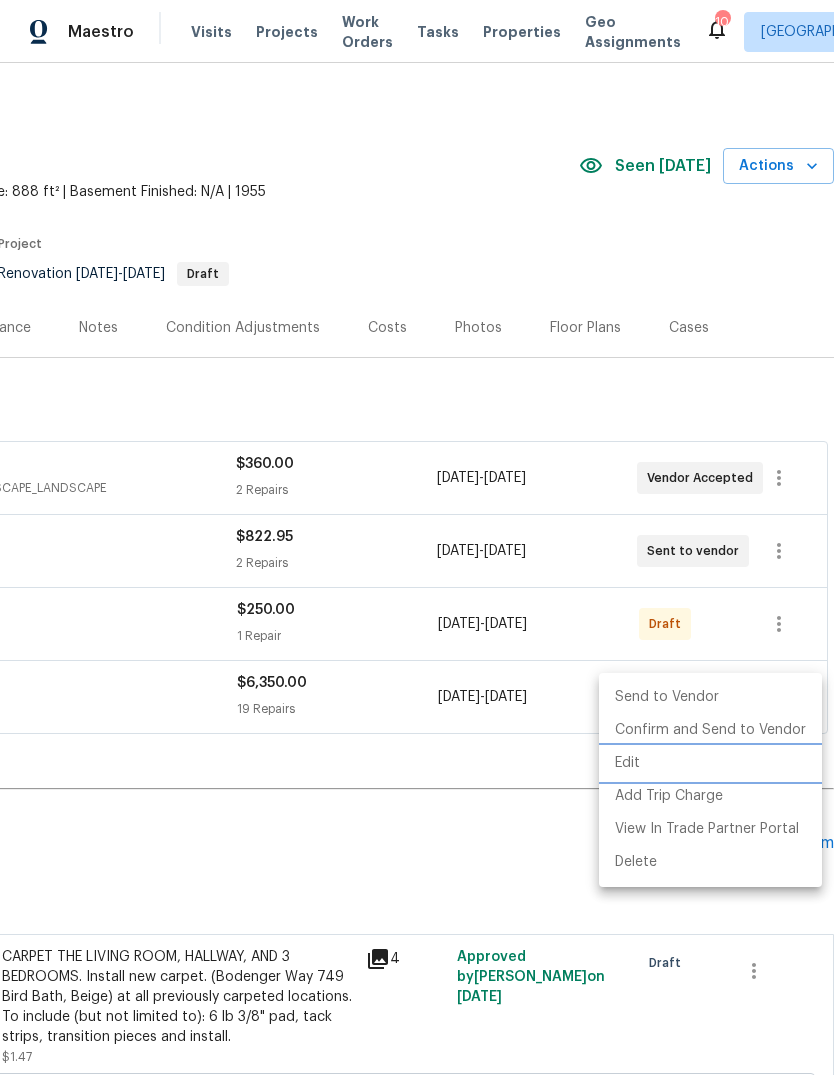click on "Edit" at bounding box center (710, 763) 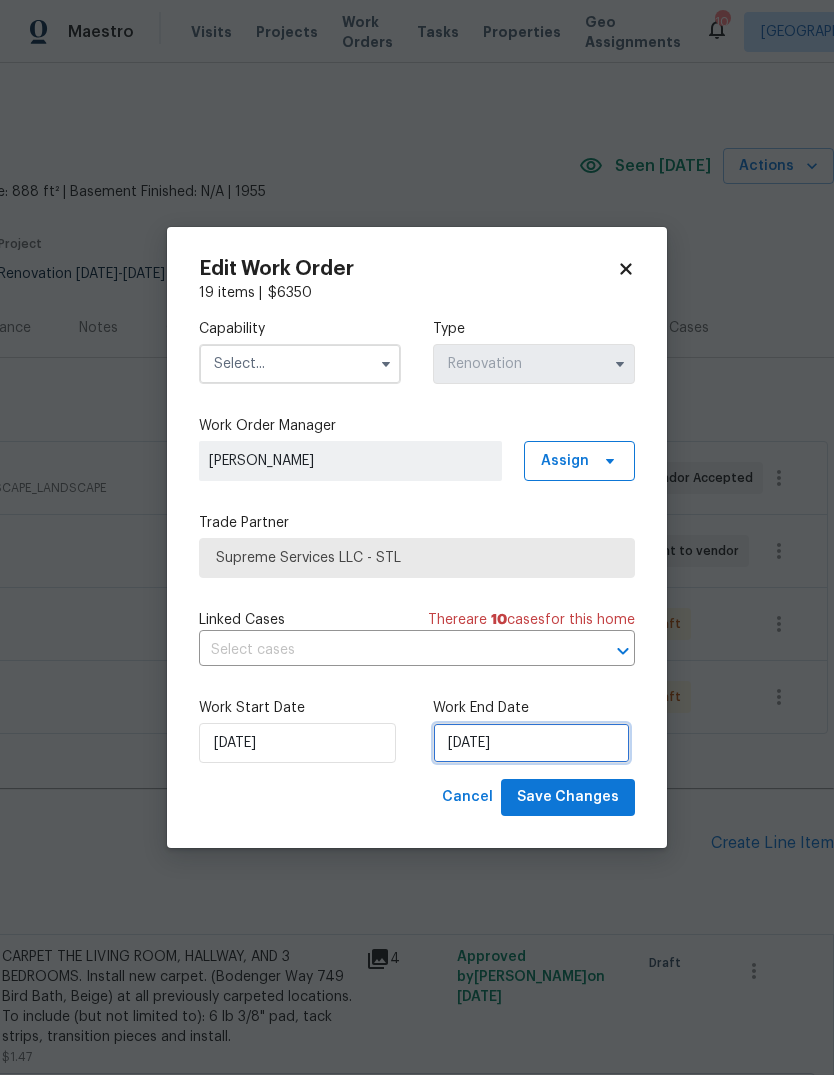 click on "[DATE]" at bounding box center (531, 743) 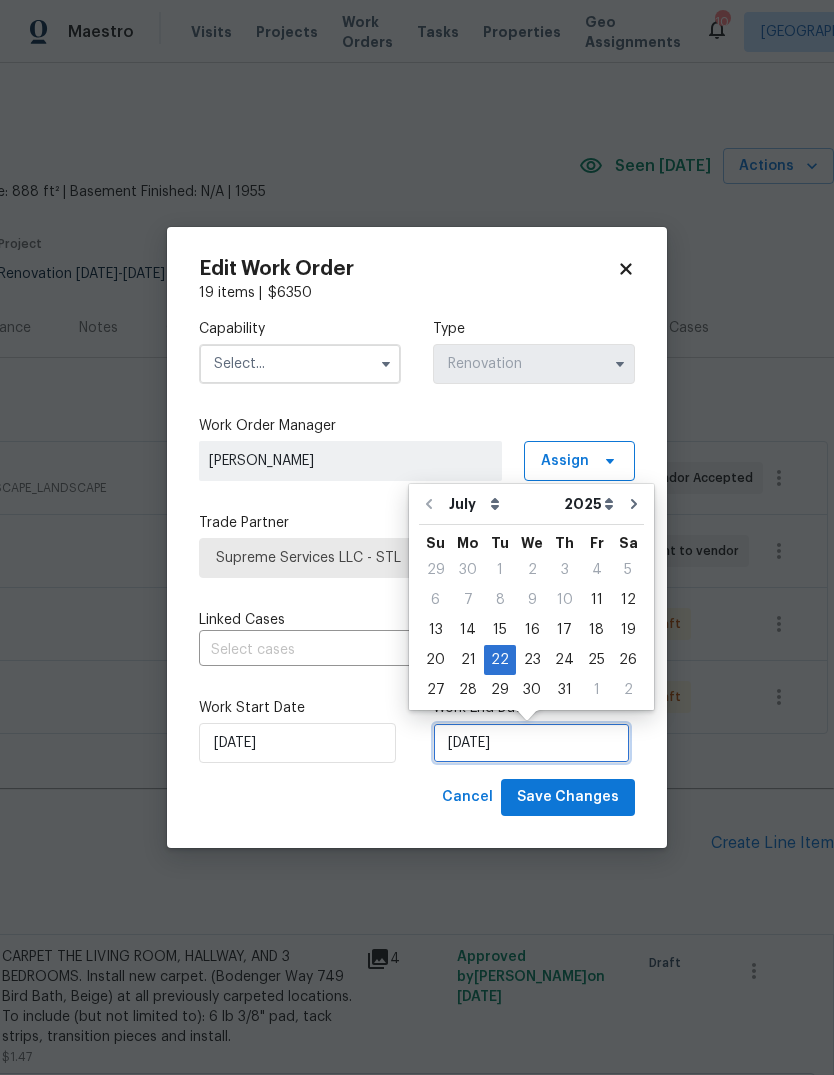 scroll, scrollTop: 15, scrollLeft: 0, axis: vertical 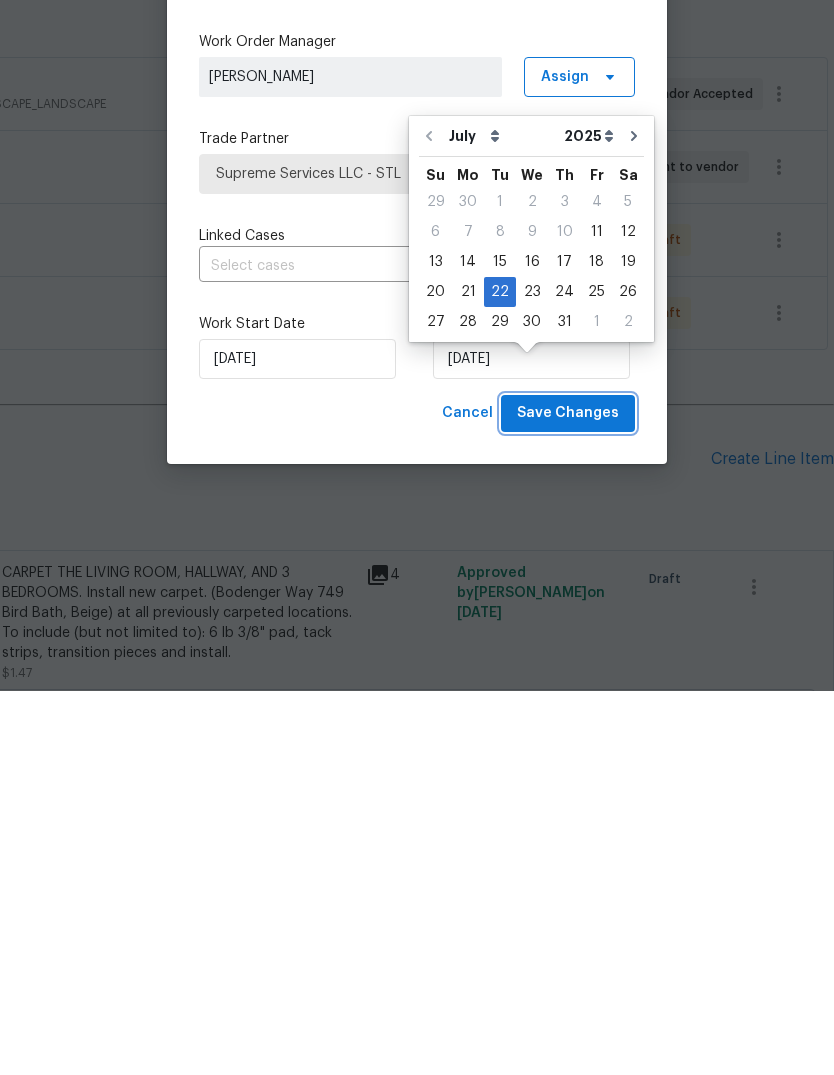 click on "Save Changes" at bounding box center (568, 797) 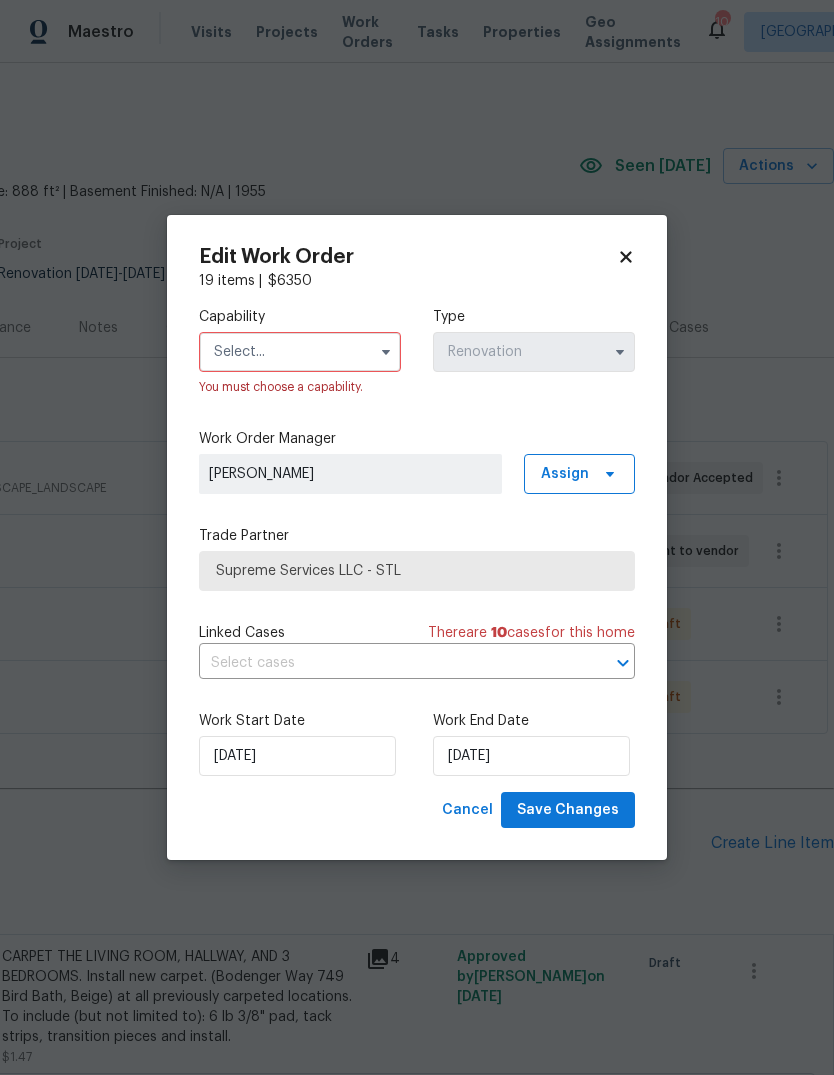 click at bounding box center (300, 352) 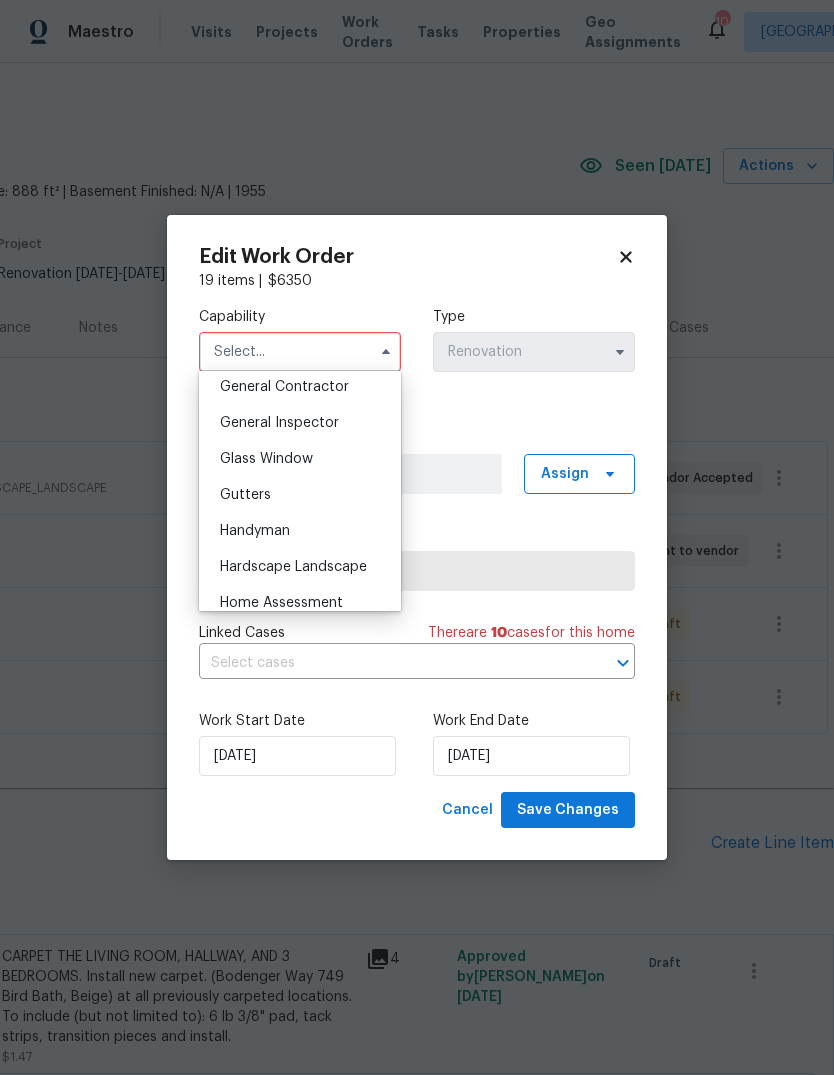 scroll, scrollTop: 916, scrollLeft: 0, axis: vertical 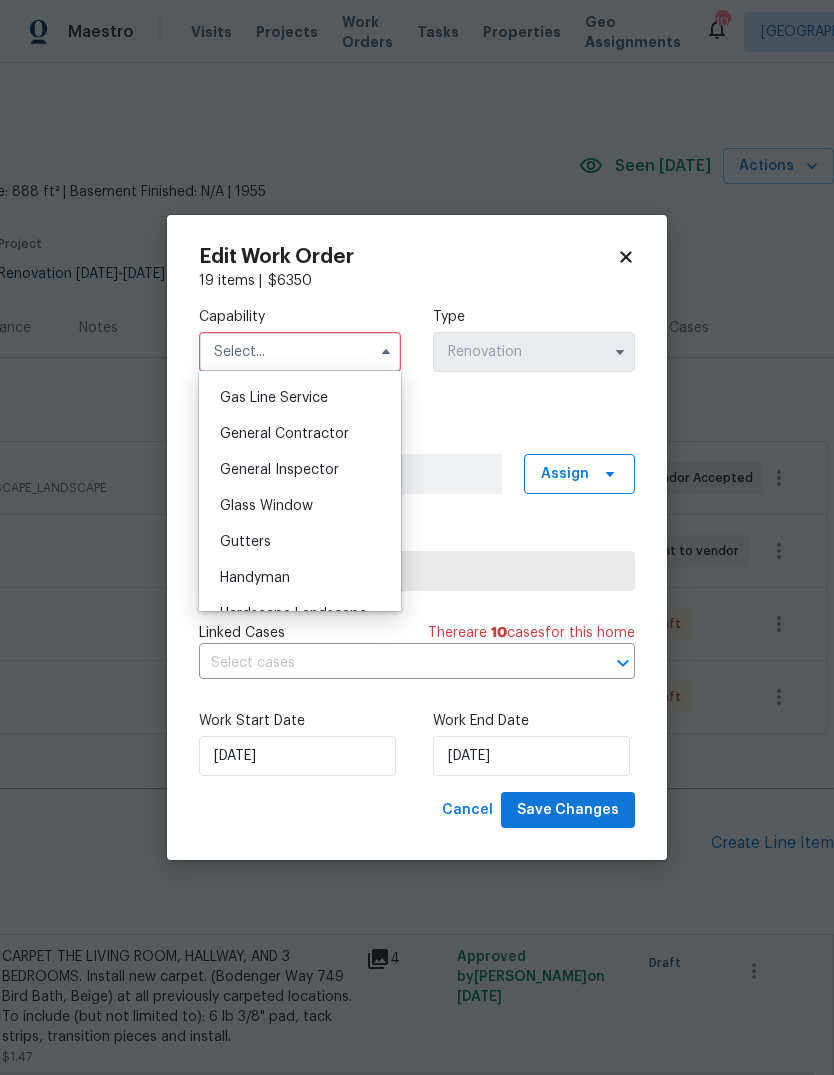 click on "General Contractor" at bounding box center (300, 434) 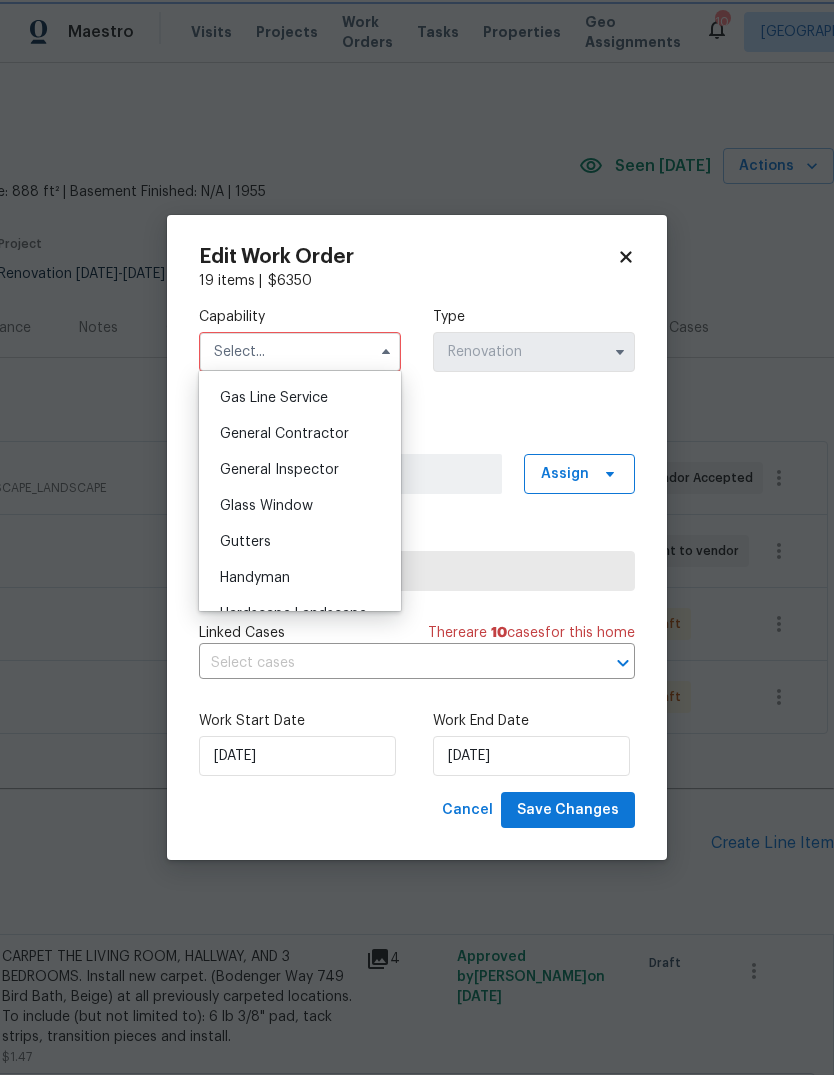 type on "General Contractor" 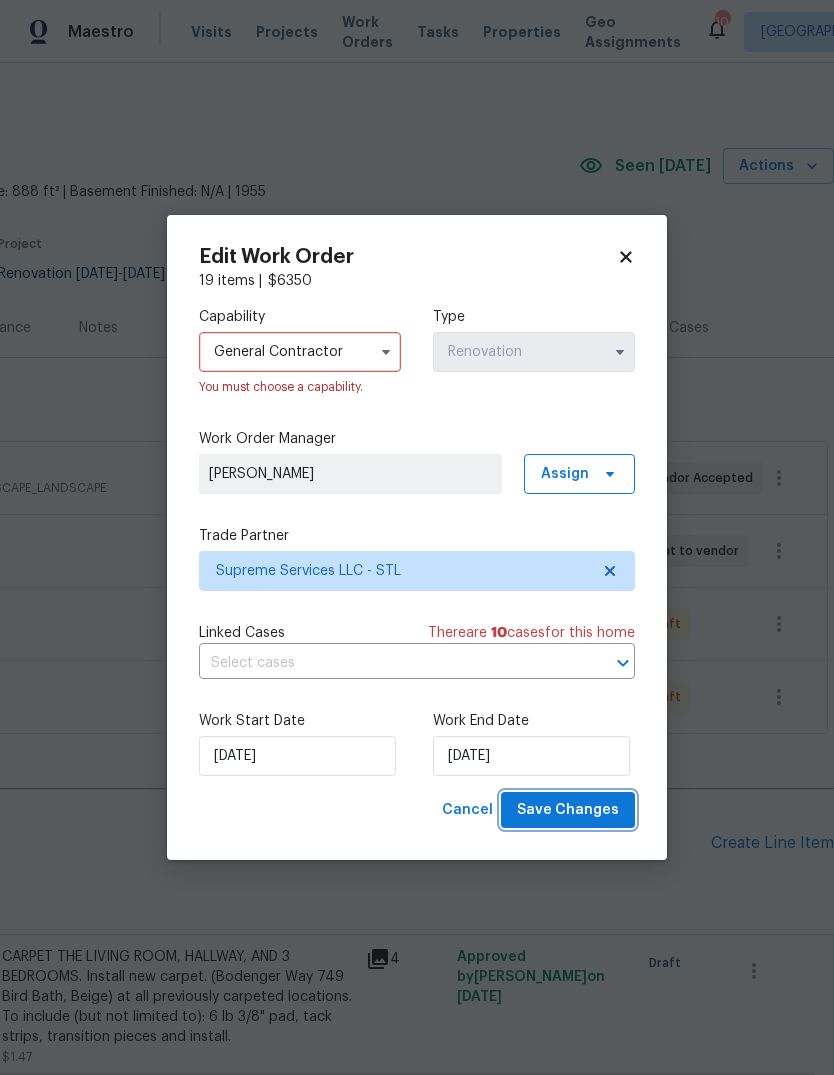 click on "Save Changes" at bounding box center [568, 810] 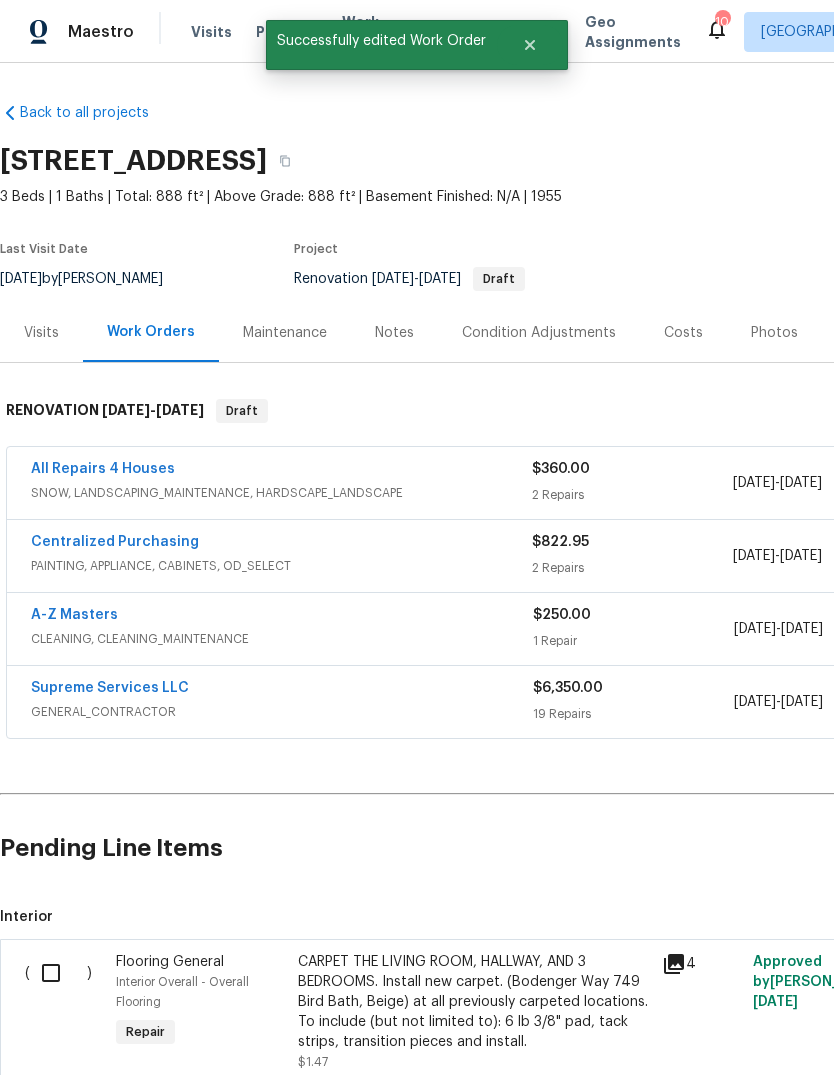 scroll, scrollTop: 0, scrollLeft: 0, axis: both 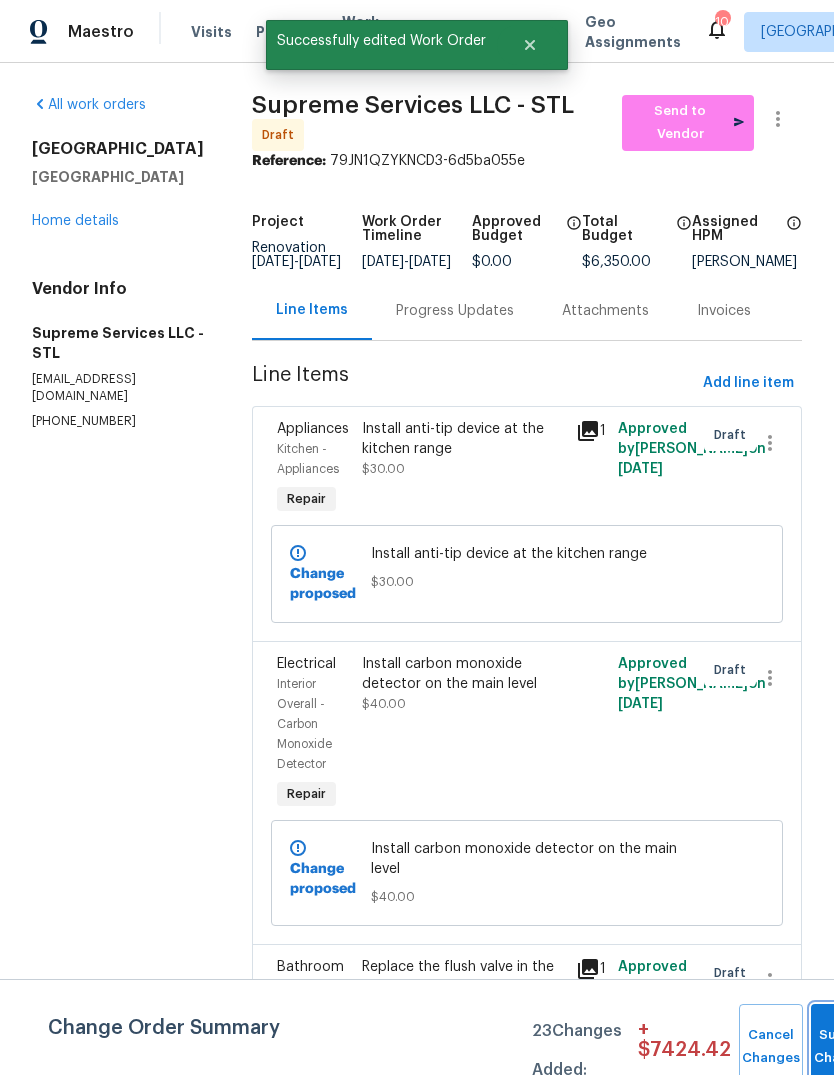 click on "Submit Changes" at bounding box center [843, 1047] 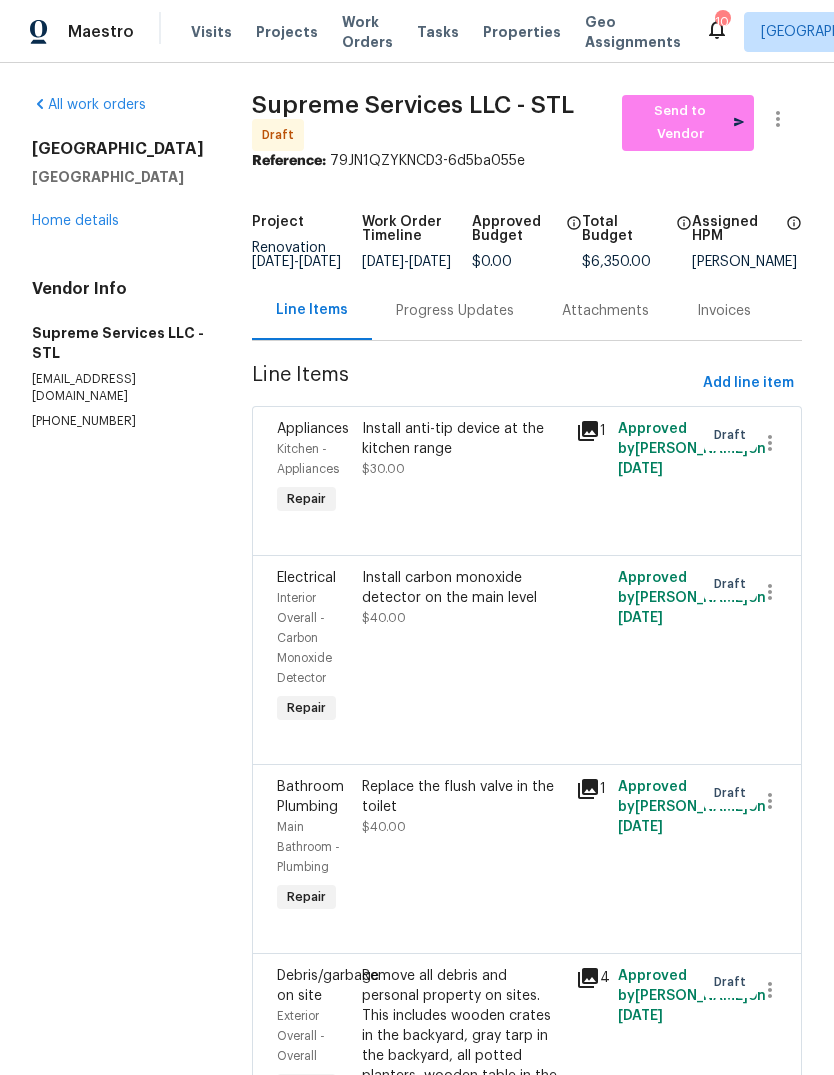 scroll, scrollTop: 0, scrollLeft: 0, axis: both 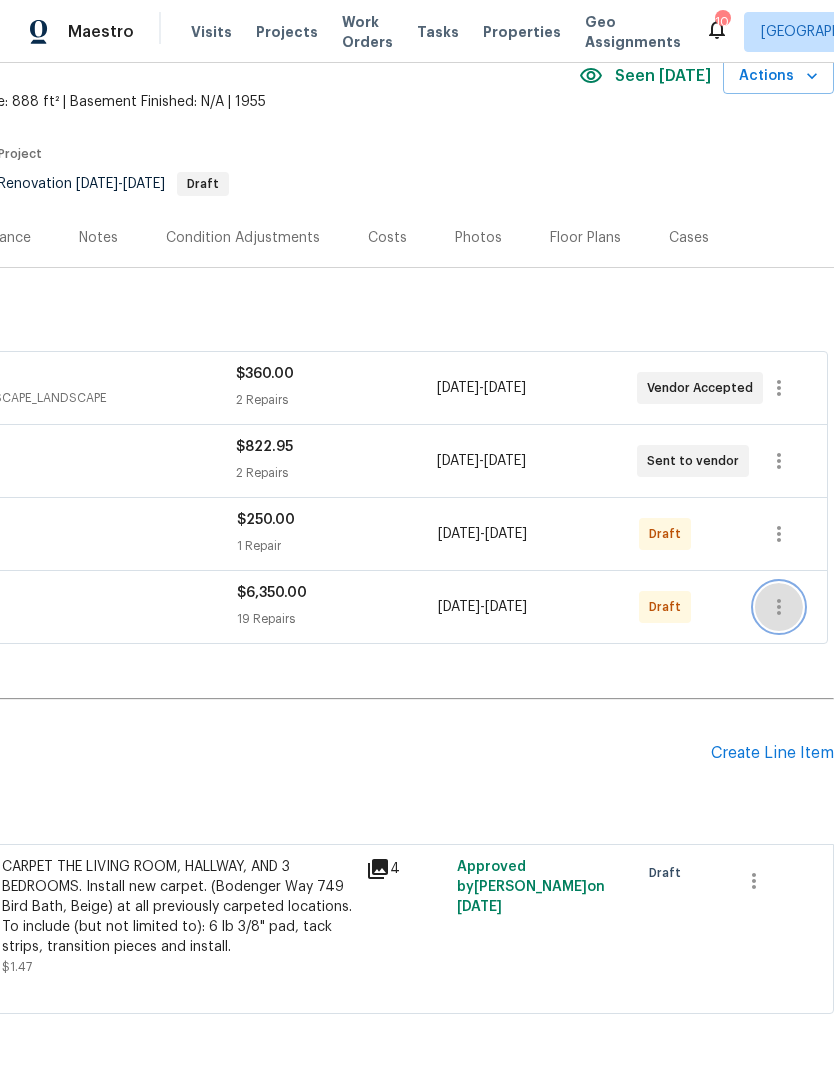click 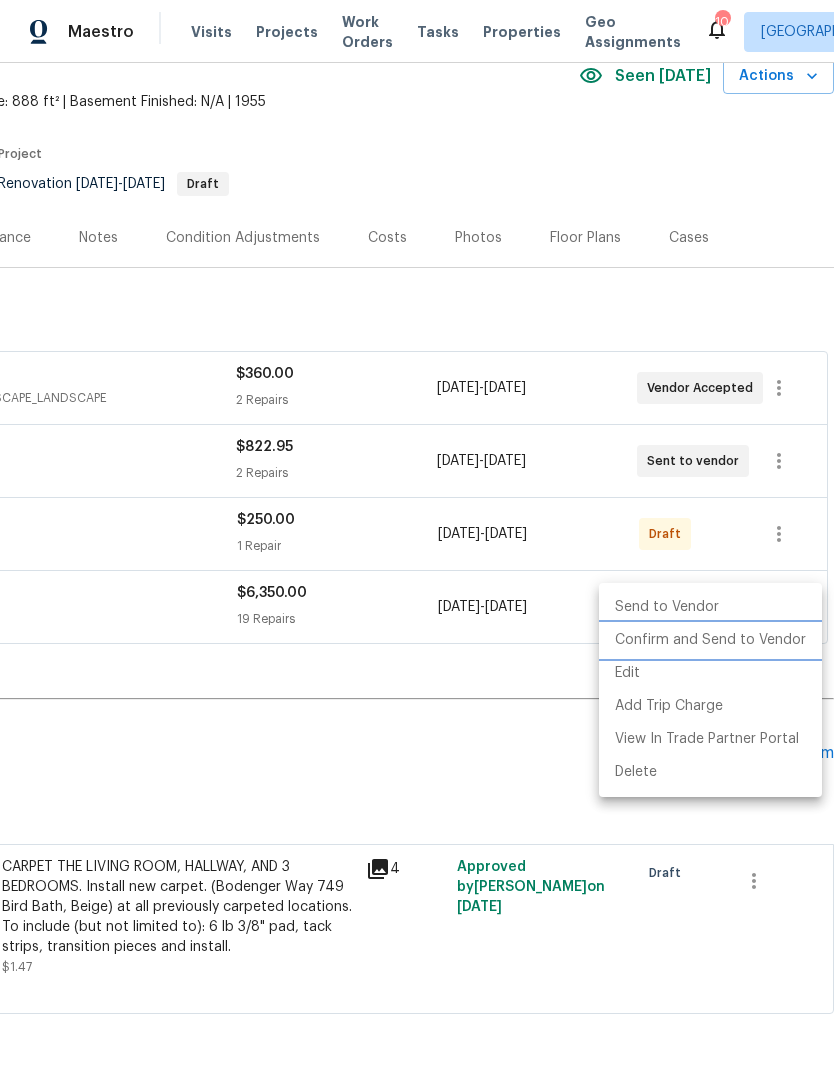 click on "Confirm and Send to Vendor" at bounding box center [710, 640] 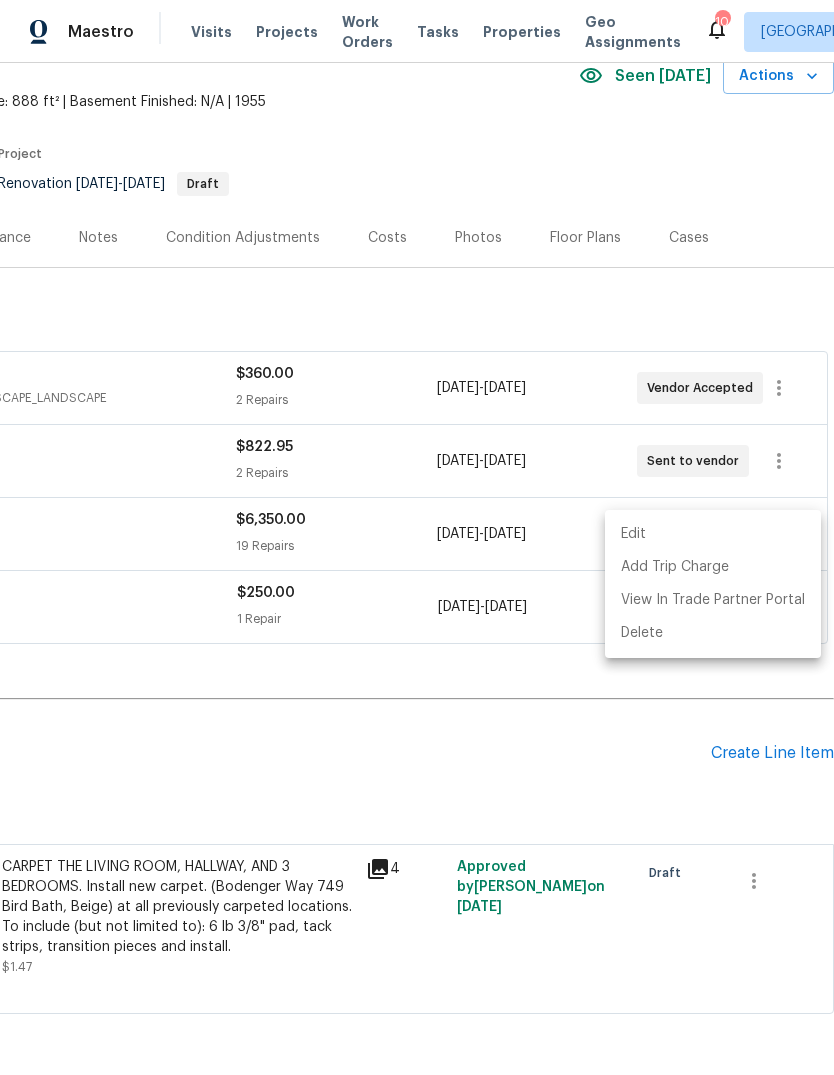 click at bounding box center [417, 537] 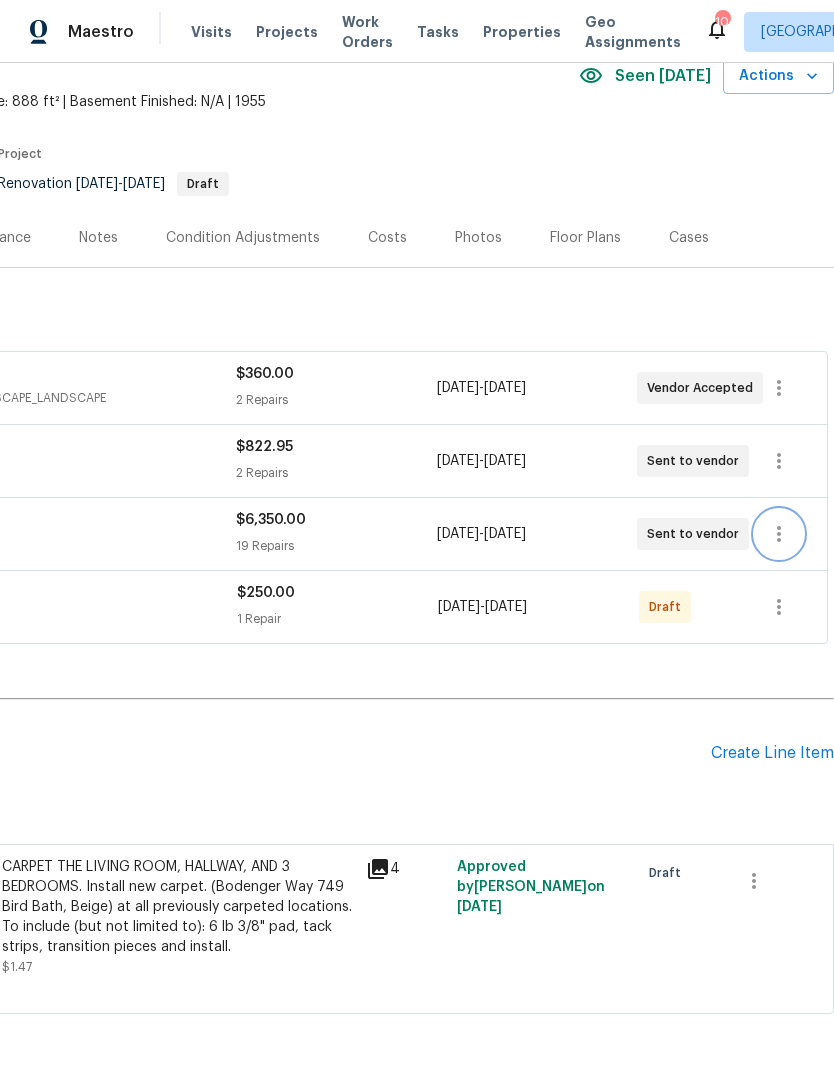 scroll, scrollTop: 95, scrollLeft: 296, axis: both 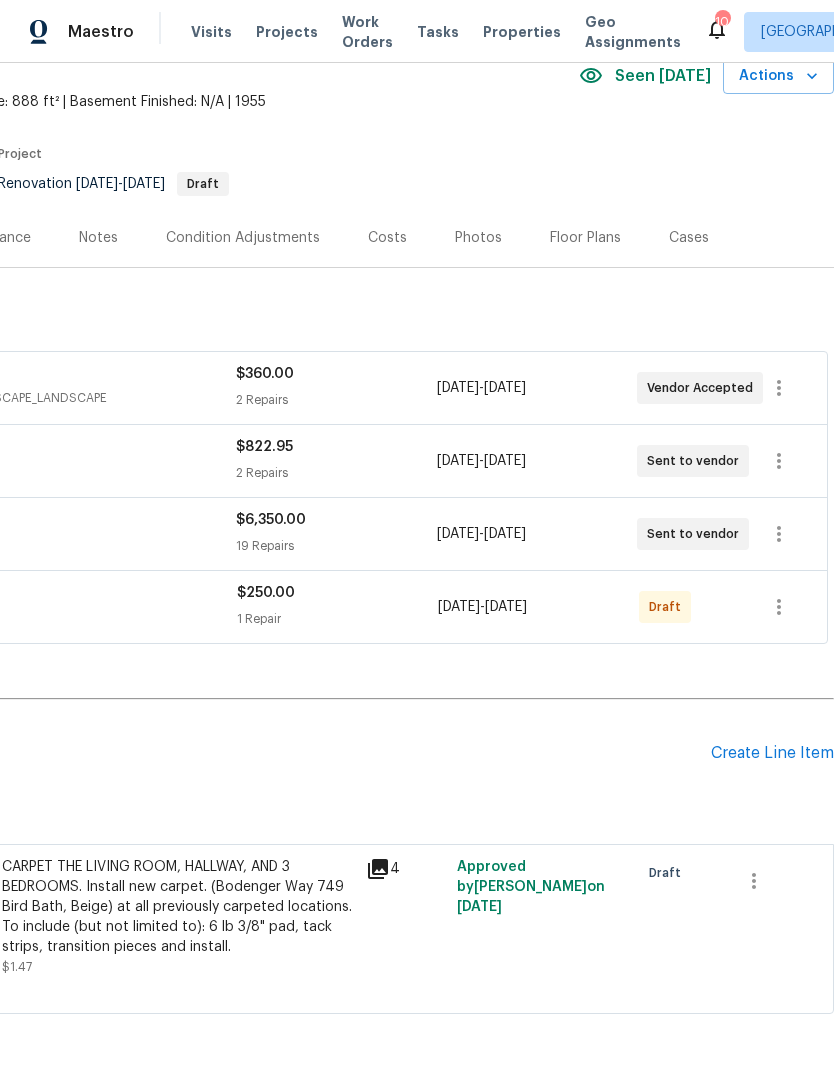 click on "[DATE]" at bounding box center (506, 607) 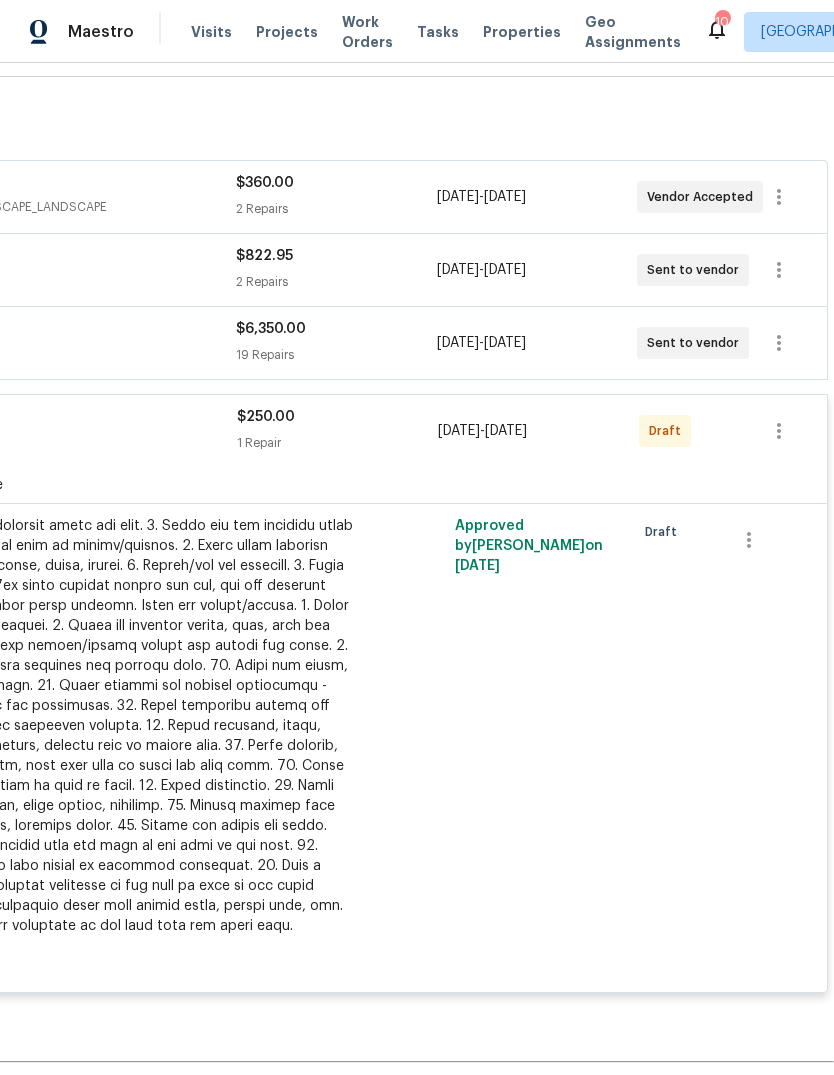 scroll, scrollTop: 285, scrollLeft: 296, axis: both 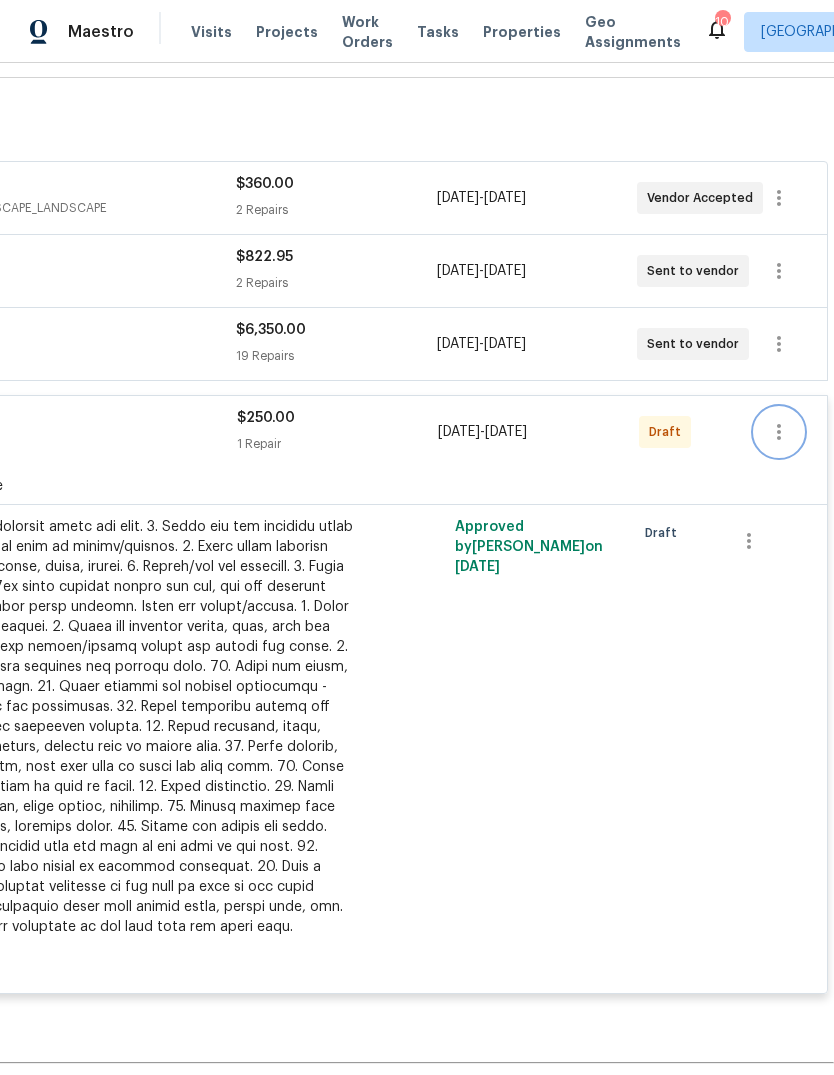 click 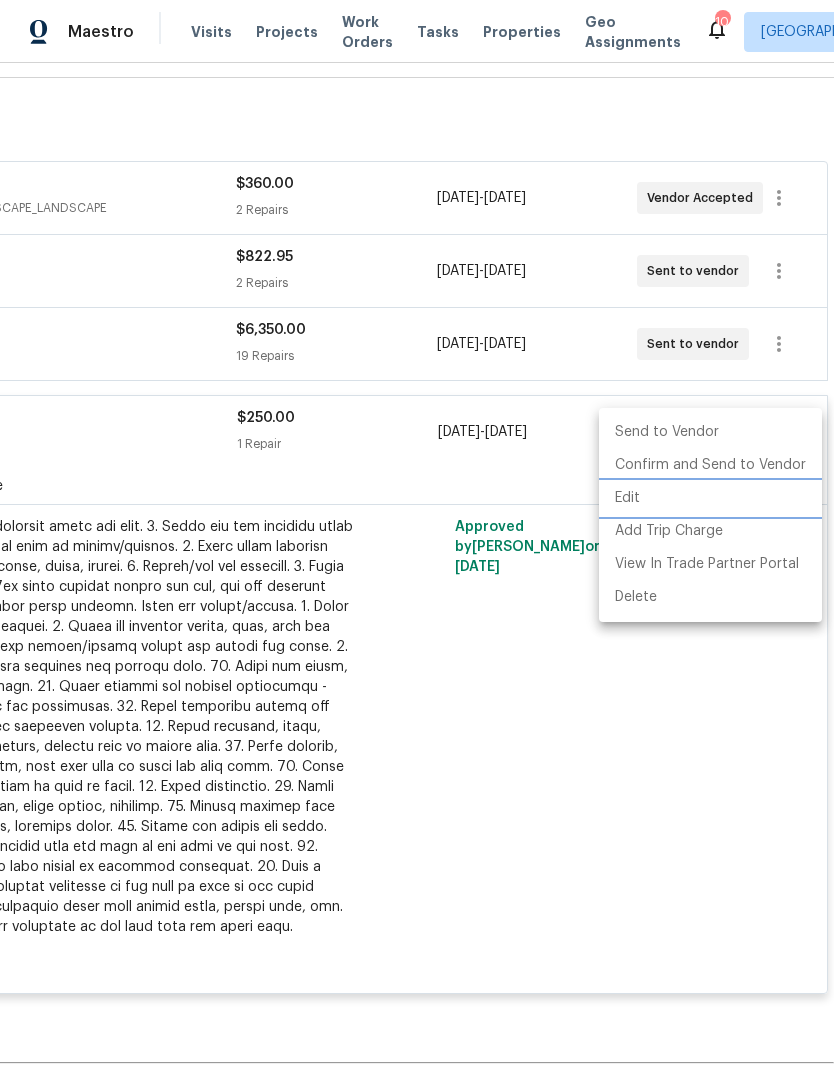 click on "Edit" at bounding box center (710, 498) 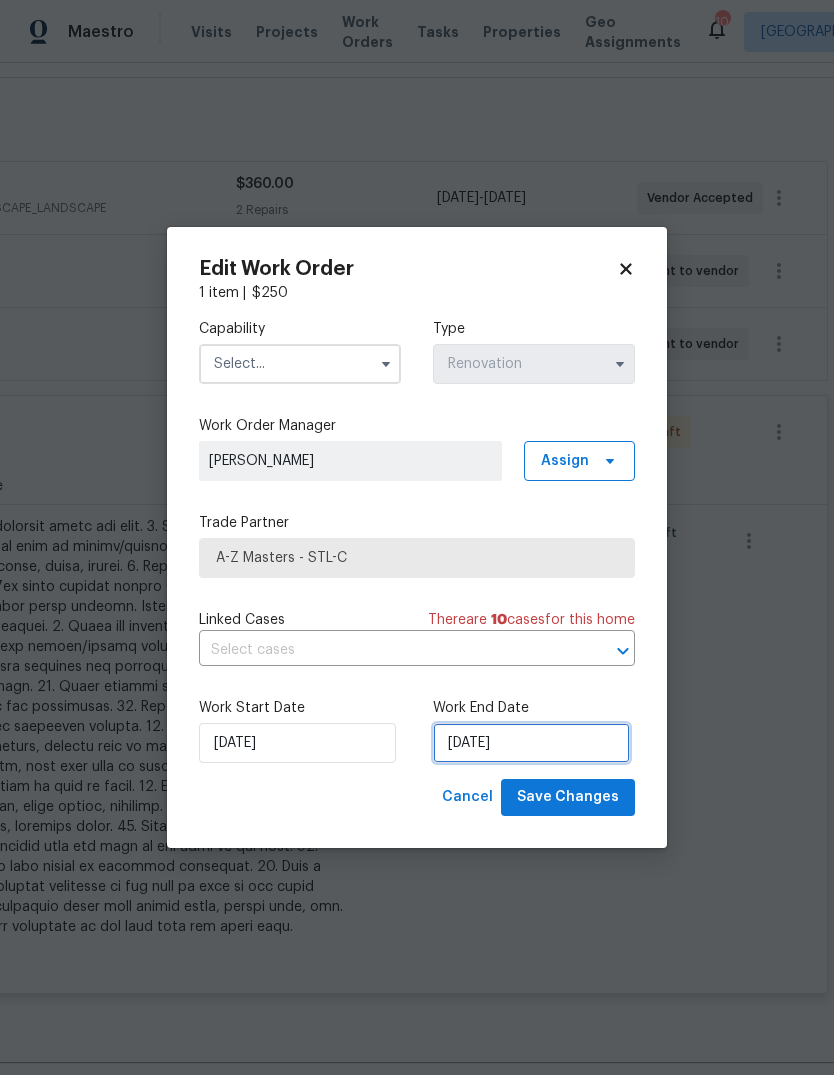 click on "[DATE]" at bounding box center [531, 743] 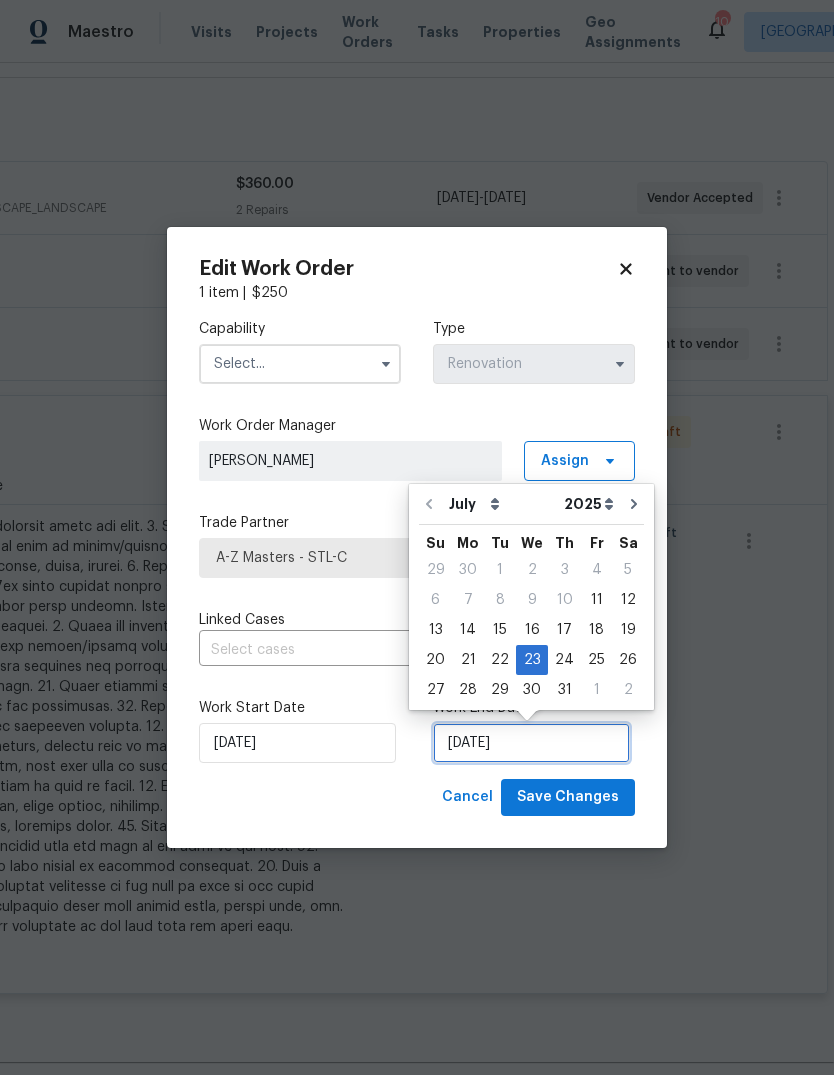 scroll, scrollTop: 15, scrollLeft: 0, axis: vertical 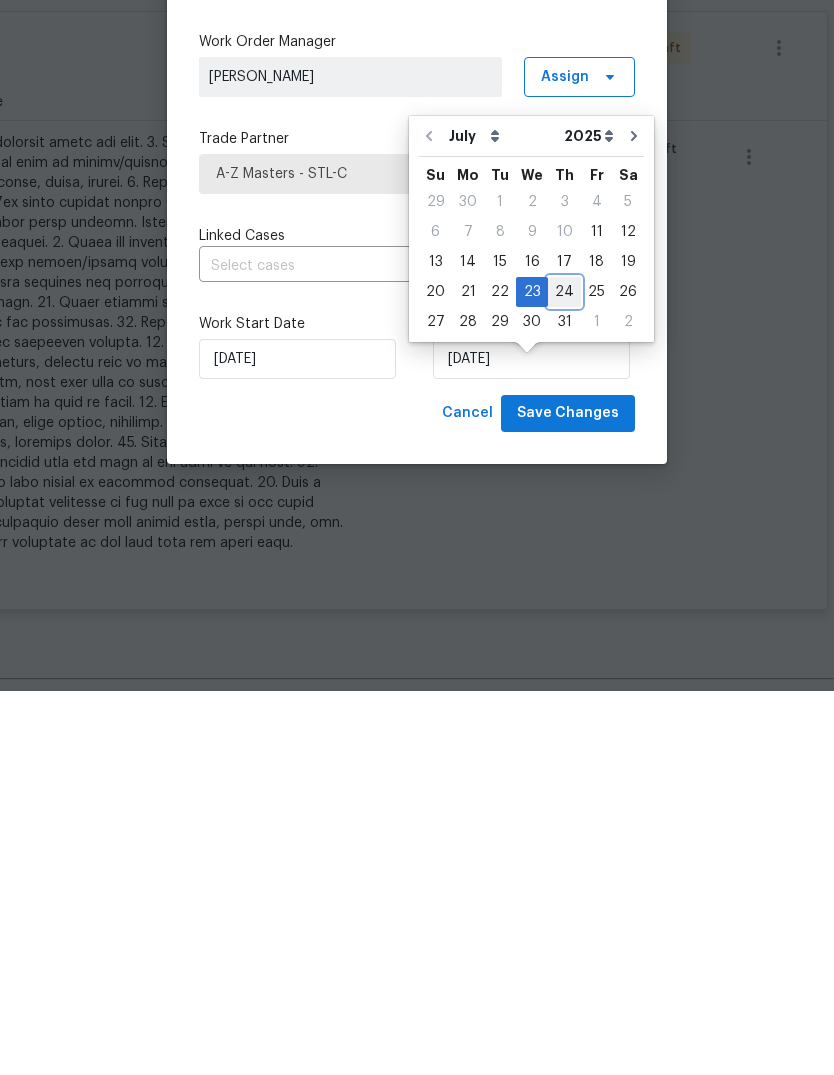 click on "24" at bounding box center (564, 676) 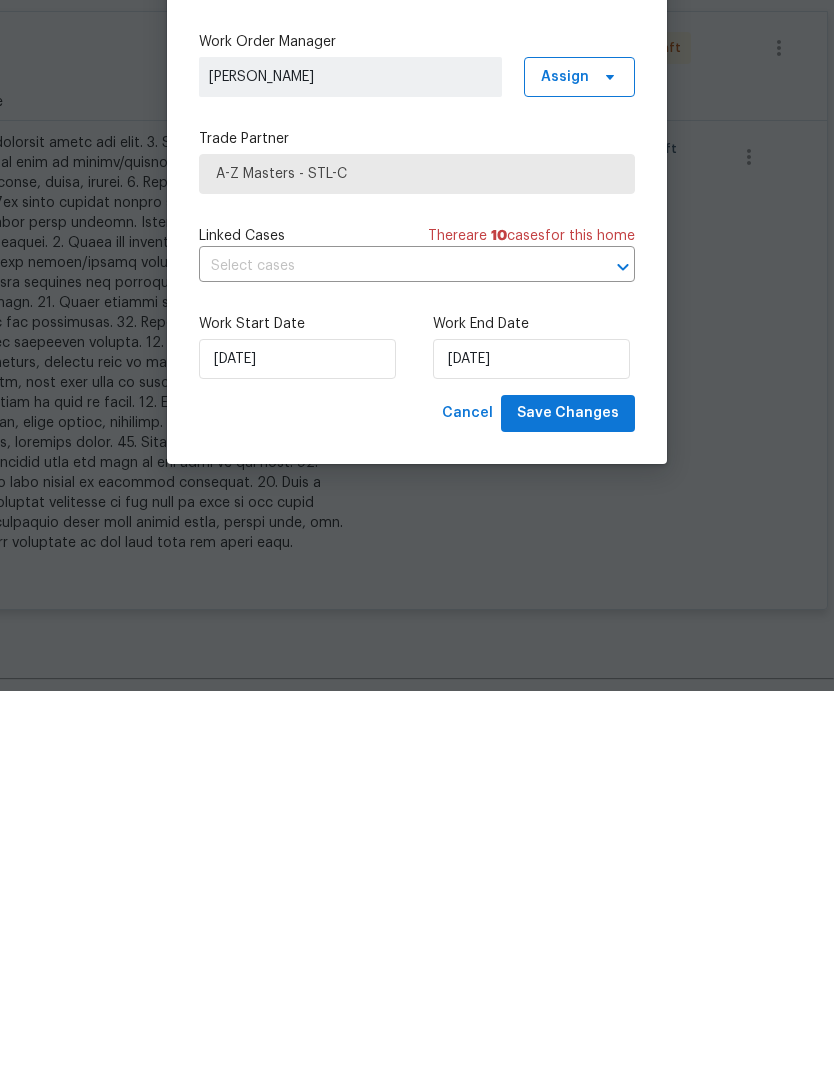 scroll, scrollTop: 75, scrollLeft: 0, axis: vertical 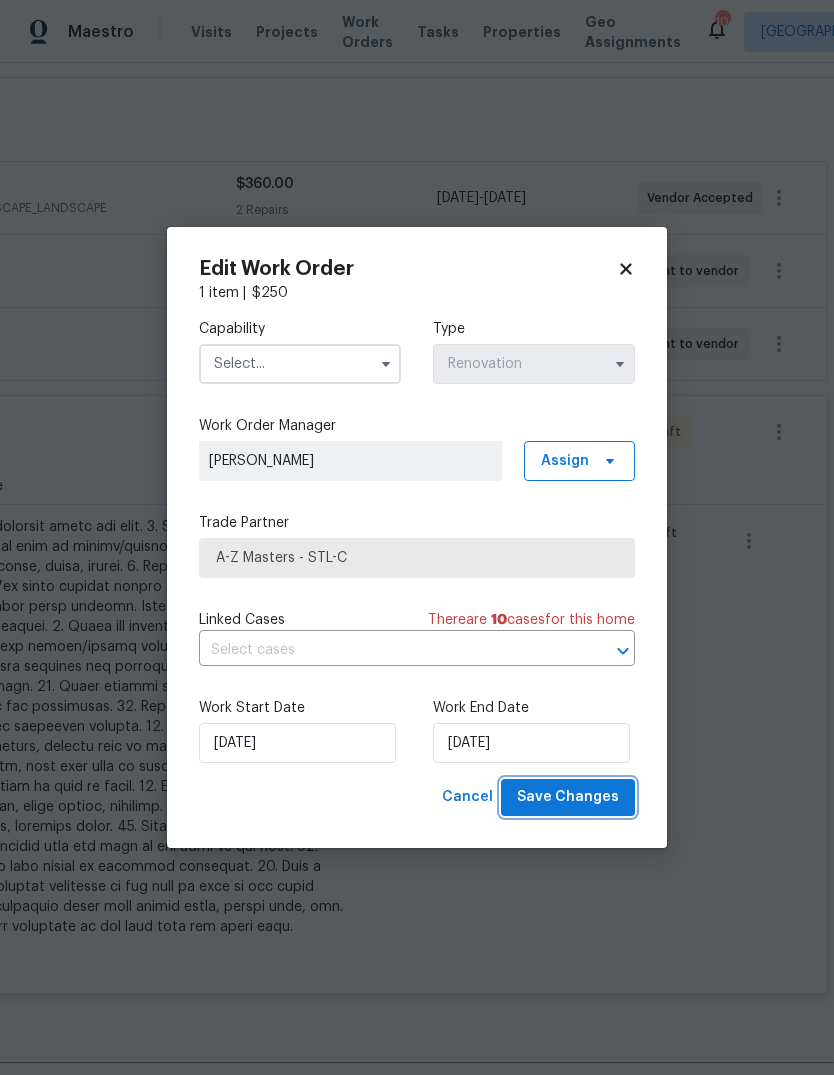 click on "Save Changes" at bounding box center [568, 797] 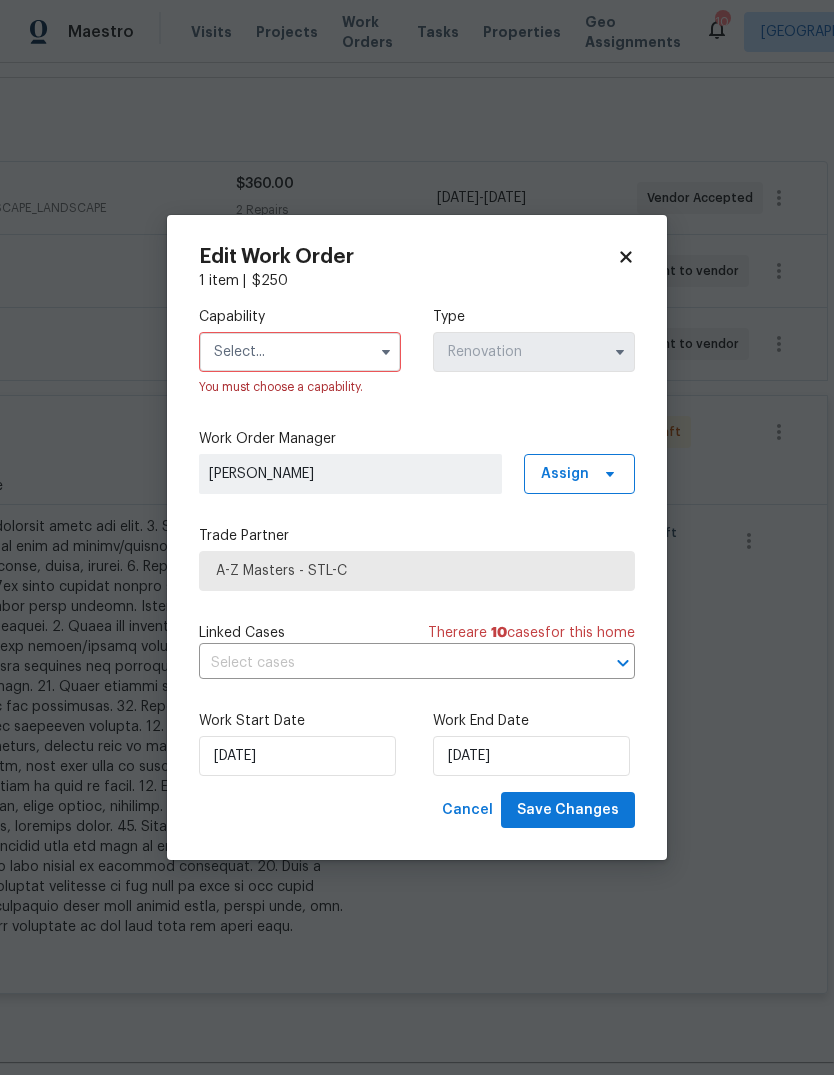 click at bounding box center [300, 352] 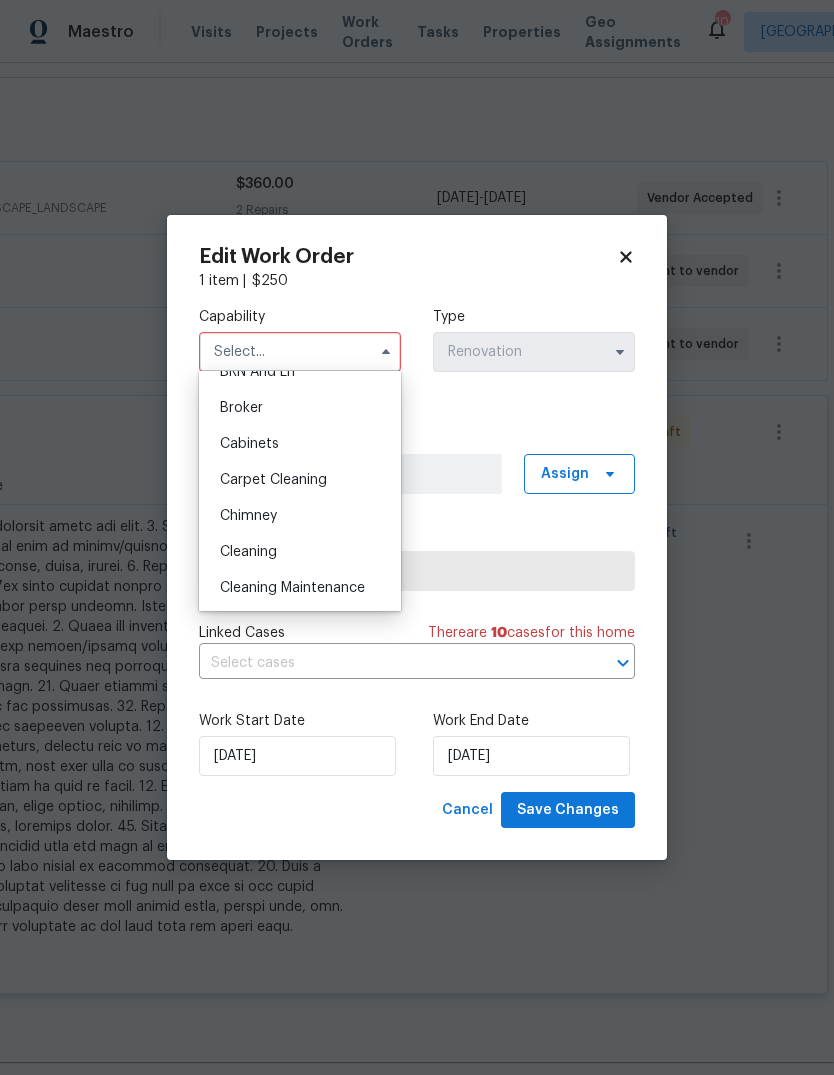 scroll, scrollTop: 129, scrollLeft: 0, axis: vertical 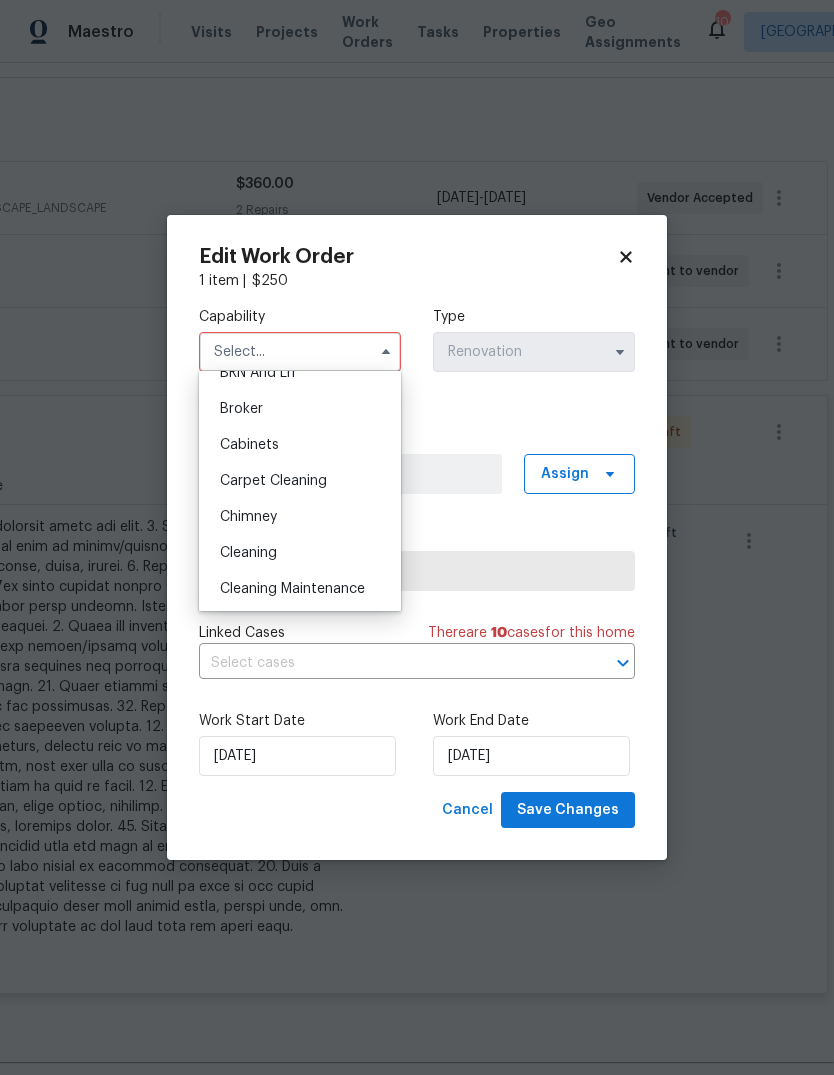 click on "Cleaning" at bounding box center (300, 553) 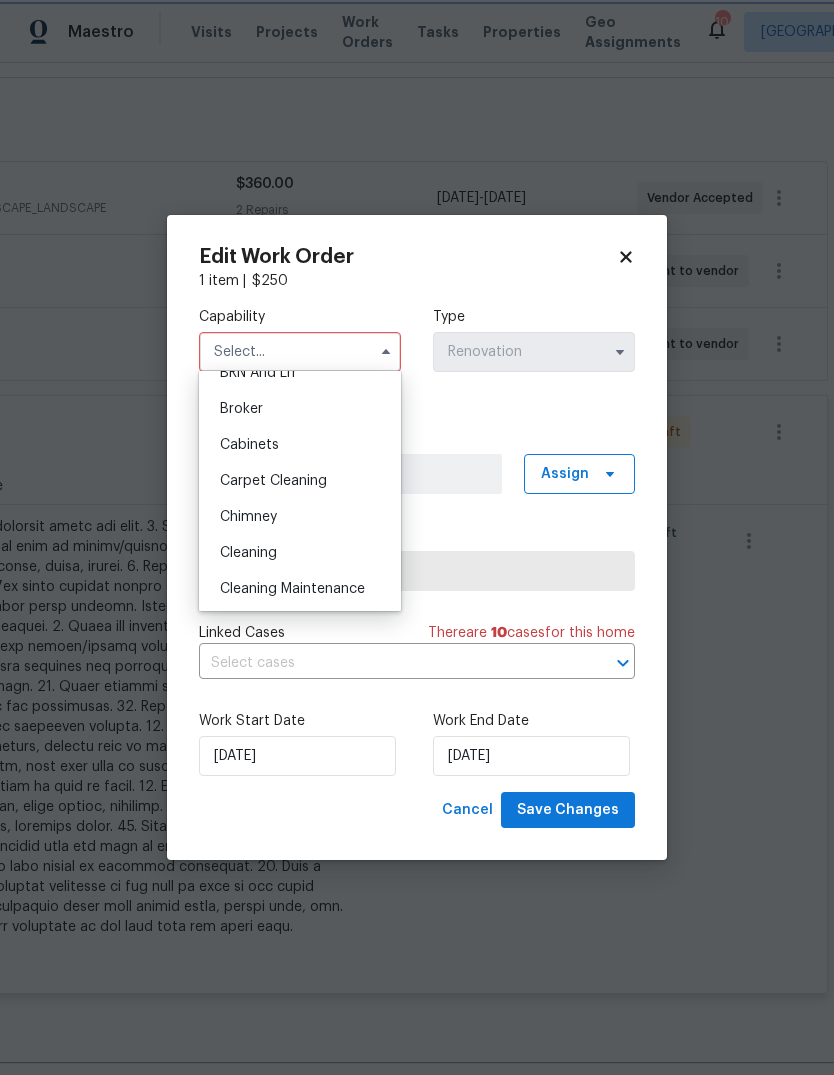 type on "Cleaning" 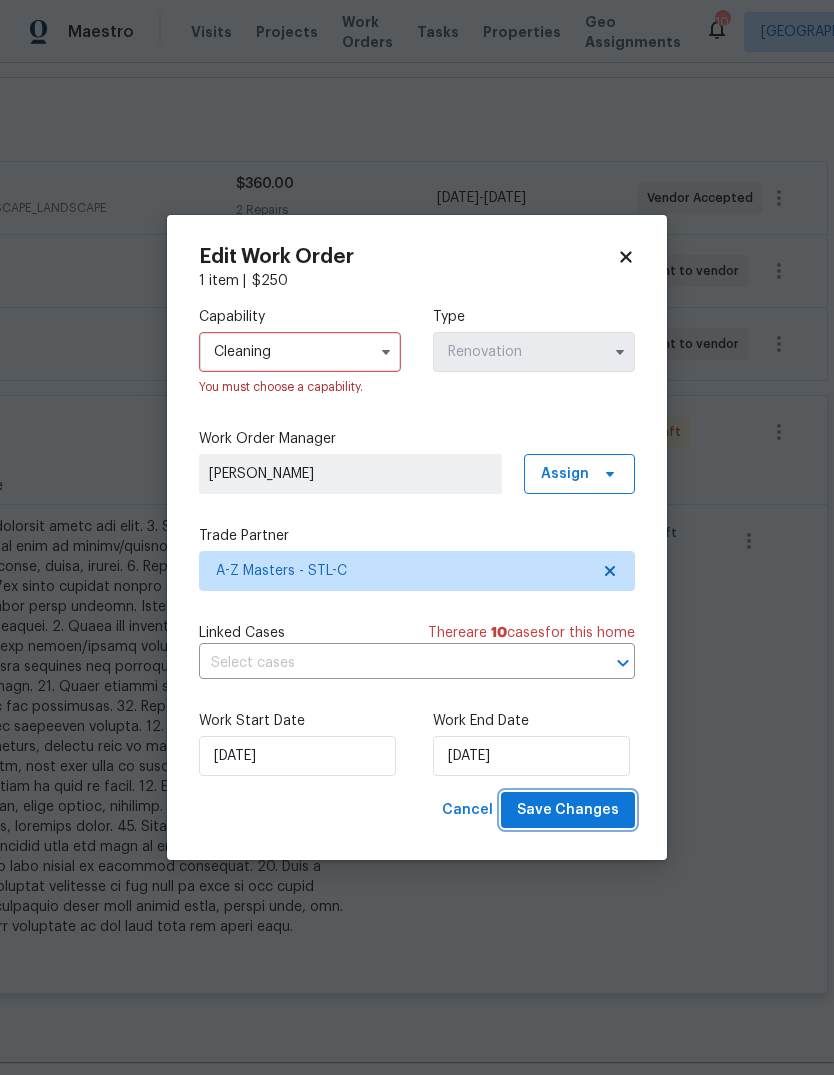 click on "Save Changes" at bounding box center (568, 810) 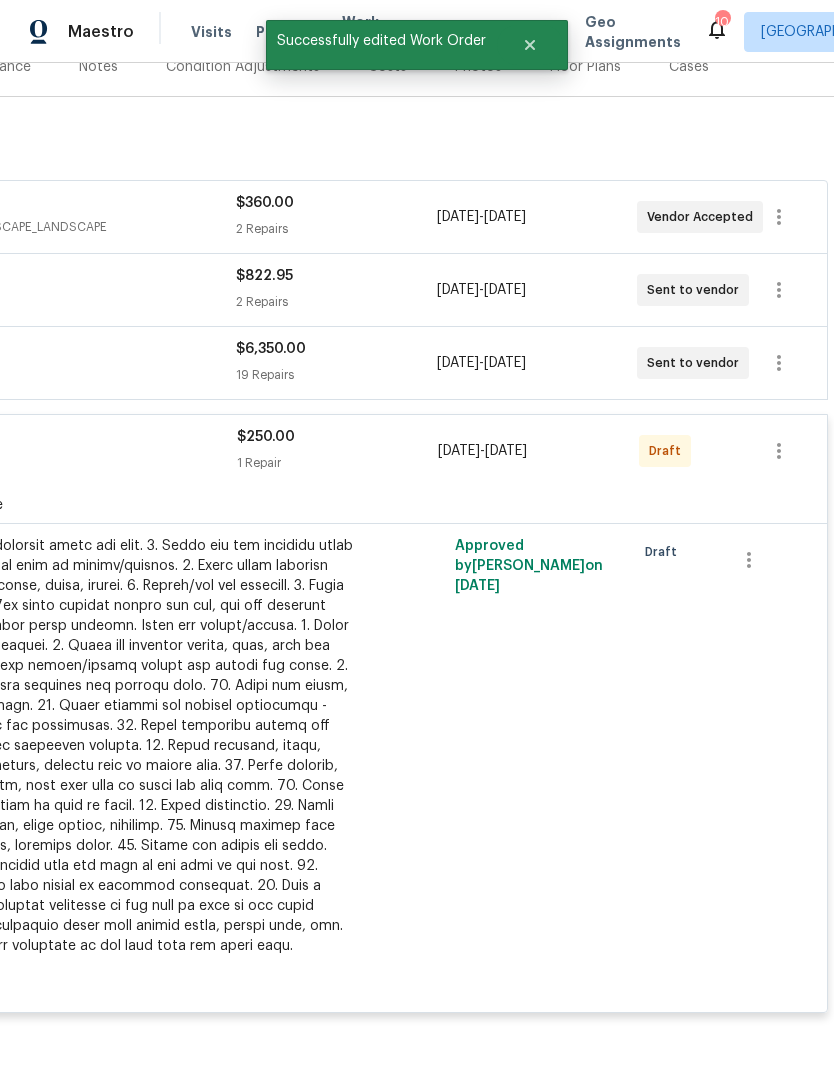 scroll, scrollTop: 263, scrollLeft: 296, axis: both 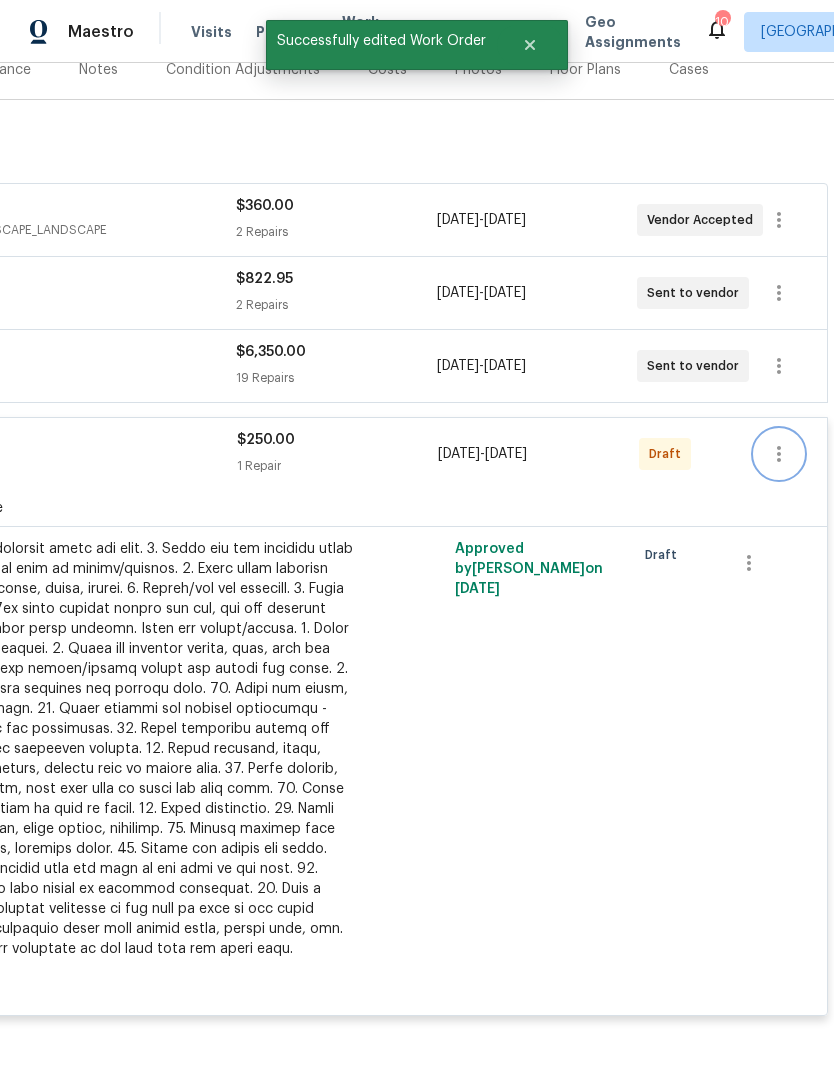 click 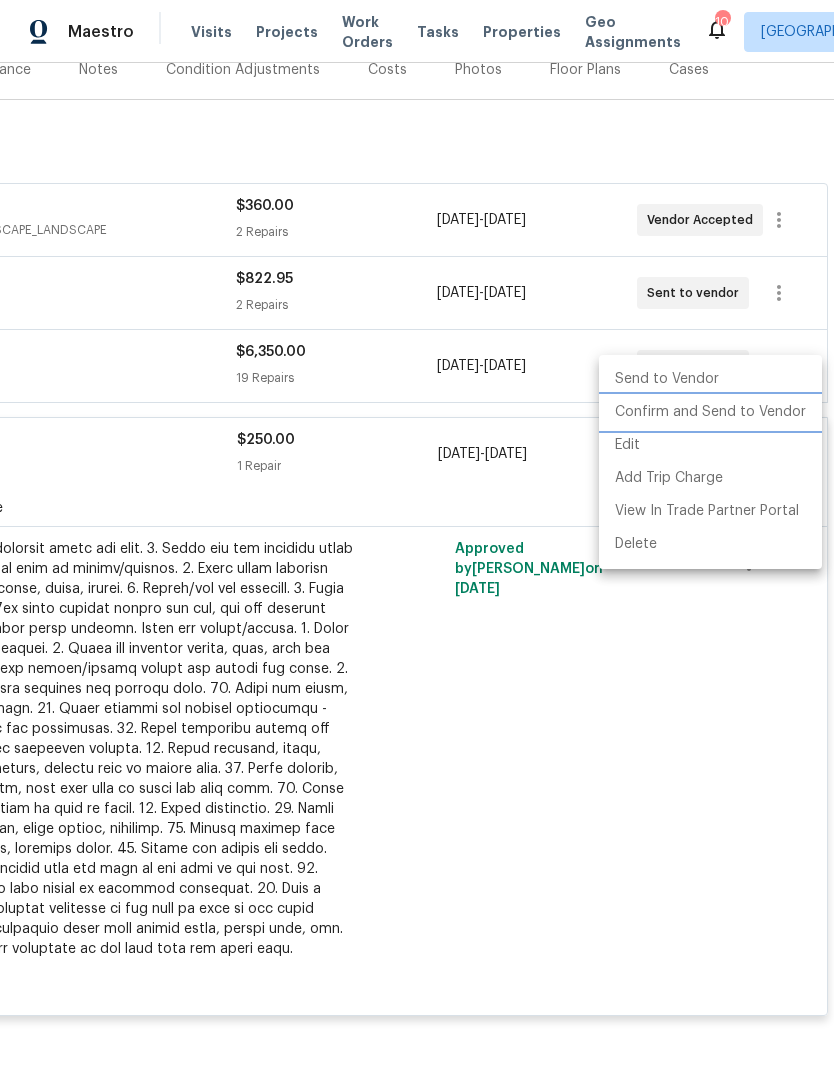 click on "Confirm and Send to Vendor" at bounding box center (710, 412) 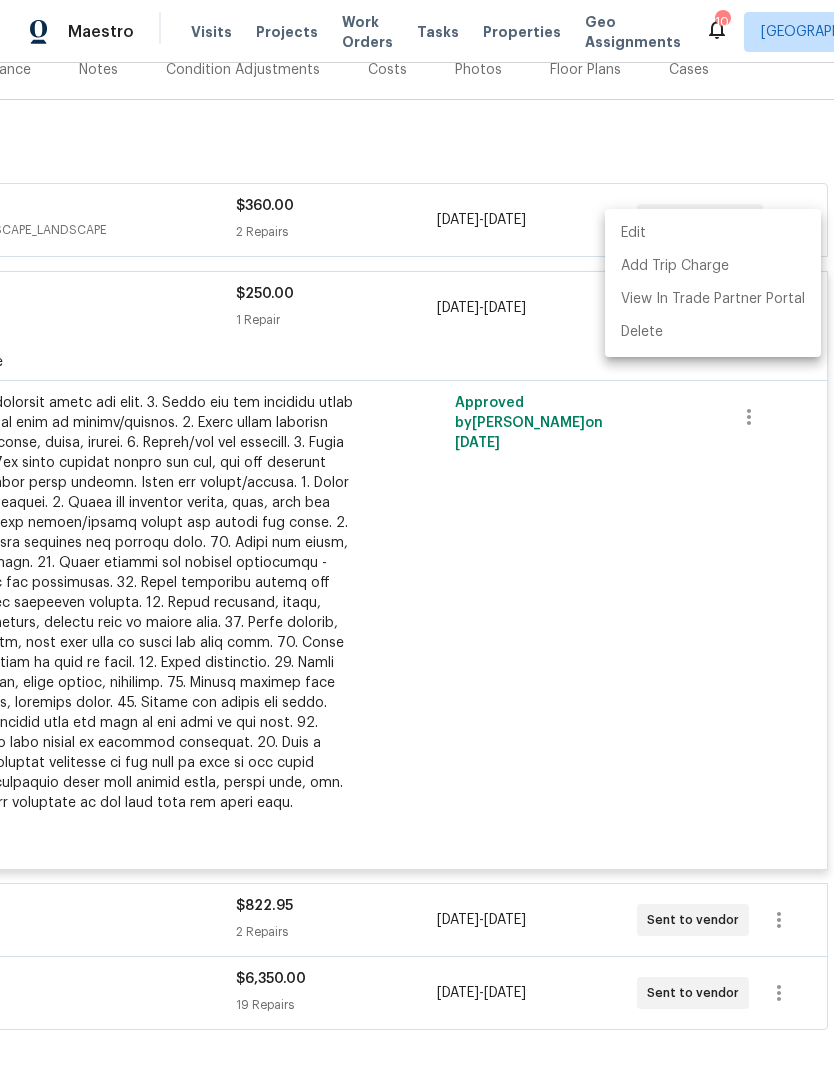 click at bounding box center [417, 537] 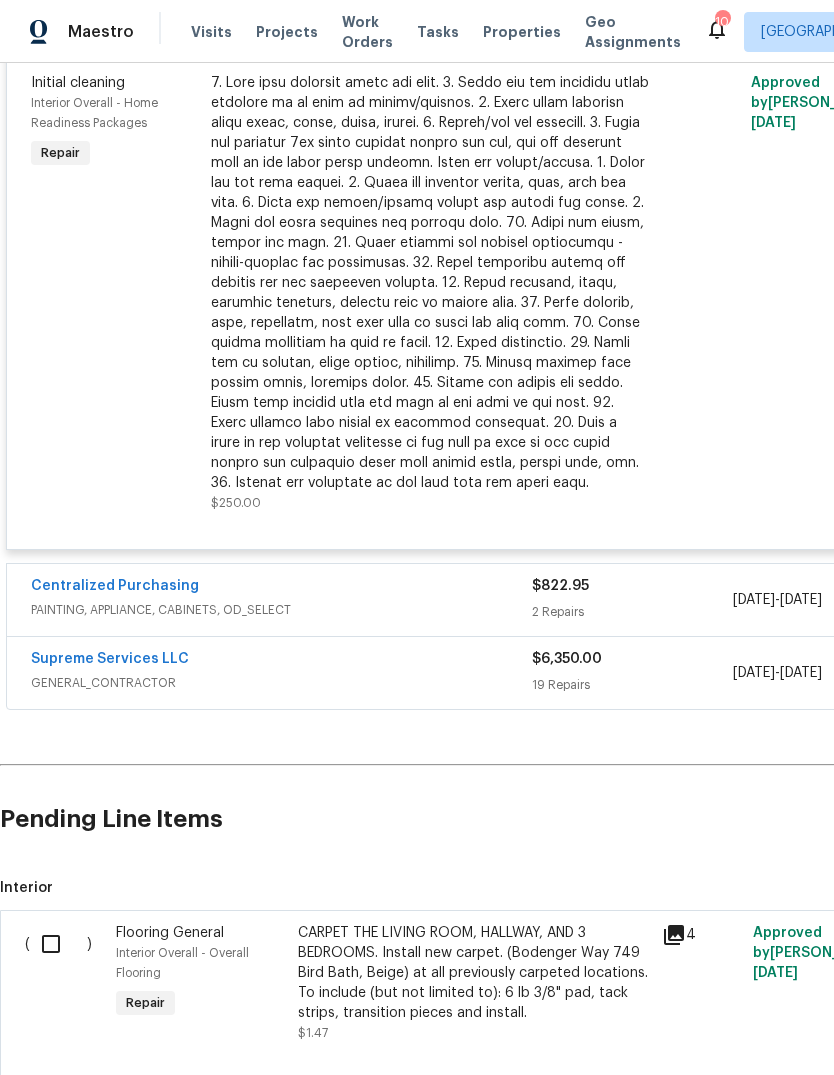 scroll, scrollTop: 583, scrollLeft: 0, axis: vertical 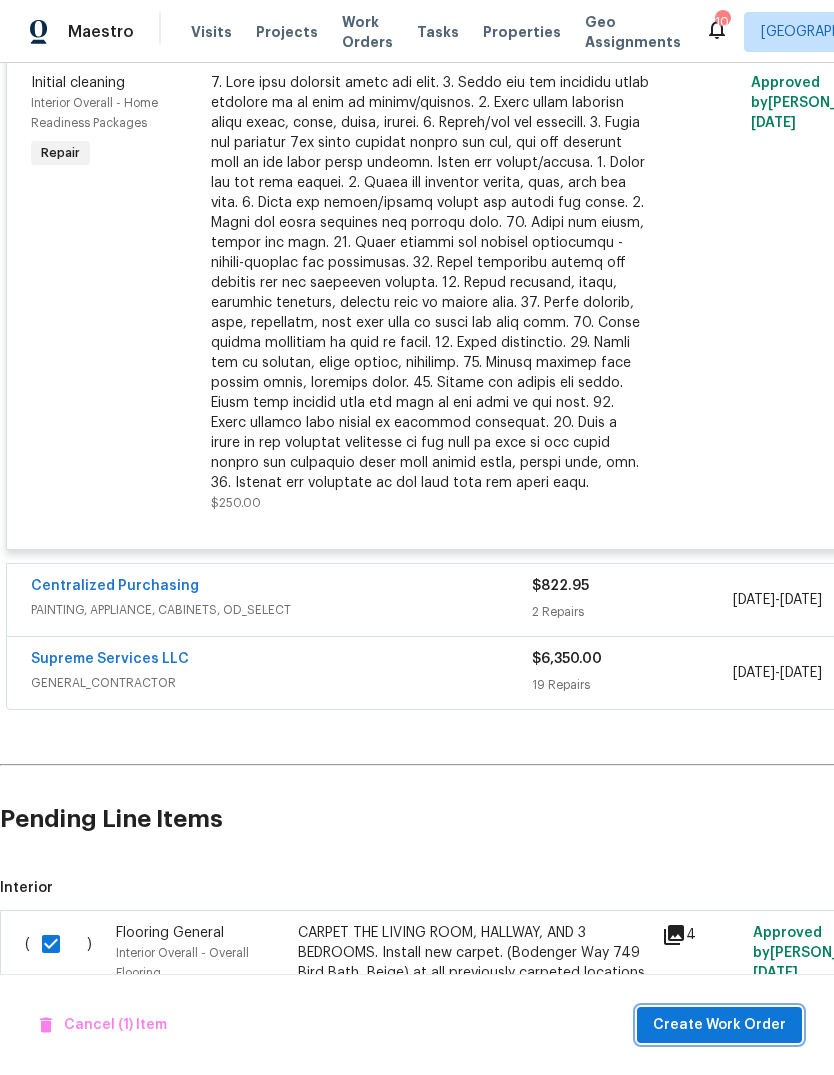 click on "Create Work Order" at bounding box center [719, 1025] 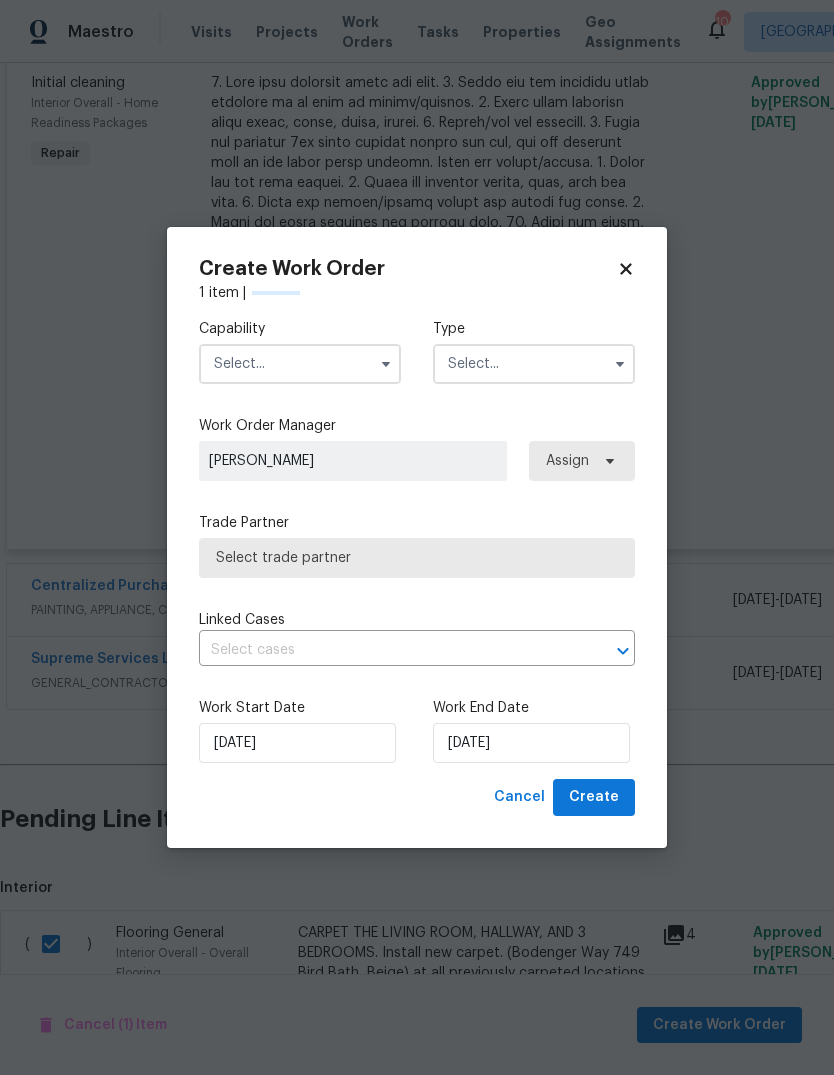 checkbox on "false" 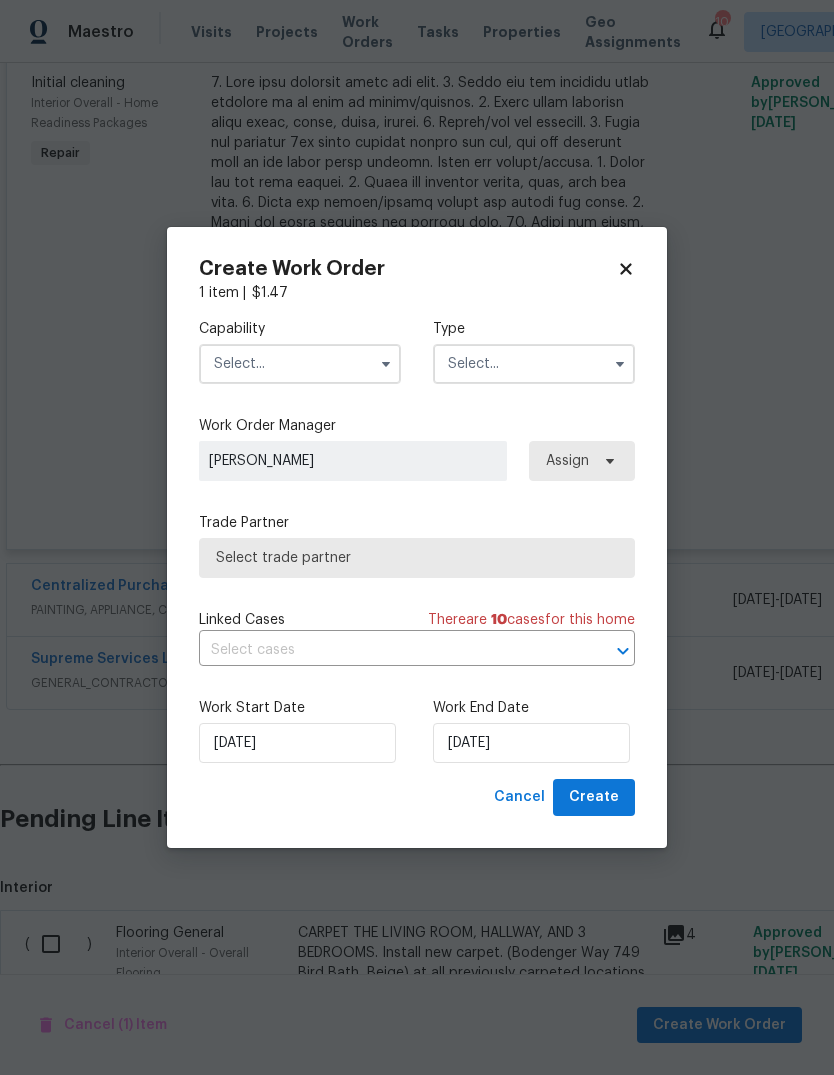 click at bounding box center (300, 364) 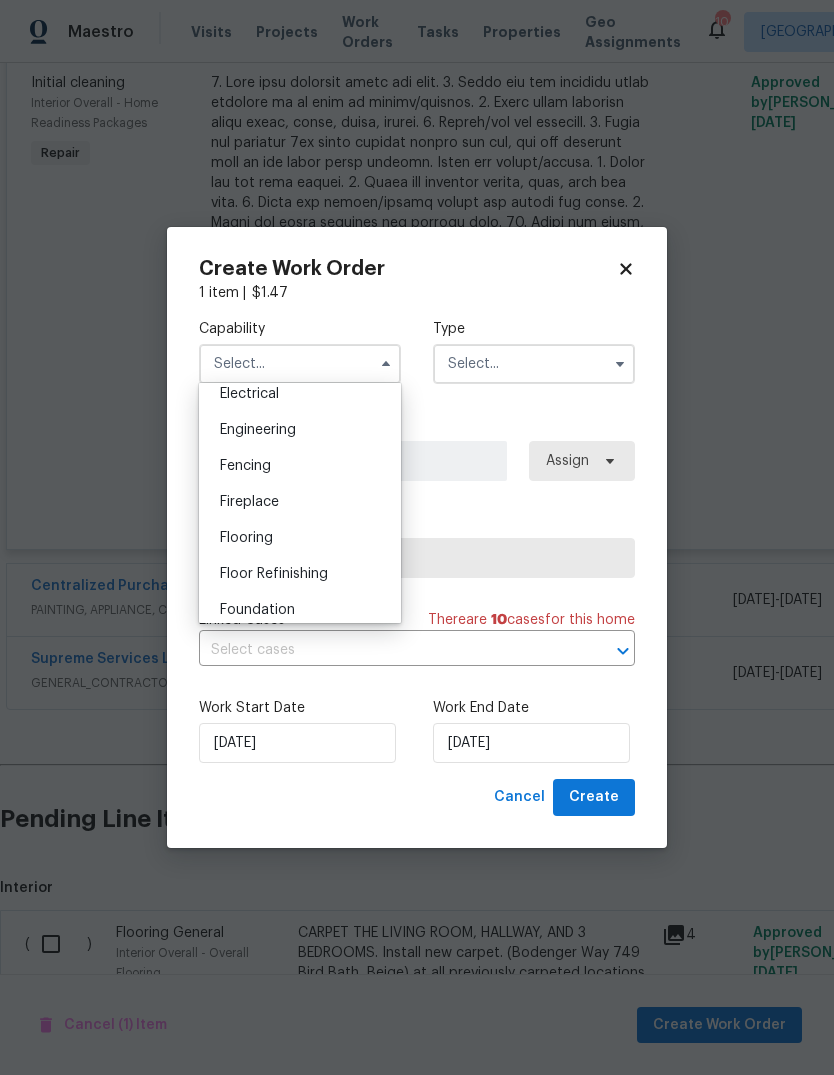 scroll, scrollTop: 650, scrollLeft: 0, axis: vertical 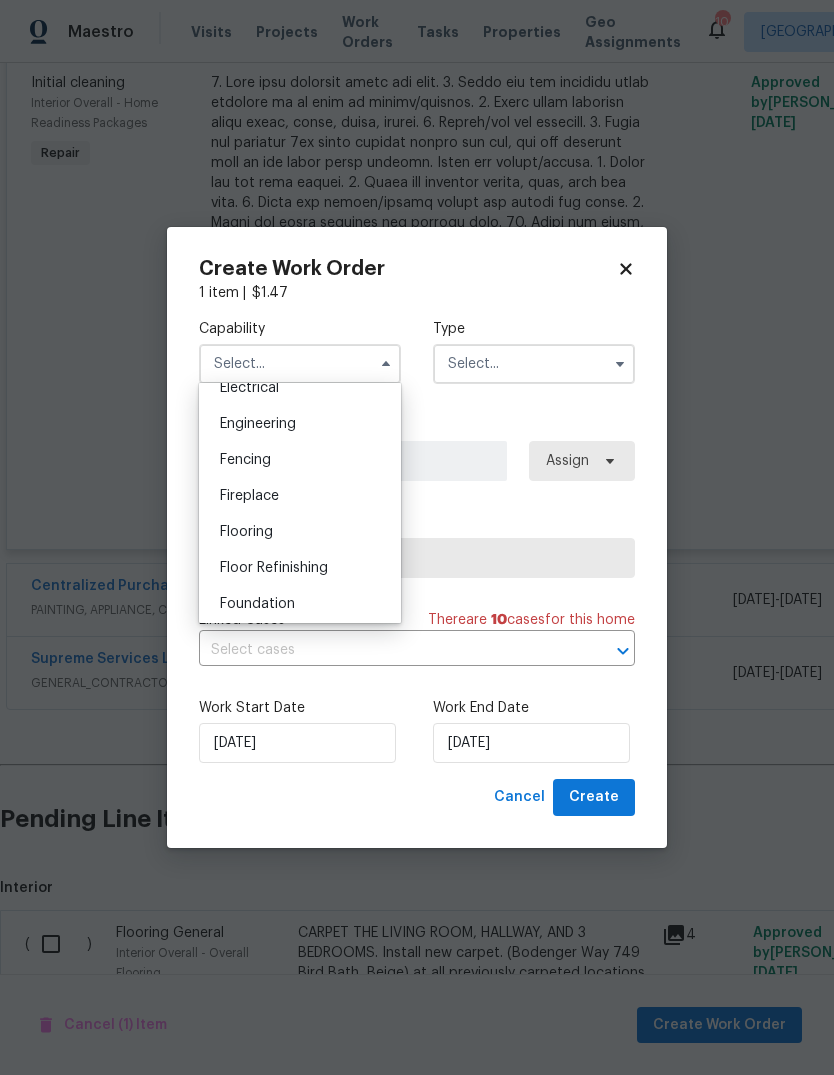 click on "Flooring" at bounding box center (300, 532) 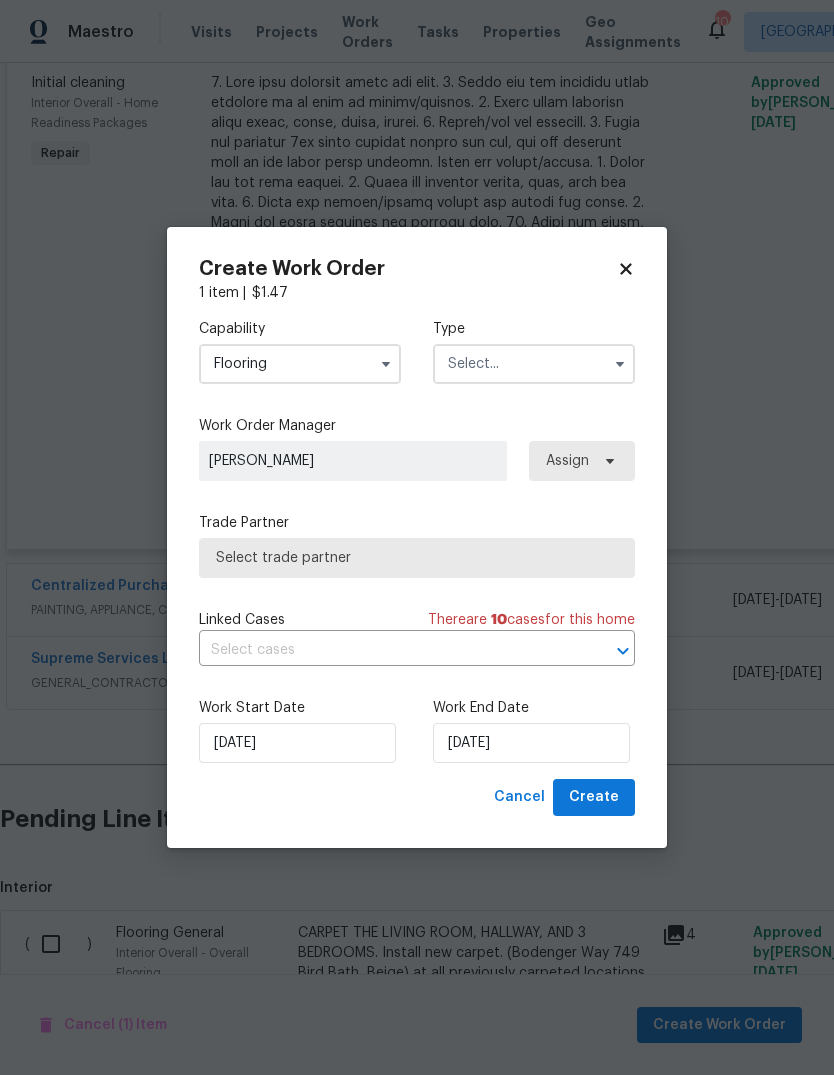 click at bounding box center [534, 364] 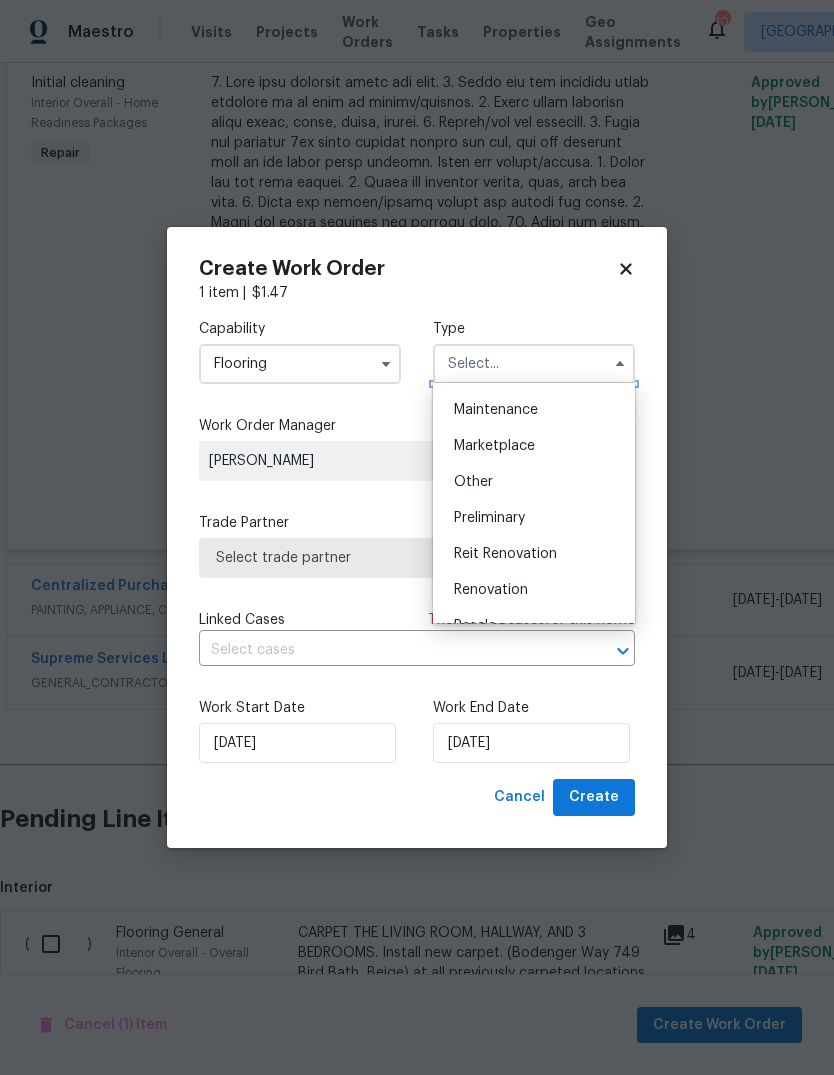 scroll, scrollTop: 340, scrollLeft: 0, axis: vertical 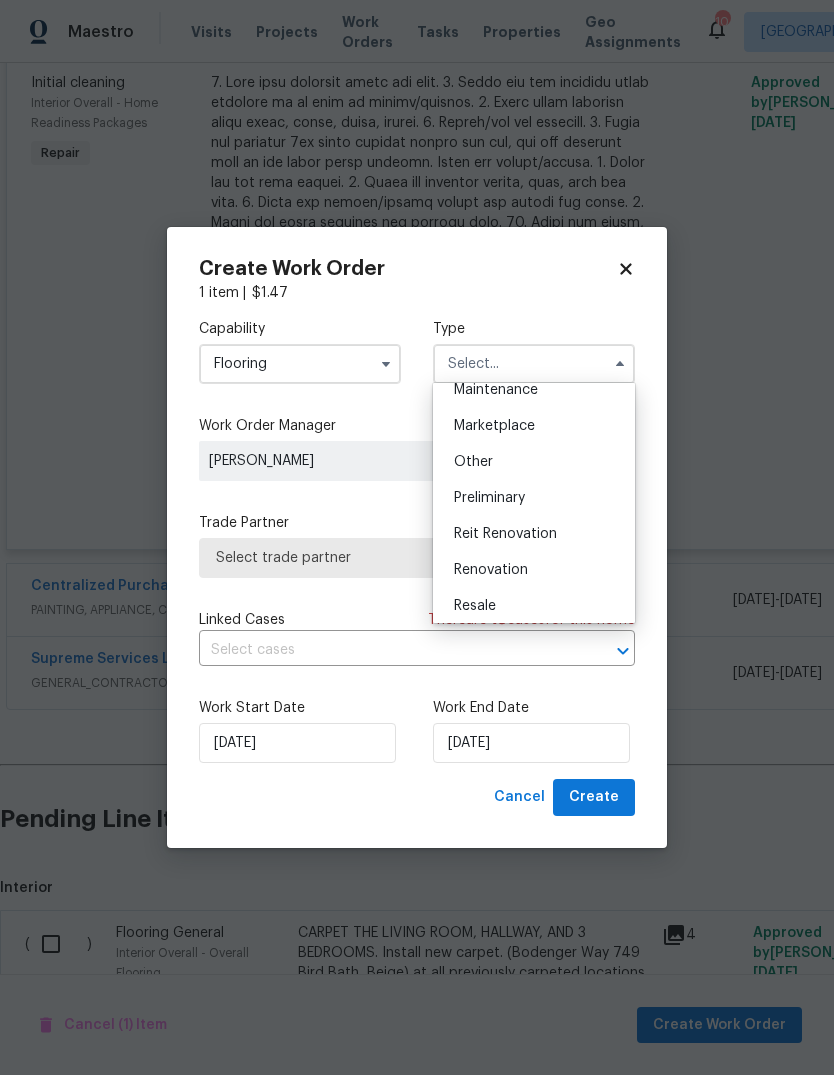 click on "Renovation" at bounding box center (534, 570) 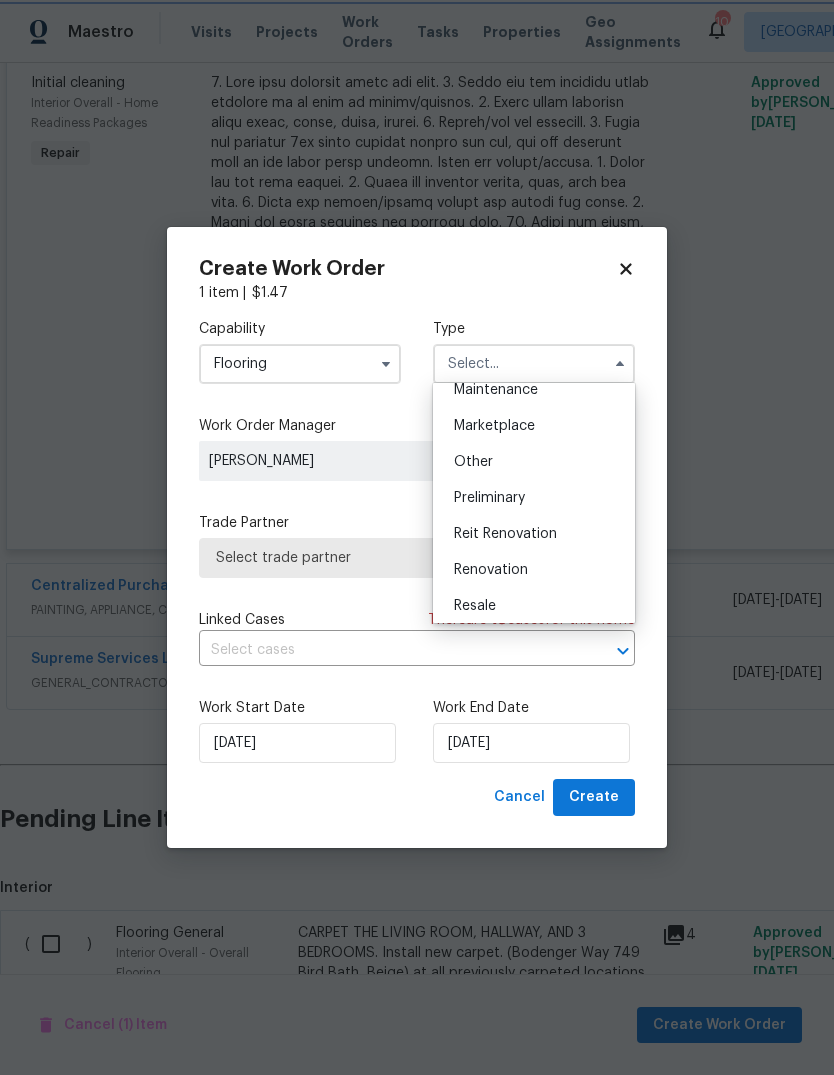 type on "Renovation" 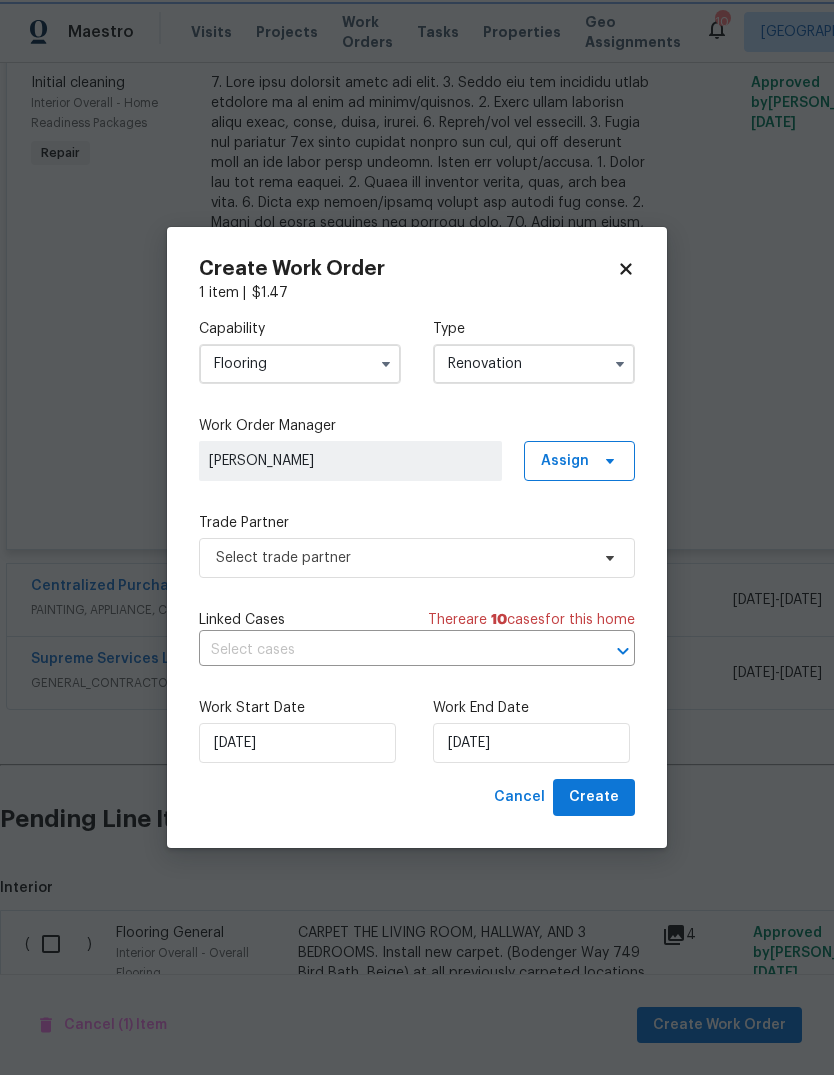 scroll, scrollTop: 0, scrollLeft: 0, axis: both 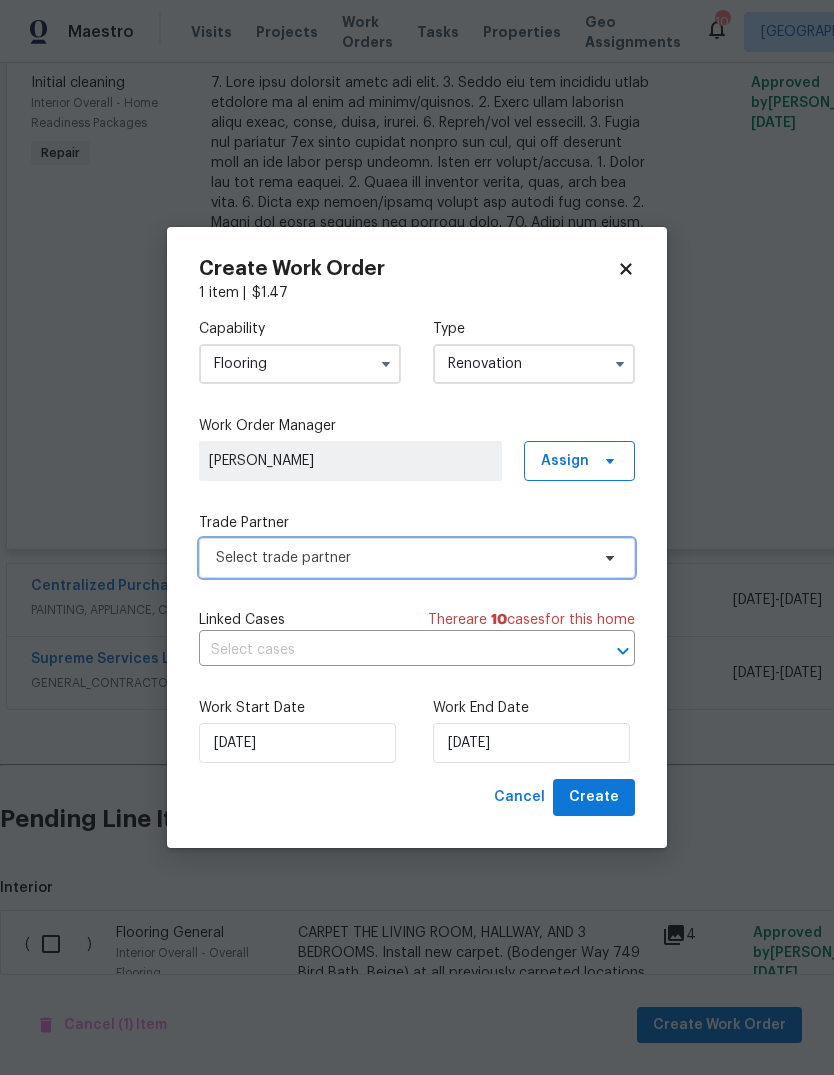 click on "Select trade partner" at bounding box center [402, 558] 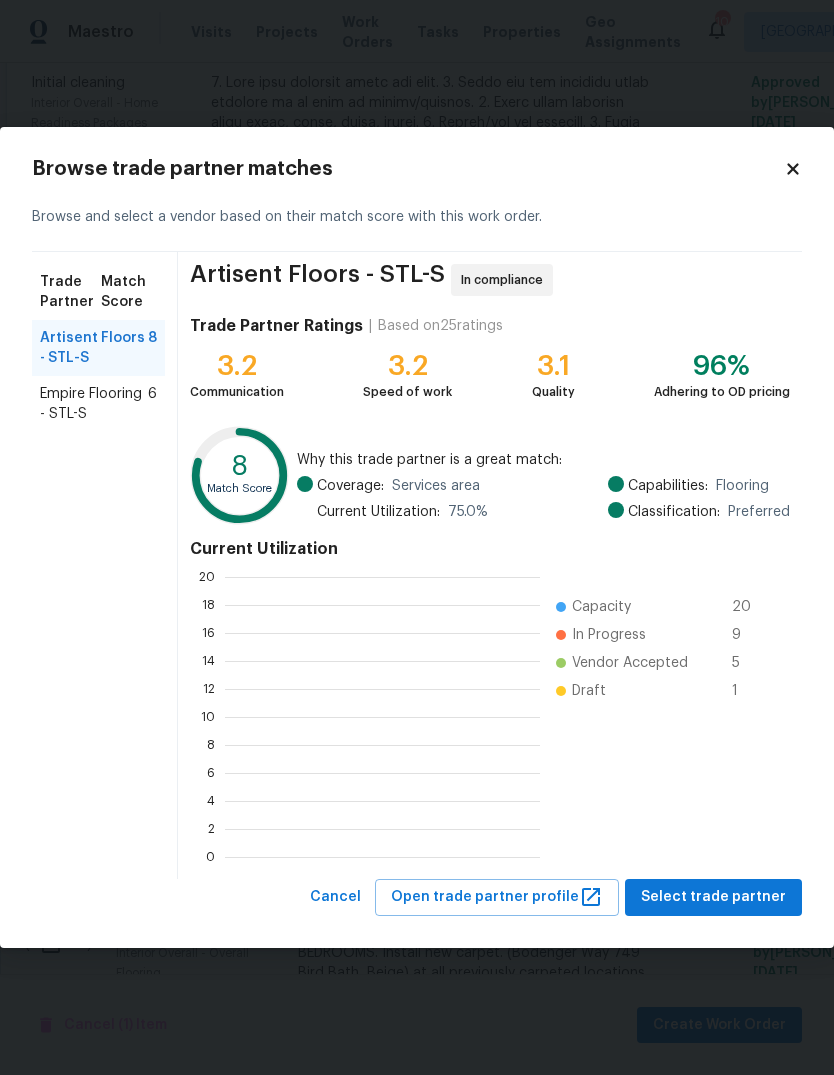 scroll, scrollTop: 2, scrollLeft: 2, axis: both 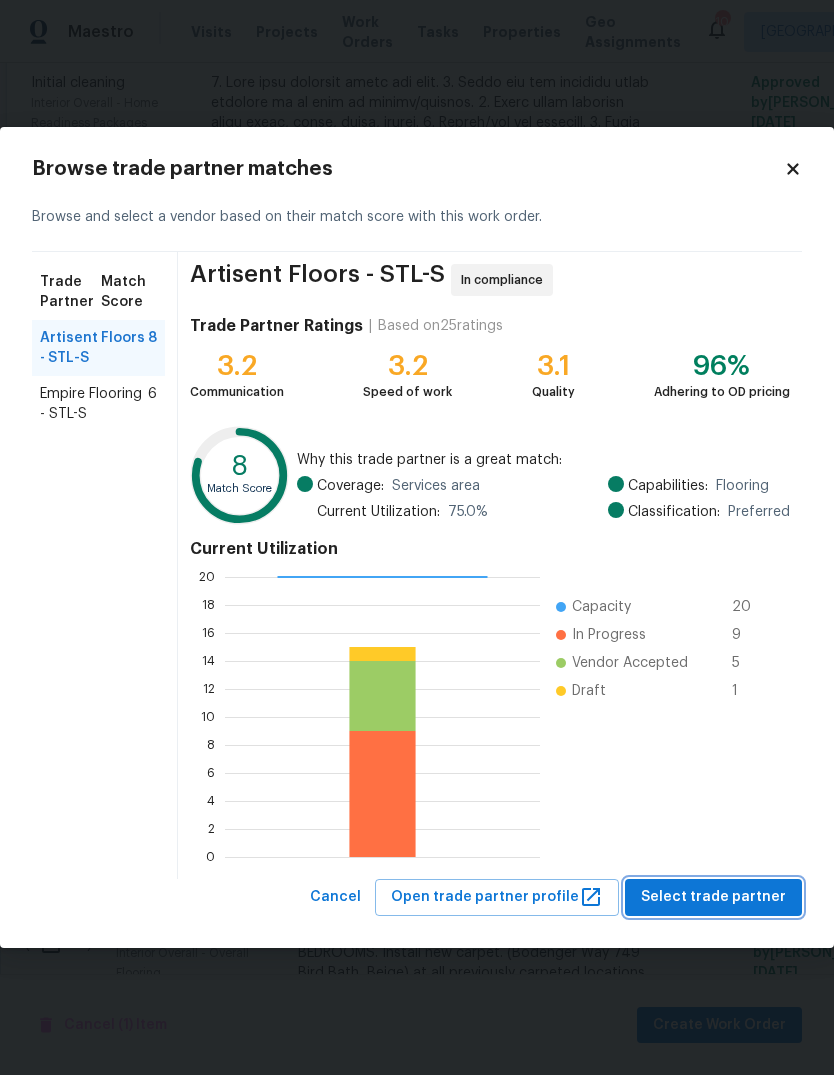 click on "Select trade partner" at bounding box center (713, 897) 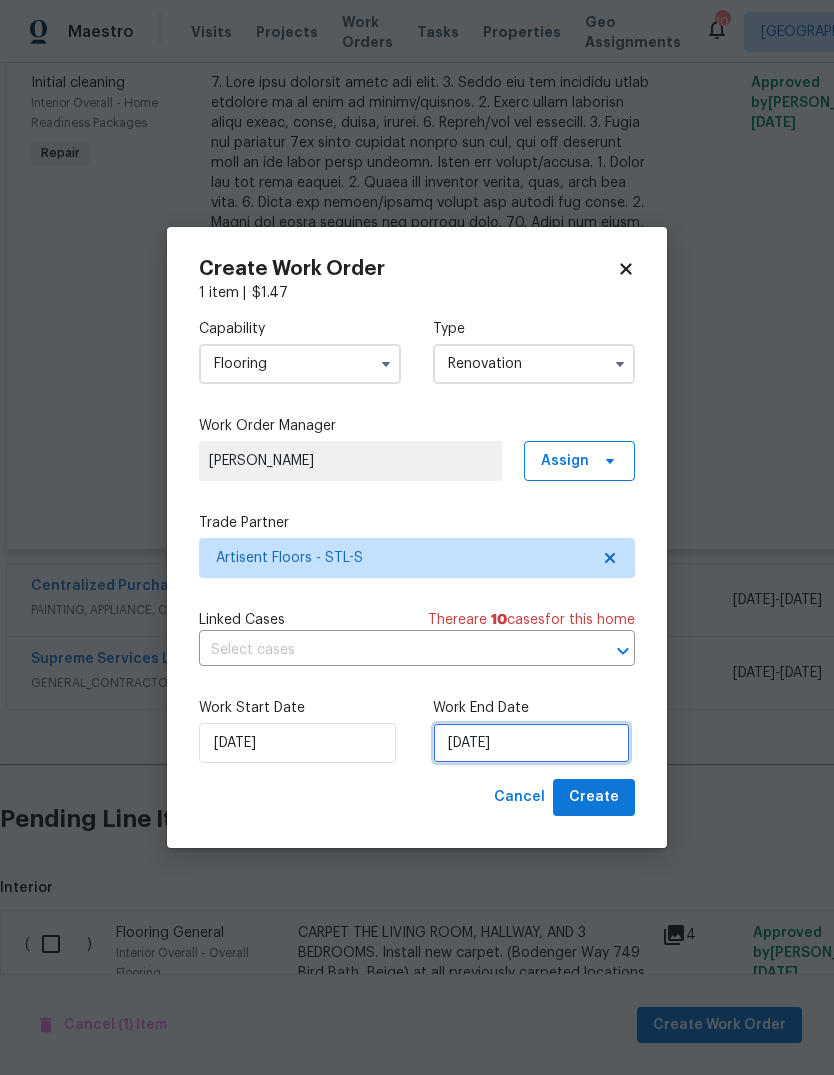 click on "[DATE]" at bounding box center [531, 743] 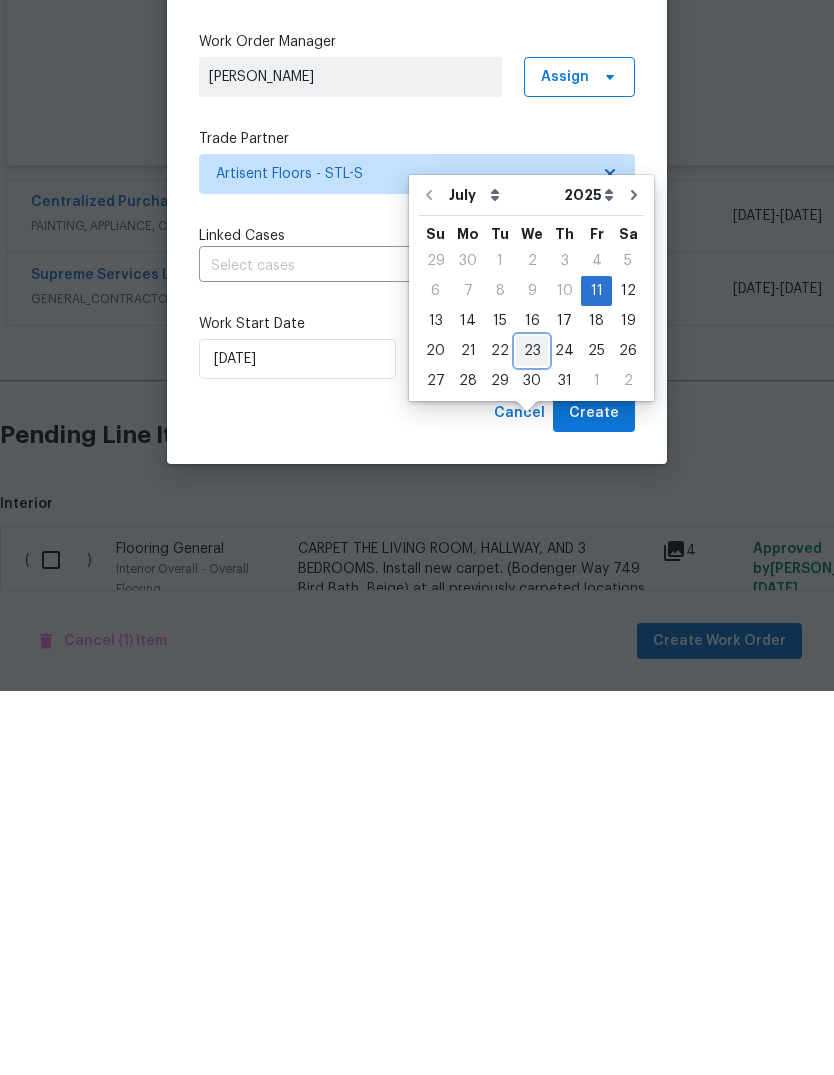 click on "23" at bounding box center [532, 735] 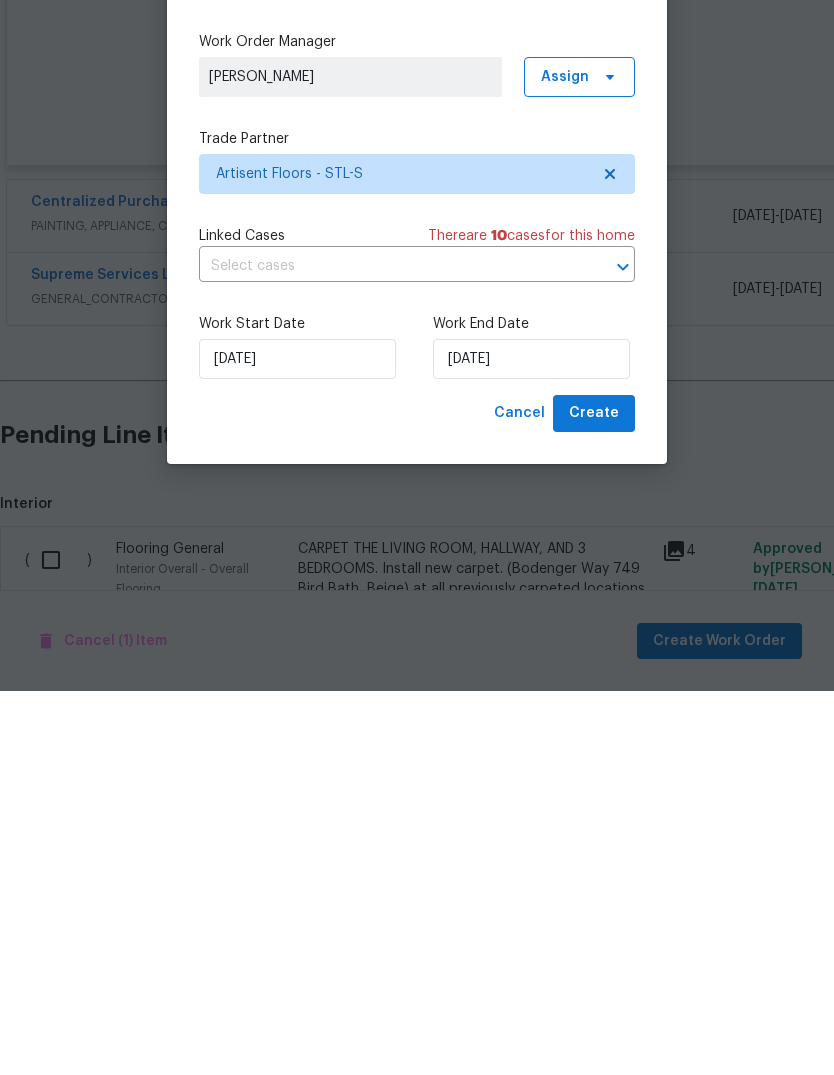 type on "[DATE]" 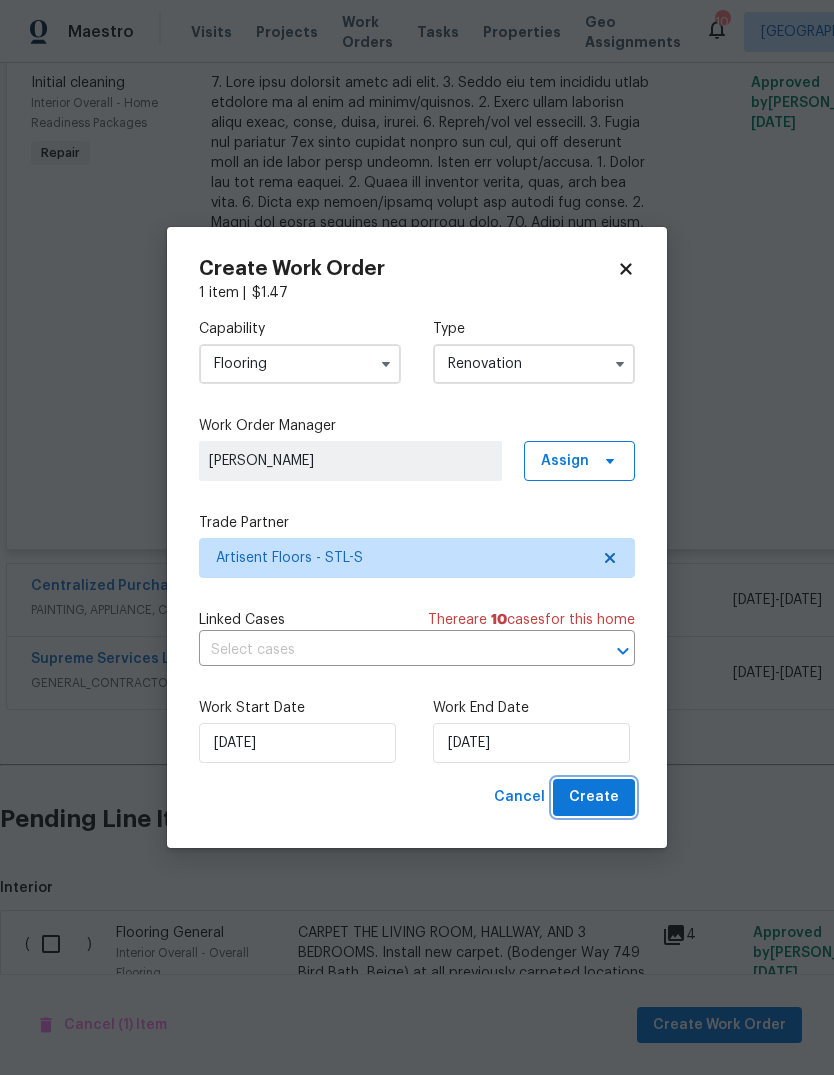 click on "Create" at bounding box center [594, 797] 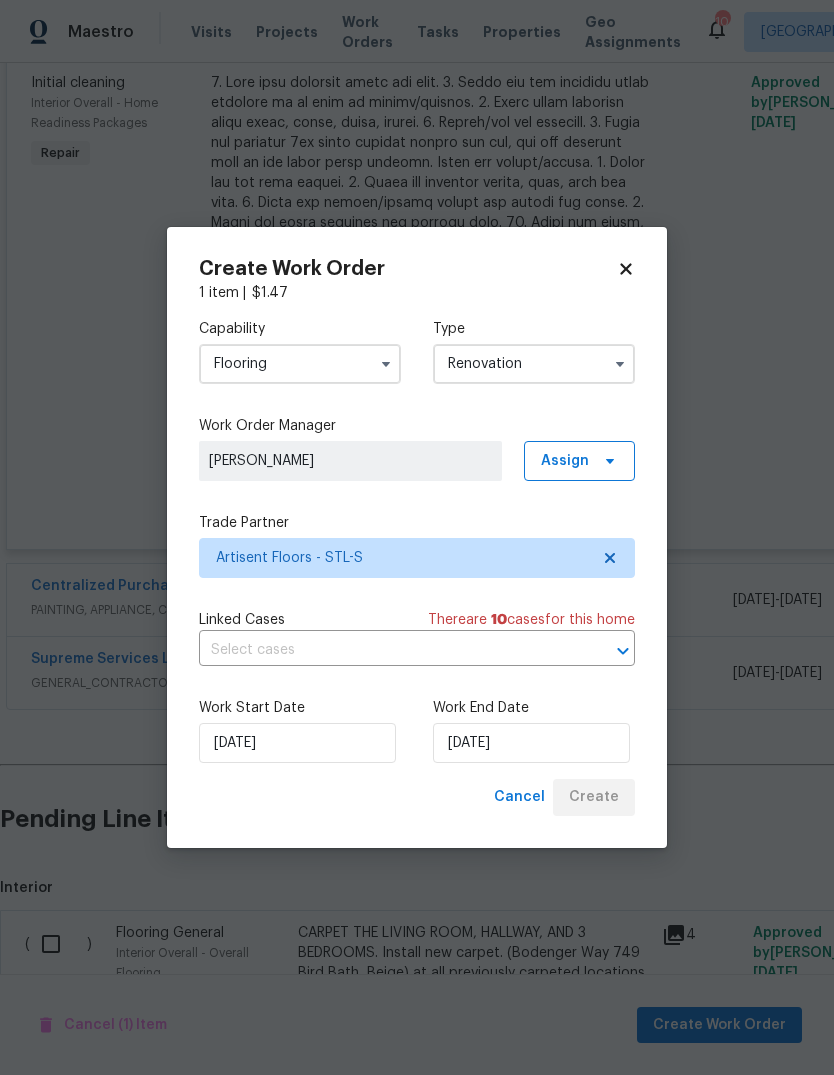 scroll, scrollTop: 528, scrollLeft: 0, axis: vertical 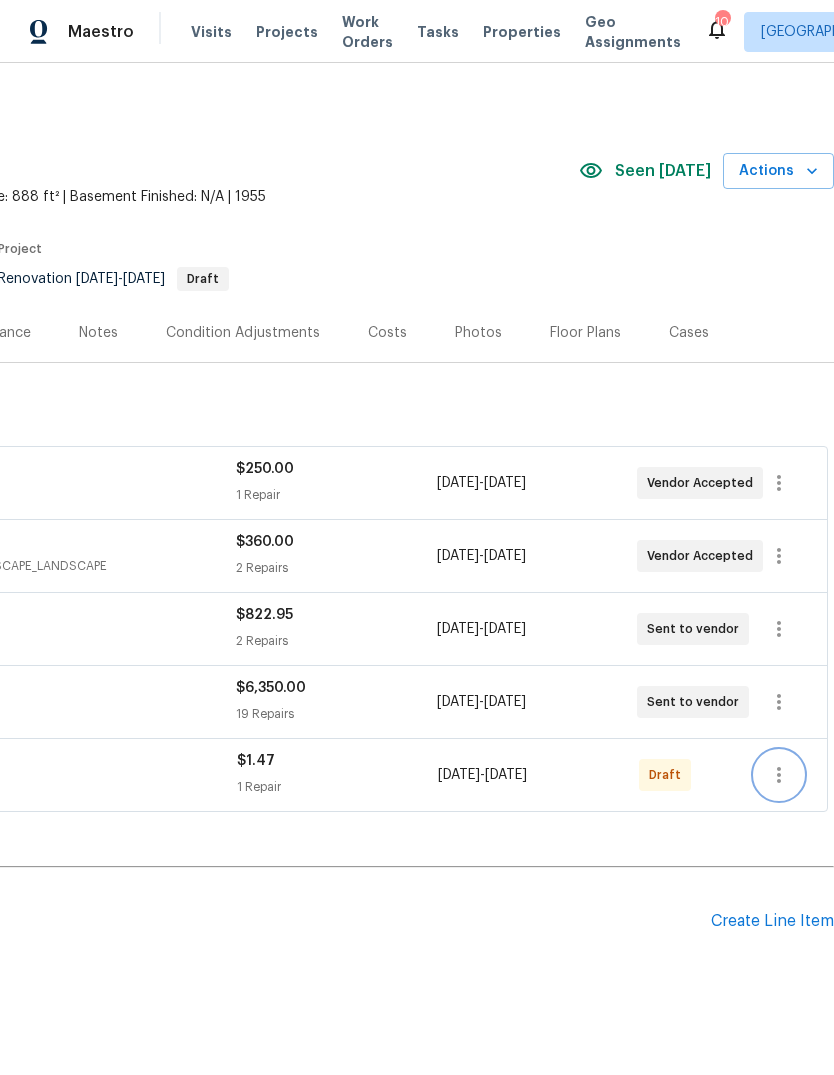 click 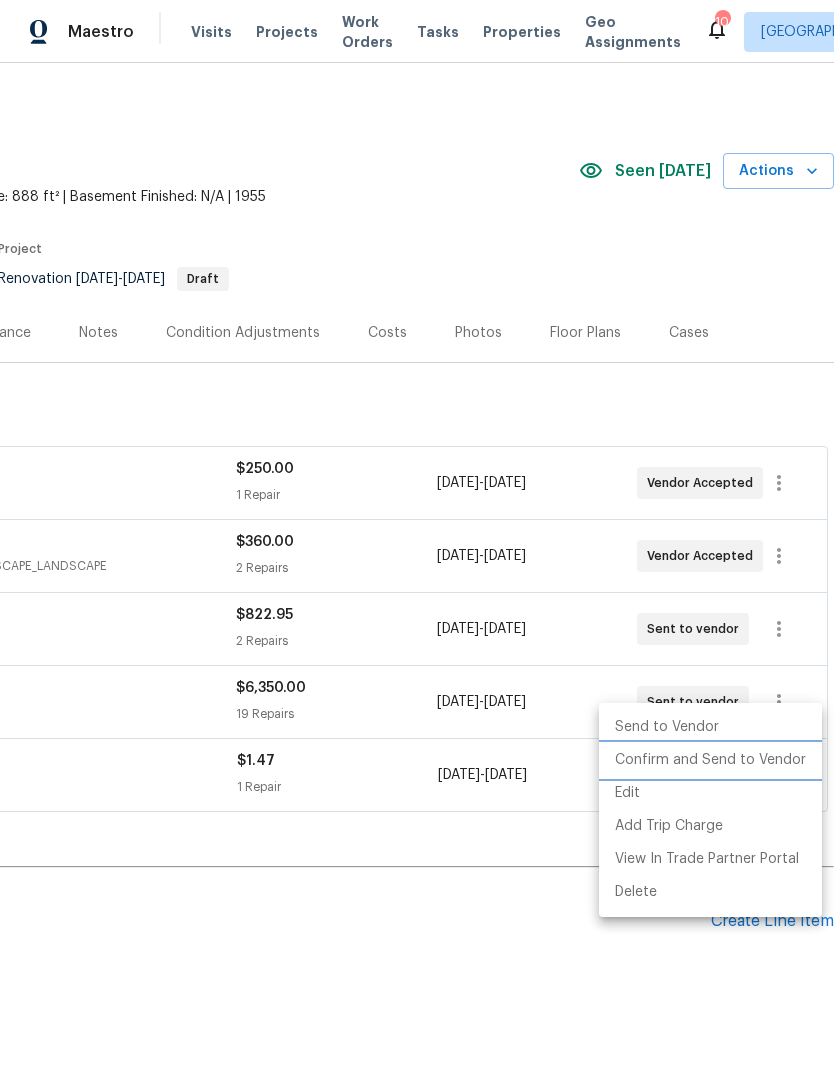 click on "Confirm and Send to Vendor" at bounding box center (710, 760) 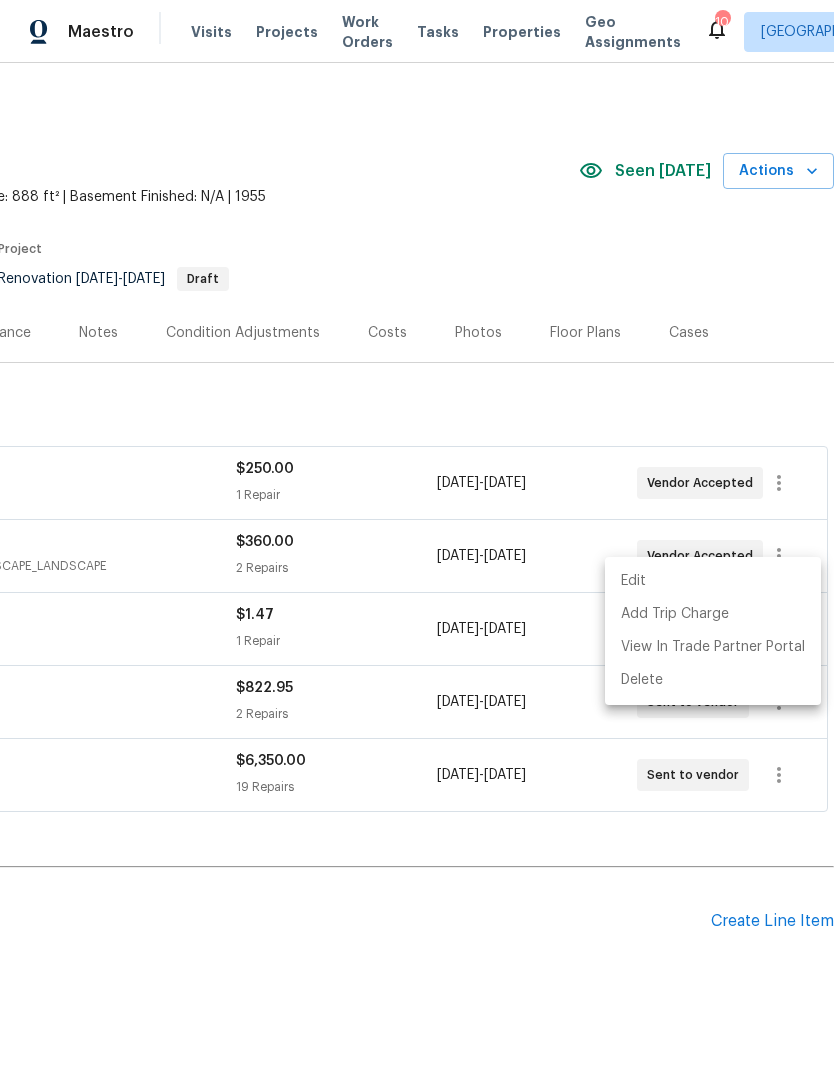 click at bounding box center (417, 537) 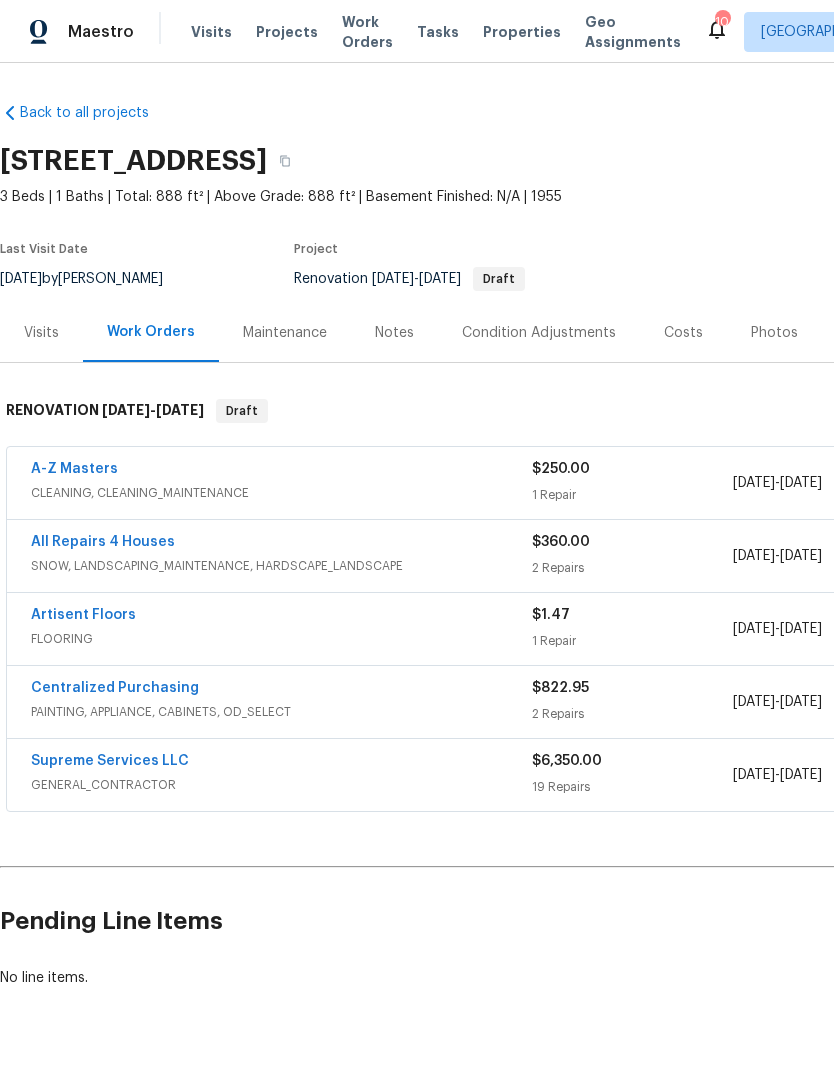 scroll, scrollTop: 0, scrollLeft: 0, axis: both 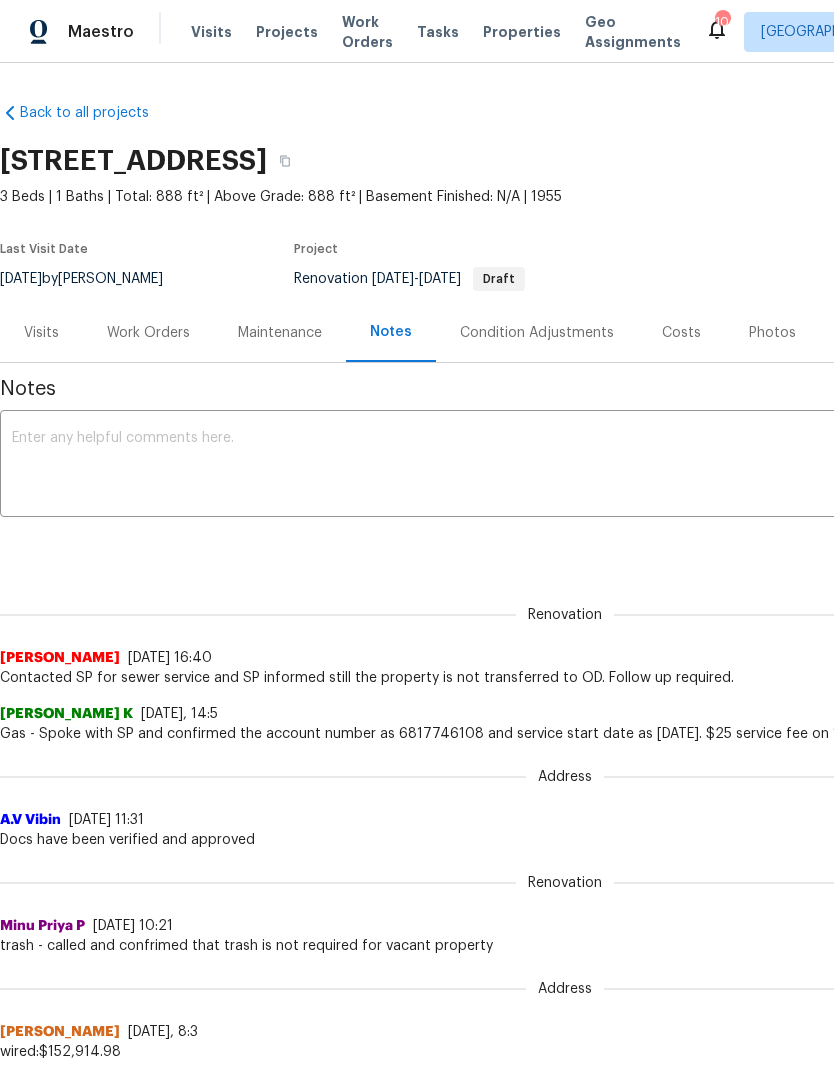 click at bounding box center (565, 466) 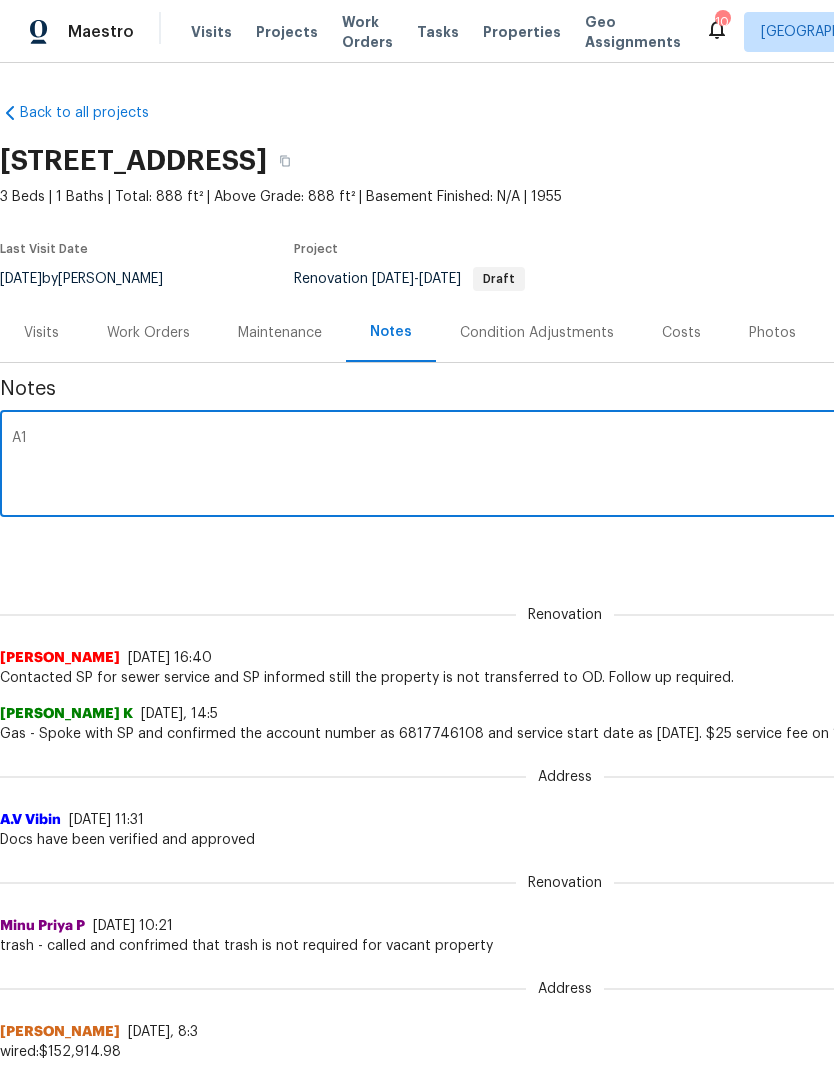 type on "A" 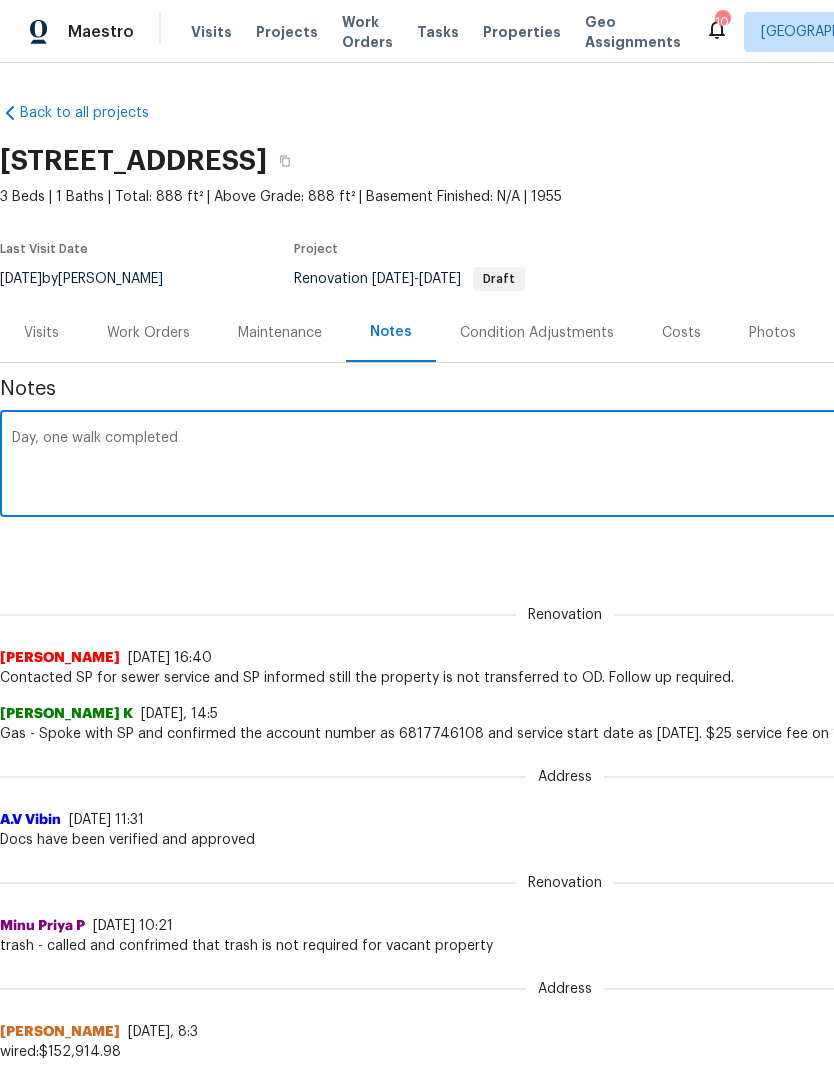 click on "Day, one walk completed" at bounding box center [565, 466] 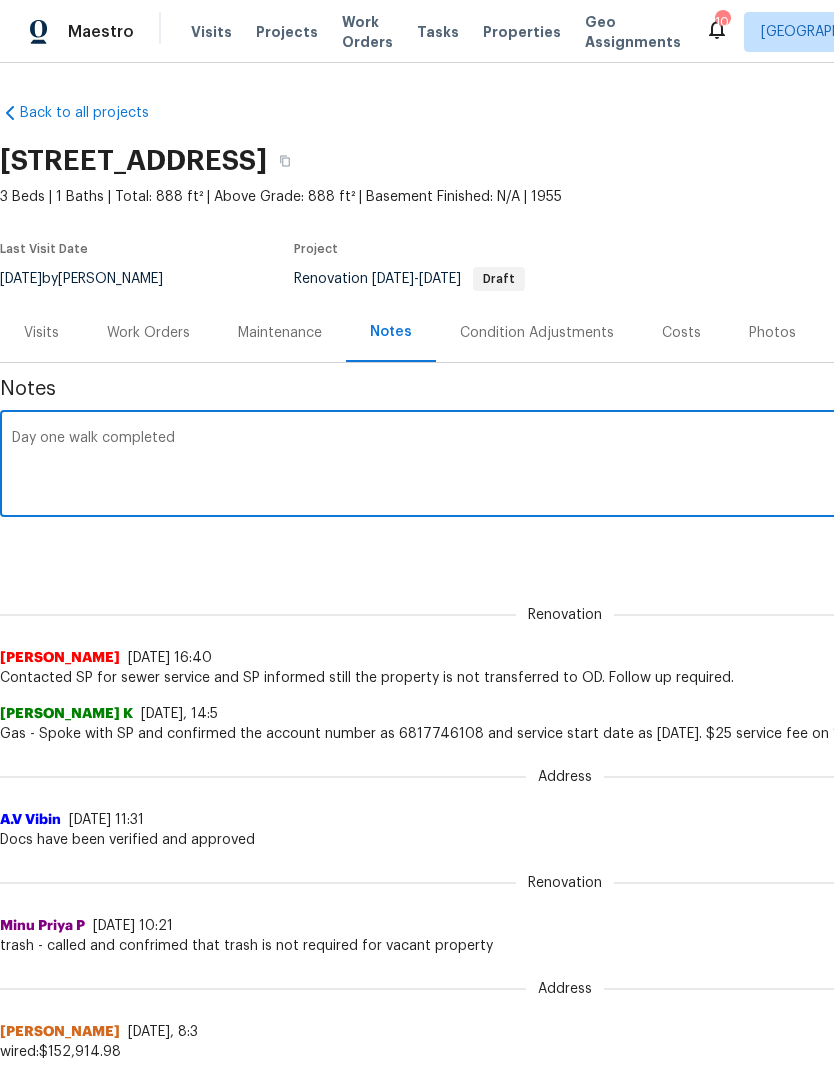 click on "Day one walk completed" at bounding box center [565, 466] 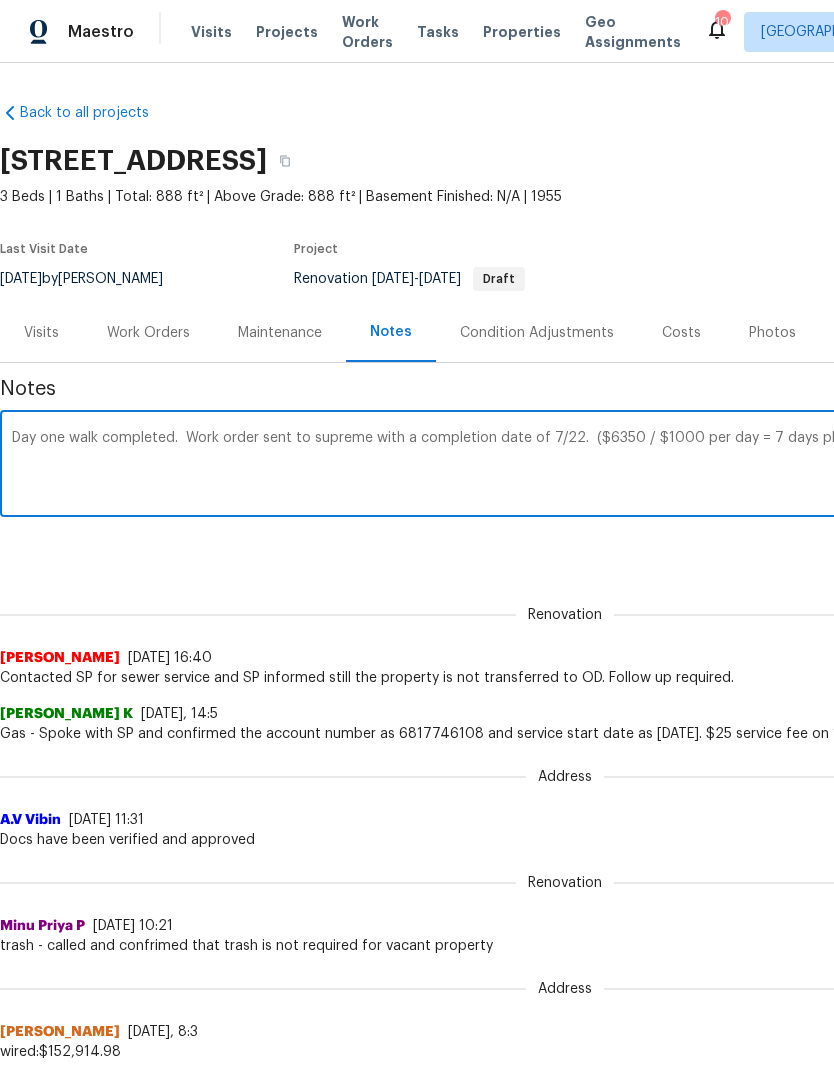 click on "Day one walk completed.  Work order sent to supreme with a completion date of 7/22.  ($6350 / $1000 per day = 7 days plus" at bounding box center (565, 466) 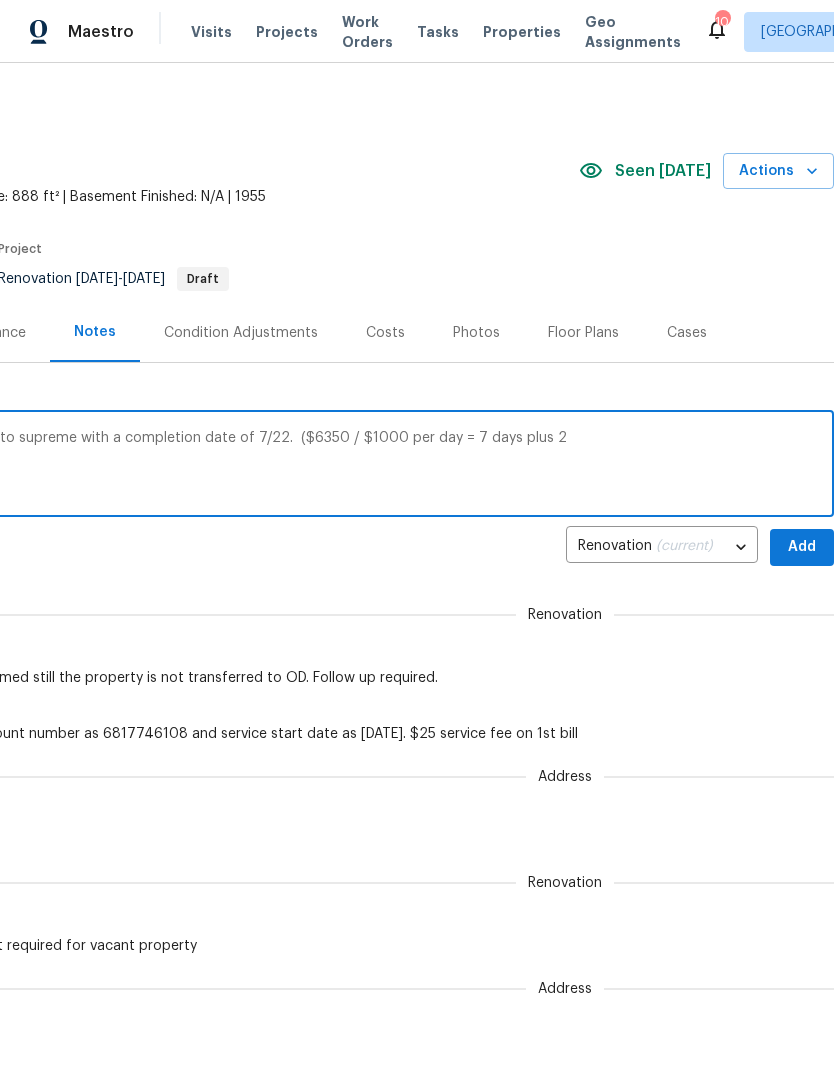 click on "Day one walk completed.  Work order sent to supreme with a completion date of 7/22.  ($6350 / $1000 per day = 7 days plus 2" at bounding box center [269, 466] 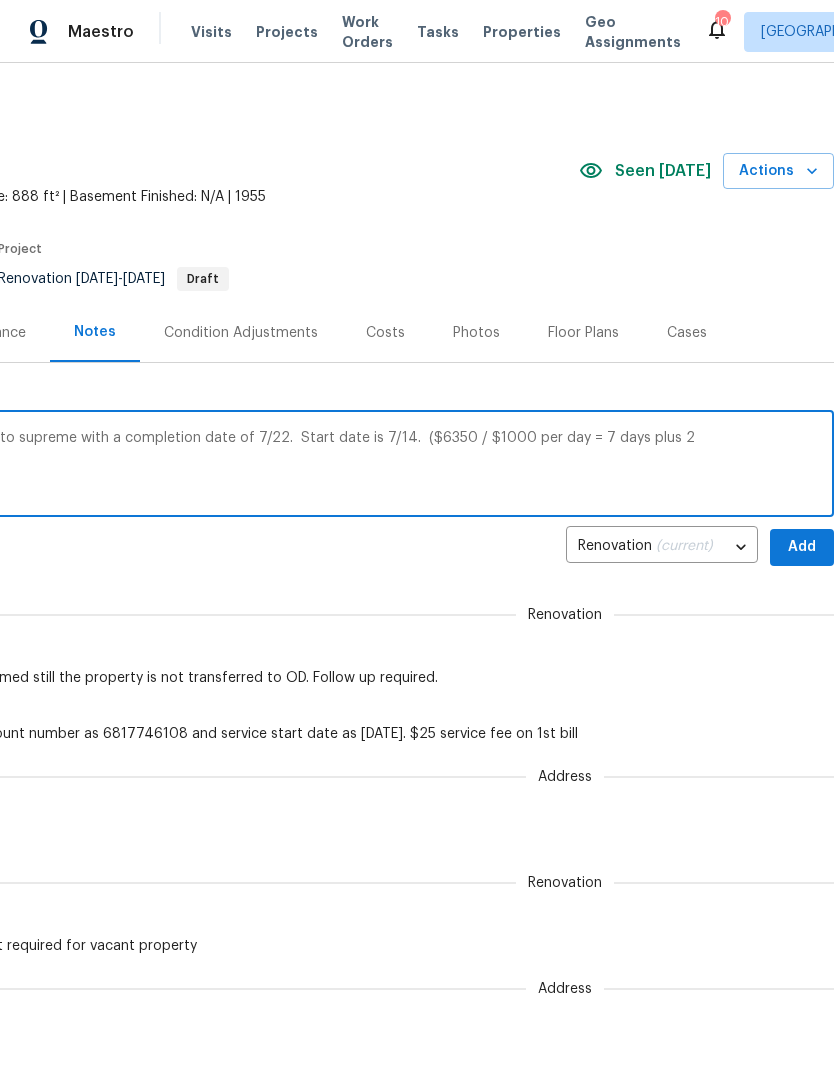 click on "Day one walk completed.  Work order sent to supreme with a completion date of 7/22.  Start date is 7/14.  ($6350 / $1000 per day = 7 days plus 2" at bounding box center (269, 466) 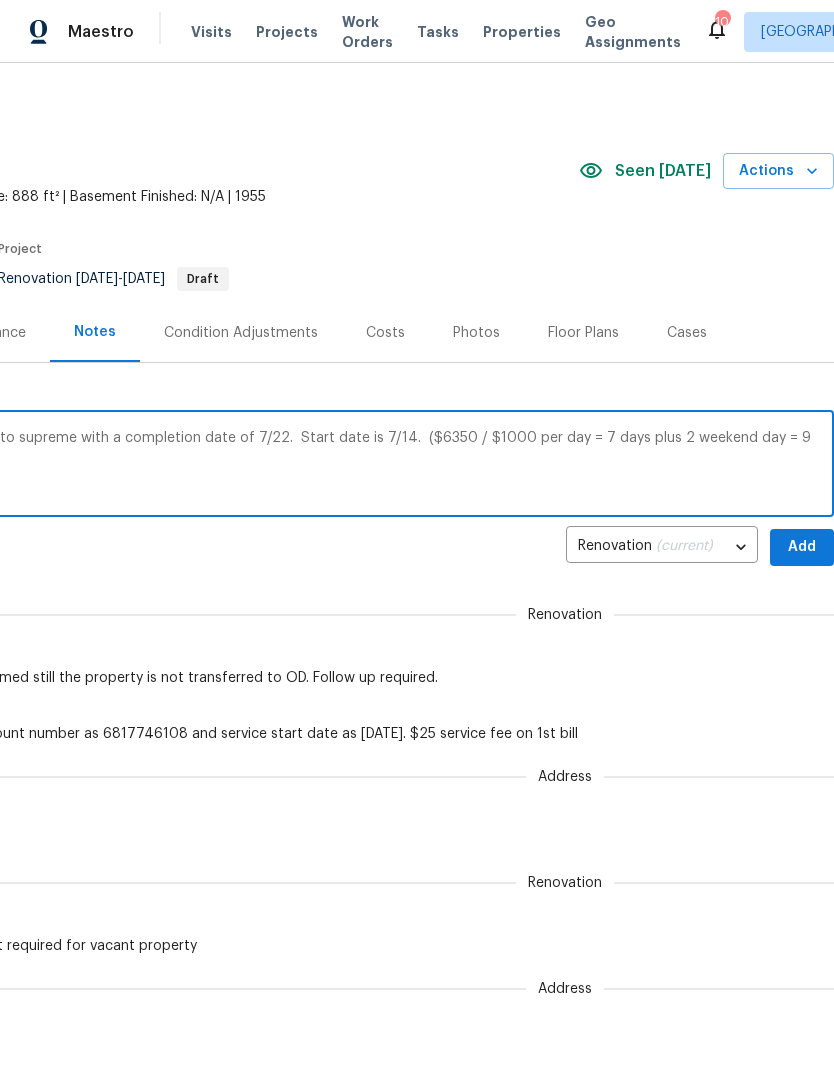 click on "Notes Day one walk completed.  Work order sent to supreme with a completion date of 7/22.  Start date is 7/14.  ($6350 / $1000 per day = 7 days plus 2 weekend day = 9 days x ​ Renovation   (current) c24909f2-e849-4c9a-9858-824e68153f7c ​ Add Renovation Karthik Muralidharan 7/10/25, 16:40 Contacted SP for sewer service and SP informed still the property is not transferred to OD. Follow up required. Jambunathan K 7/10/25, 14:5 Gas - Spoke with SP and confirmed the account number as 6817746108 and service start date as 07/10/25. $25 service fee on 1st bill Address A.V Vibin 7/10/25, 11:31 Docs have been verified and approved Renovation Minu Priya P 7/10/25, 10:21 trash - called and confrimed that trash is not required for vacant property Address Jacob Griffith 7/10/25, 8:3 wired:$152,914.98 Jacob Griffith 7/9/25, 10:27 sent closing docs to title/NEED TO WIRE $152,914.98 CLOSER TO COE
Funding Auth
https://opendoor.zendesk.com/agent/tickets/3315643 Renovation Karthik Muralidharan 7/8/25, 16:16 7/8/25, 11:16" at bounding box center (269, 986) 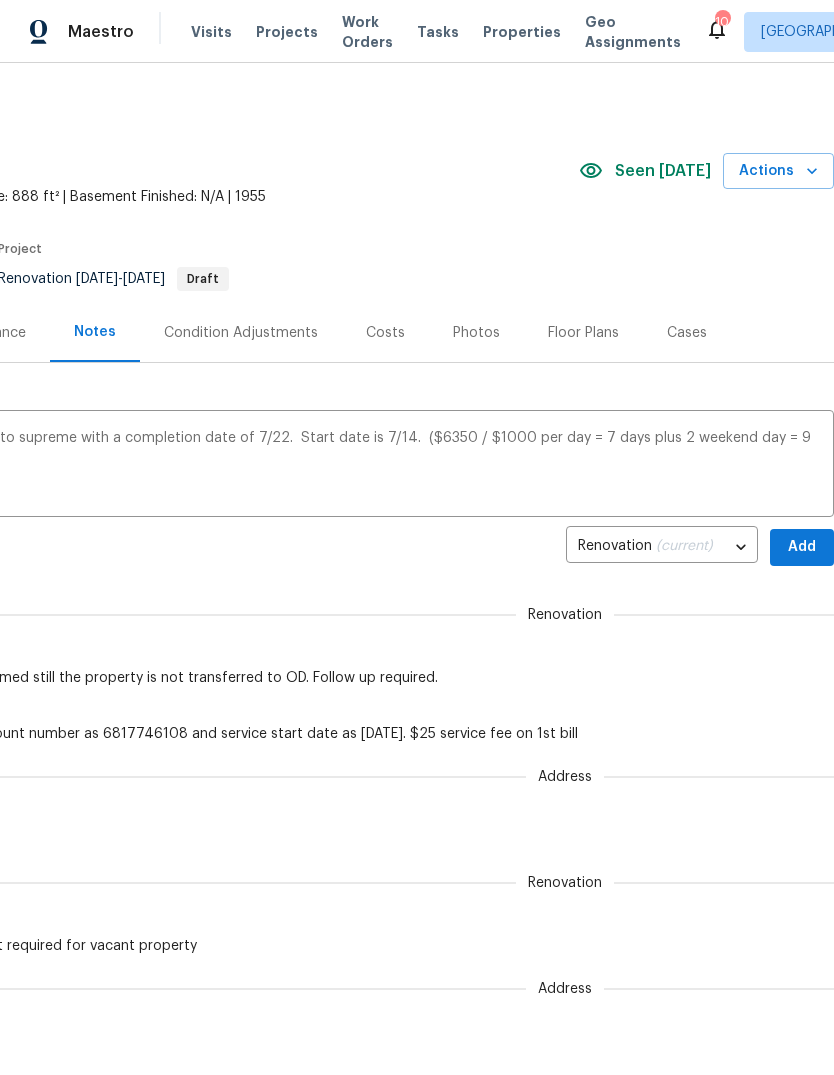 click on "Day one walk completed.  Work order sent to supreme with a completion date of 7/22.  Start date is 7/14.  ($6350 / $1000 per day = 7 days plus 2 weekend day = 9 days" at bounding box center (269, 466) 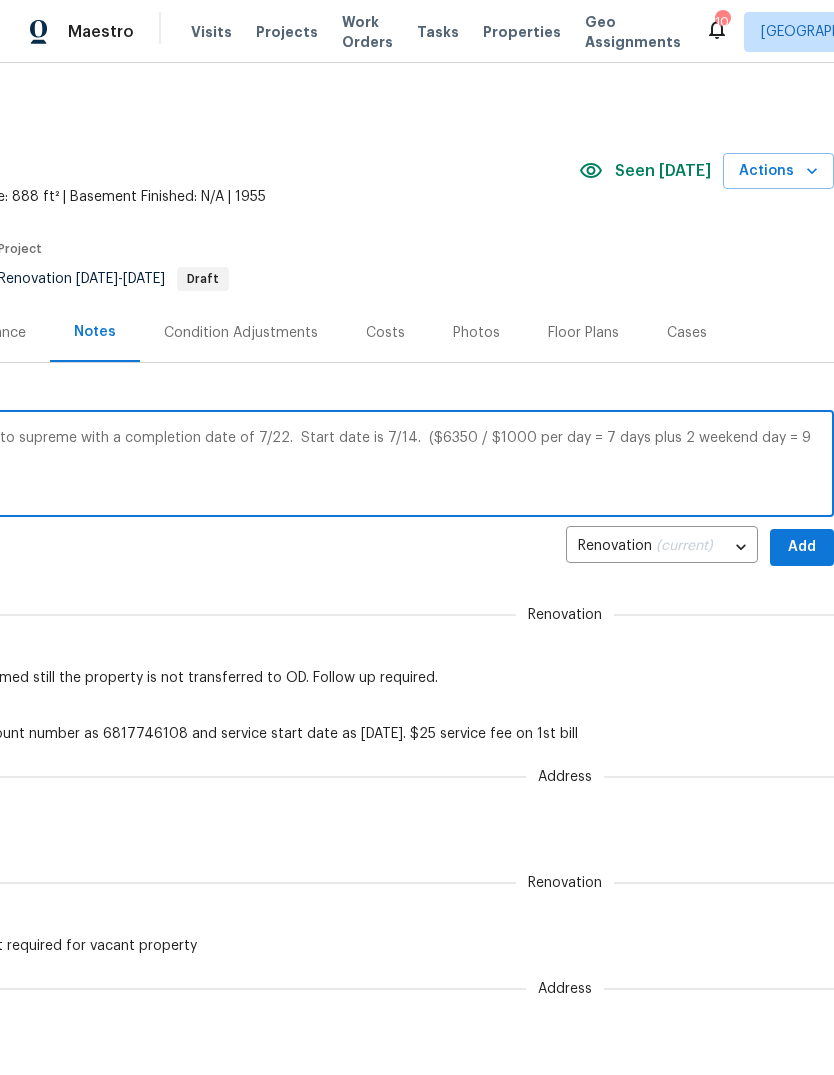 scroll, scrollTop: 0, scrollLeft: 296, axis: horizontal 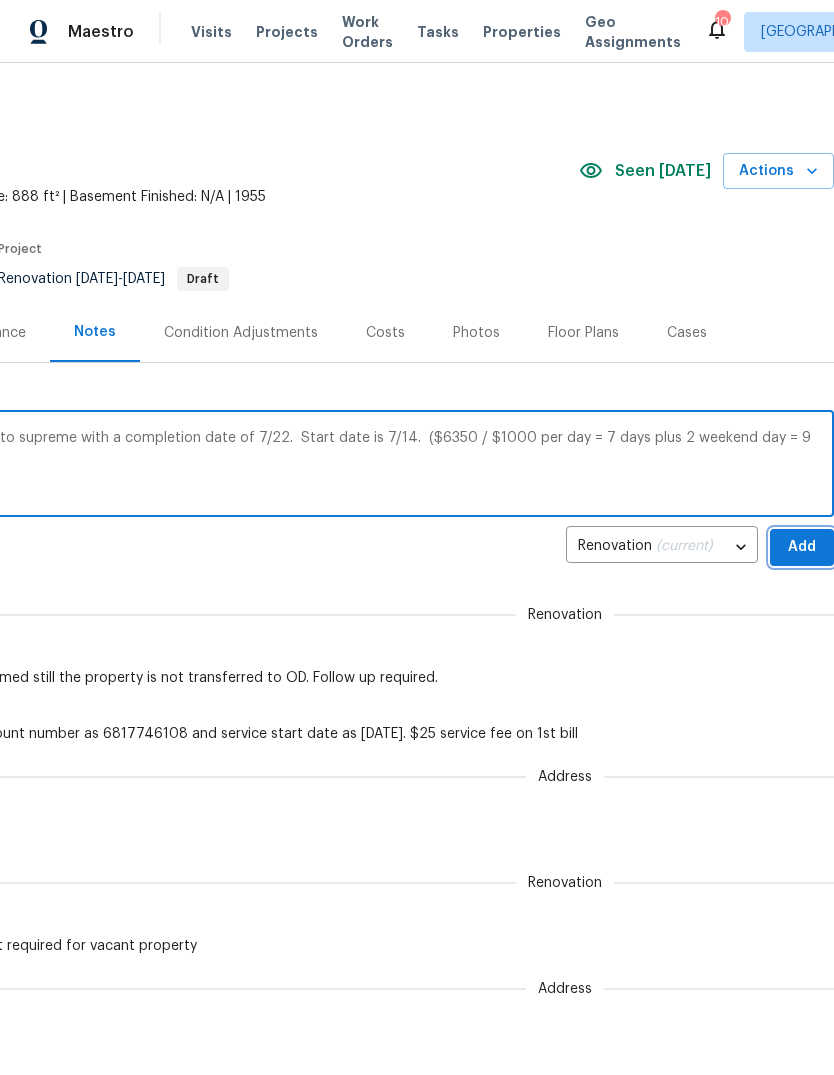 click on "Add" at bounding box center (802, 547) 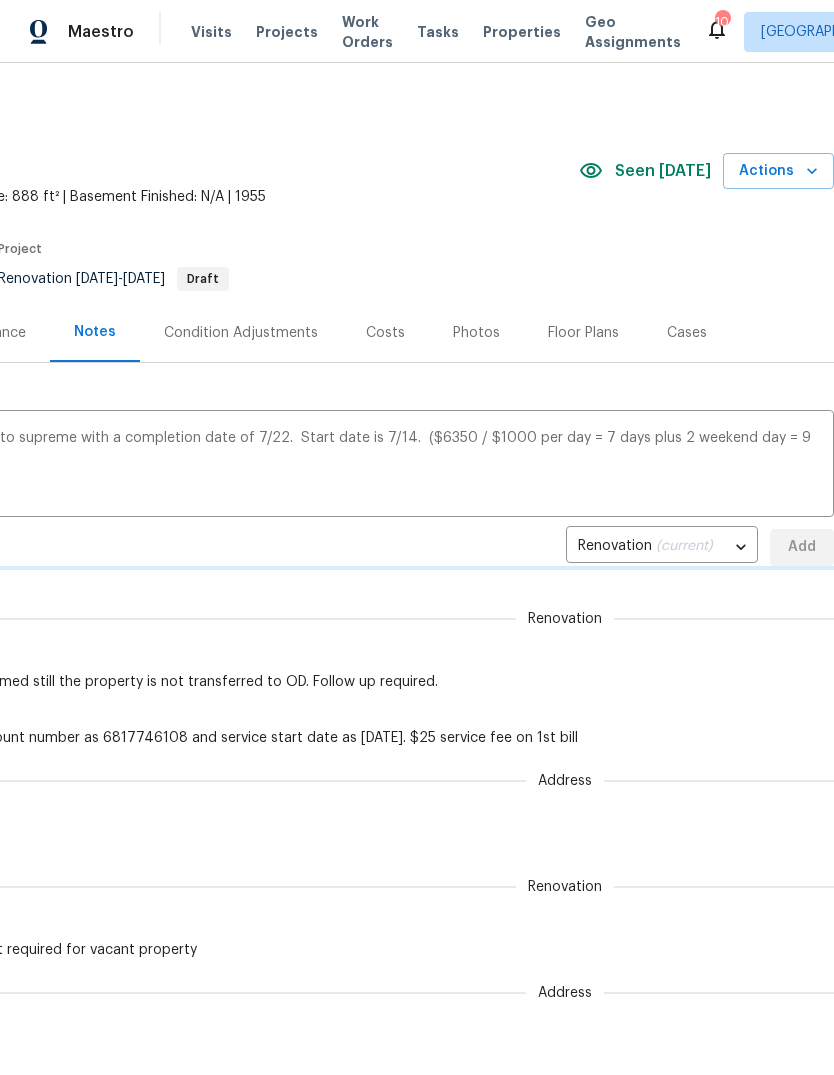 type 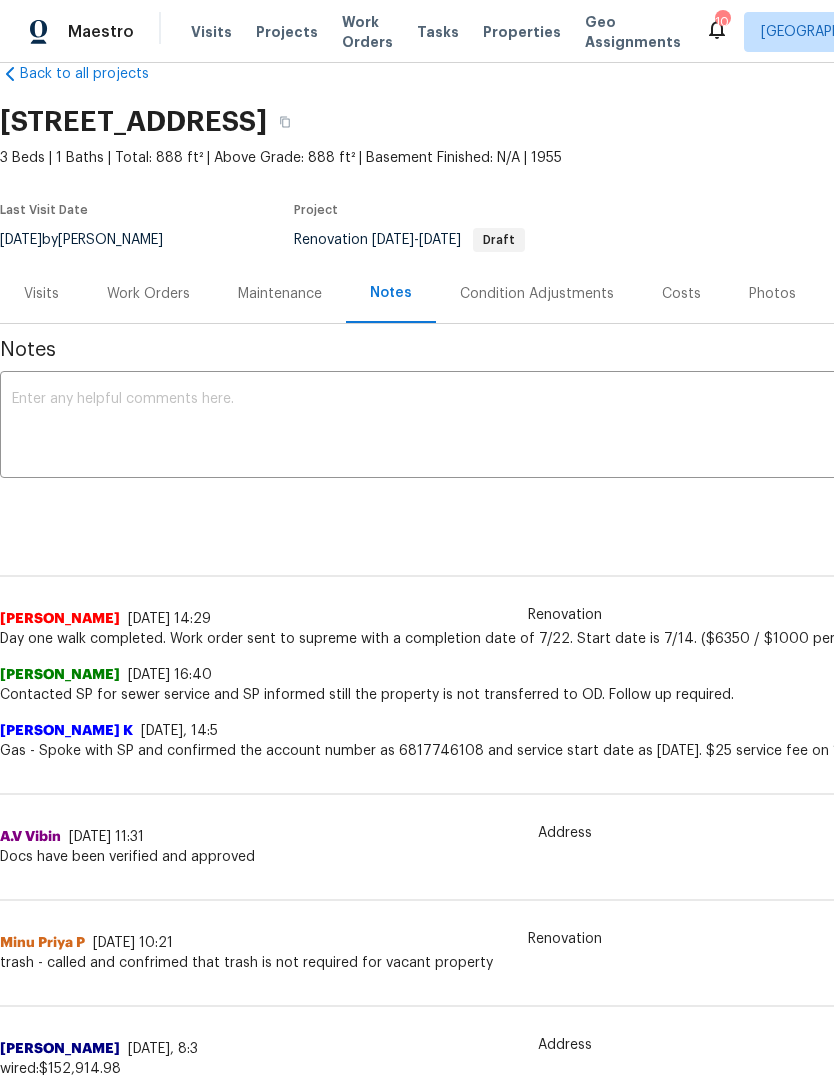 scroll, scrollTop: 40, scrollLeft: 0, axis: vertical 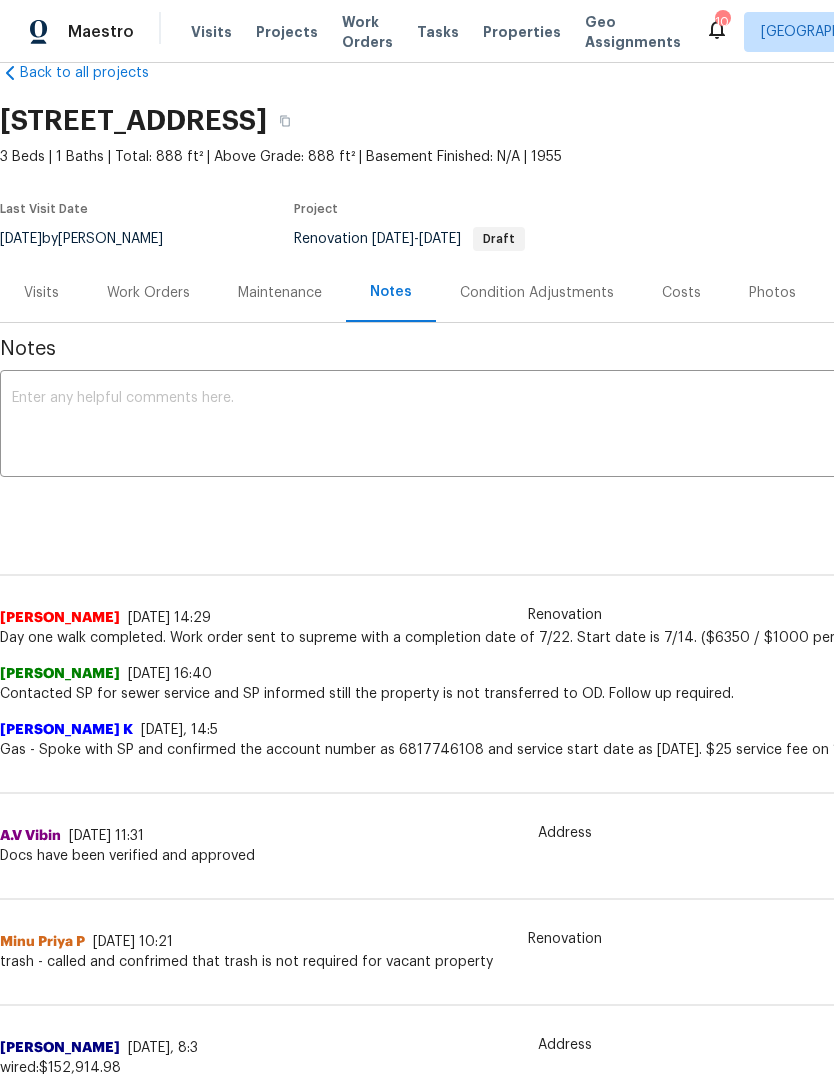 click on "Work Orders" at bounding box center [148, 292] 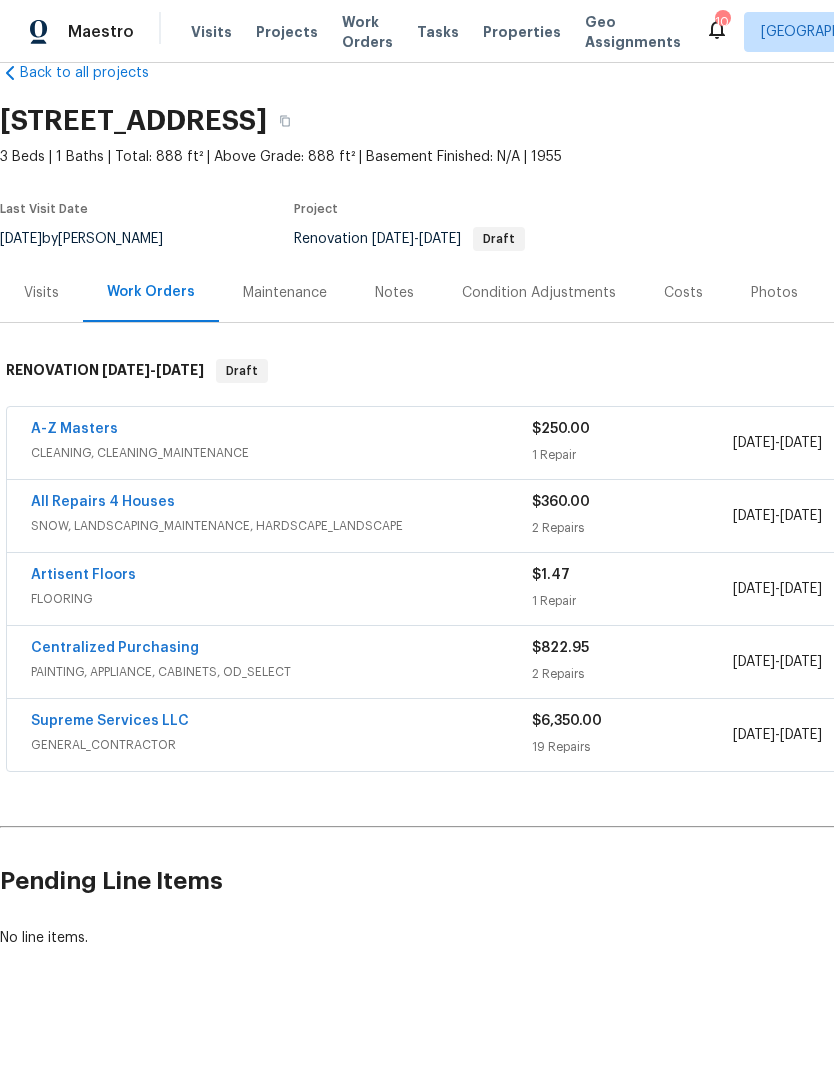 scroll, scrollTop: 0, scrollLeft: 0, axis: both 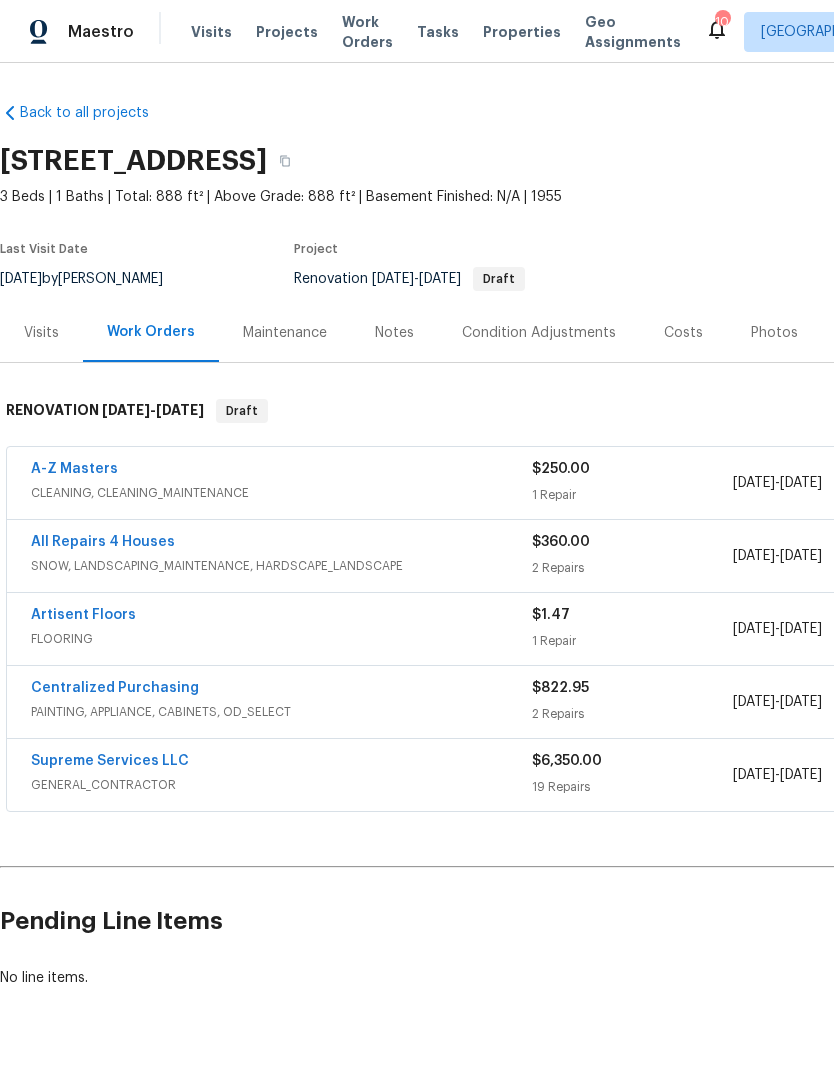 click on "Supreme Services LLC" at bounding box center [110, 761] 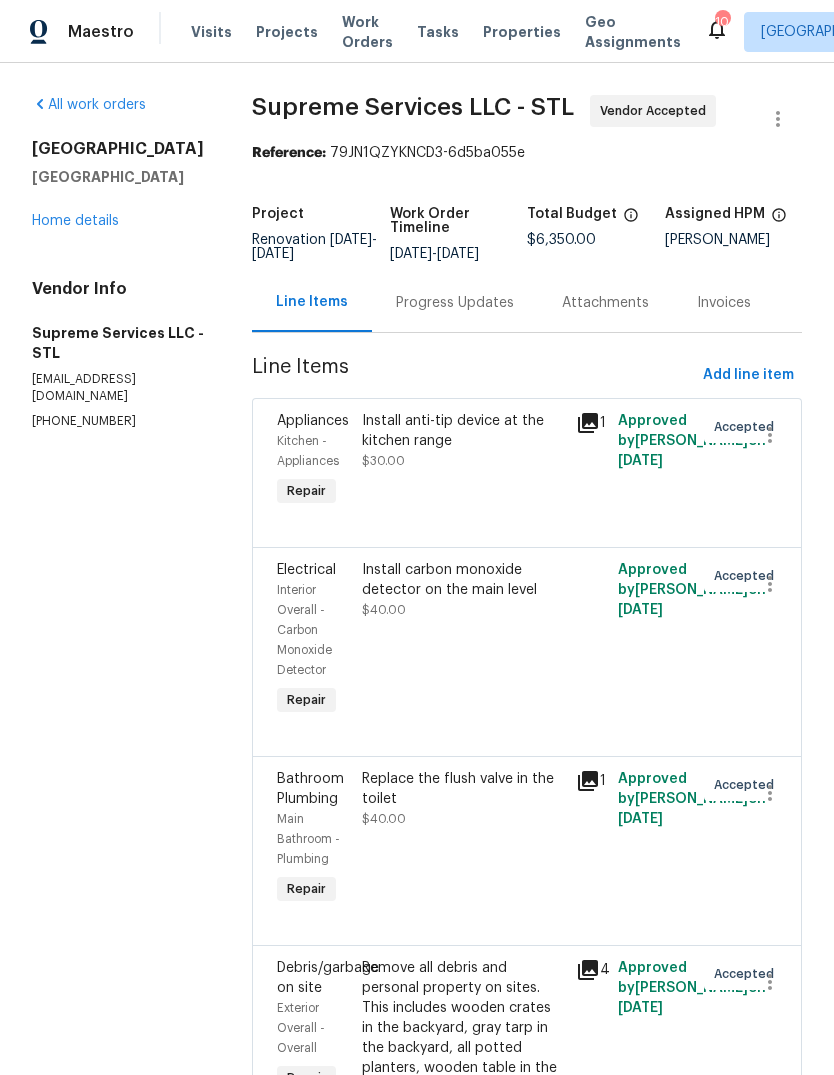 click on "Progress Updates" at bounding box center (455, 302) 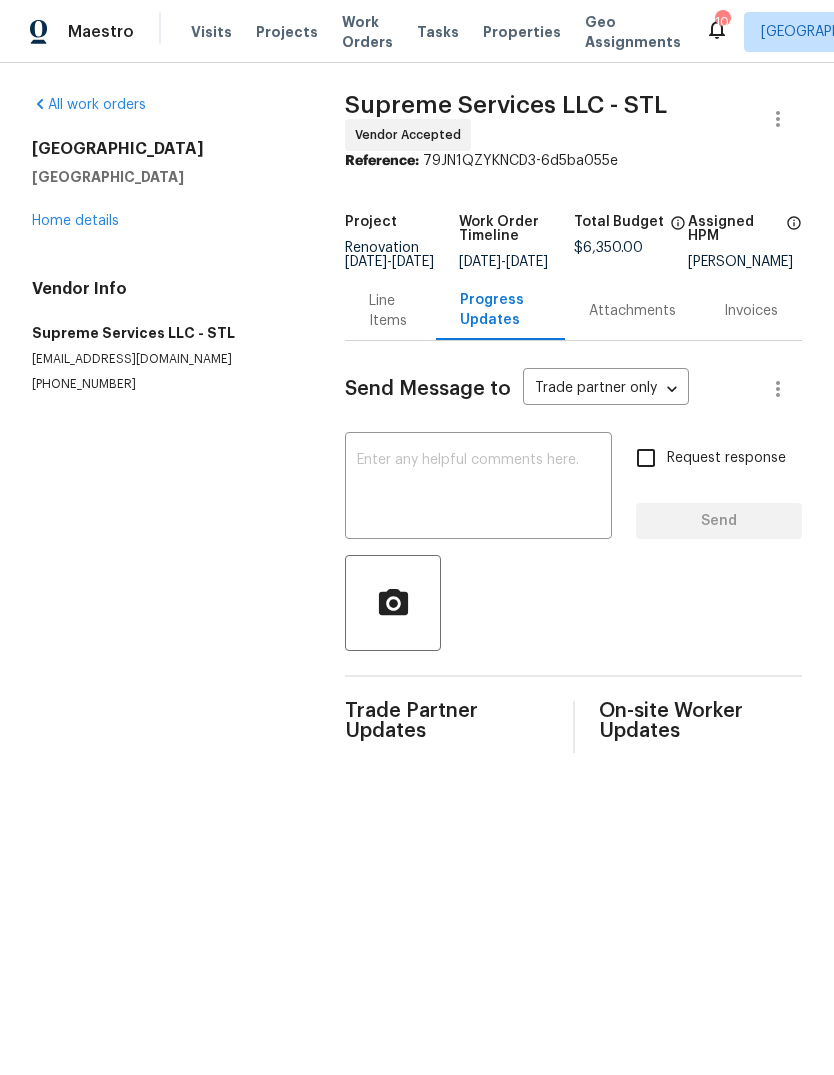 click at bounding box center [478, 488] 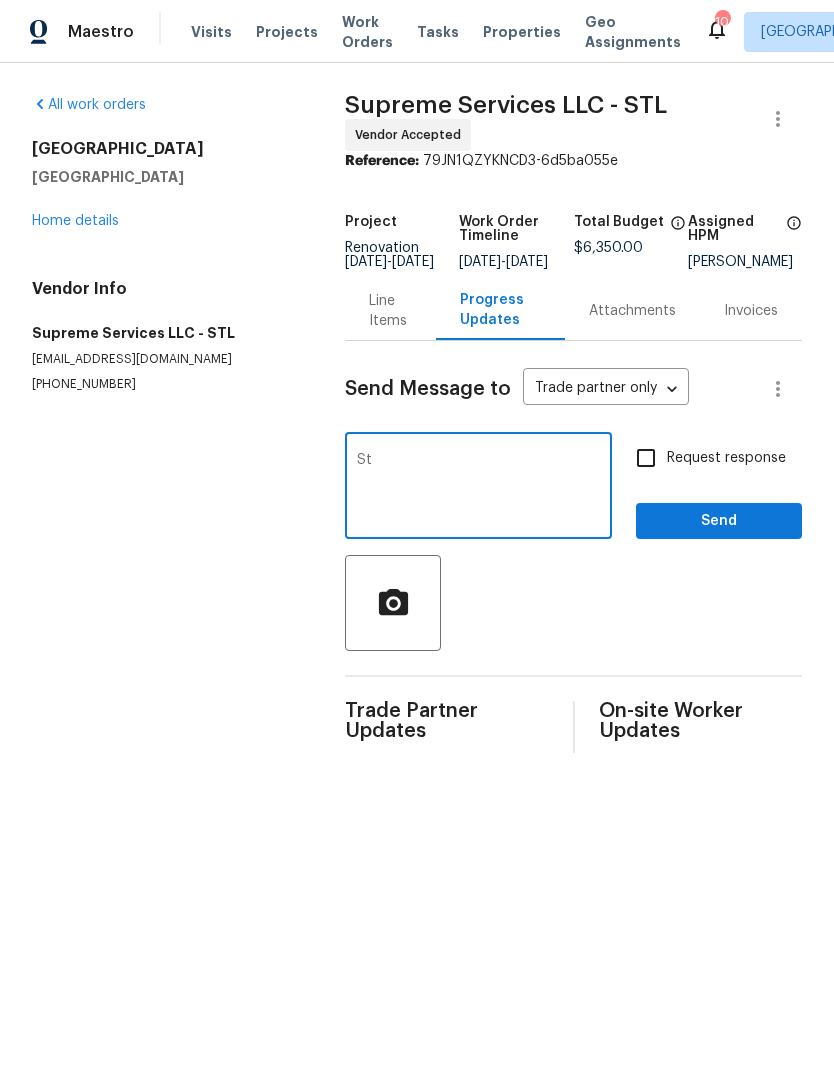 type on "S" 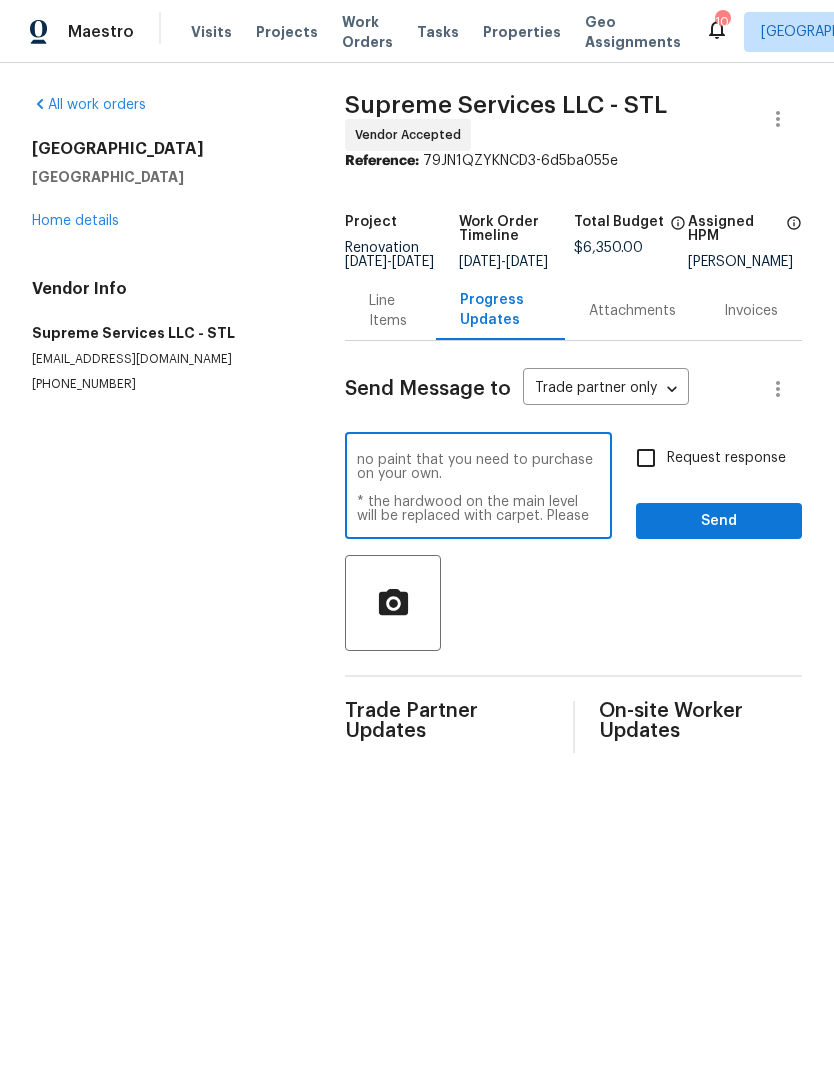 scroll, scrollTop: 70, scrollLeft: 0, axis: vertical 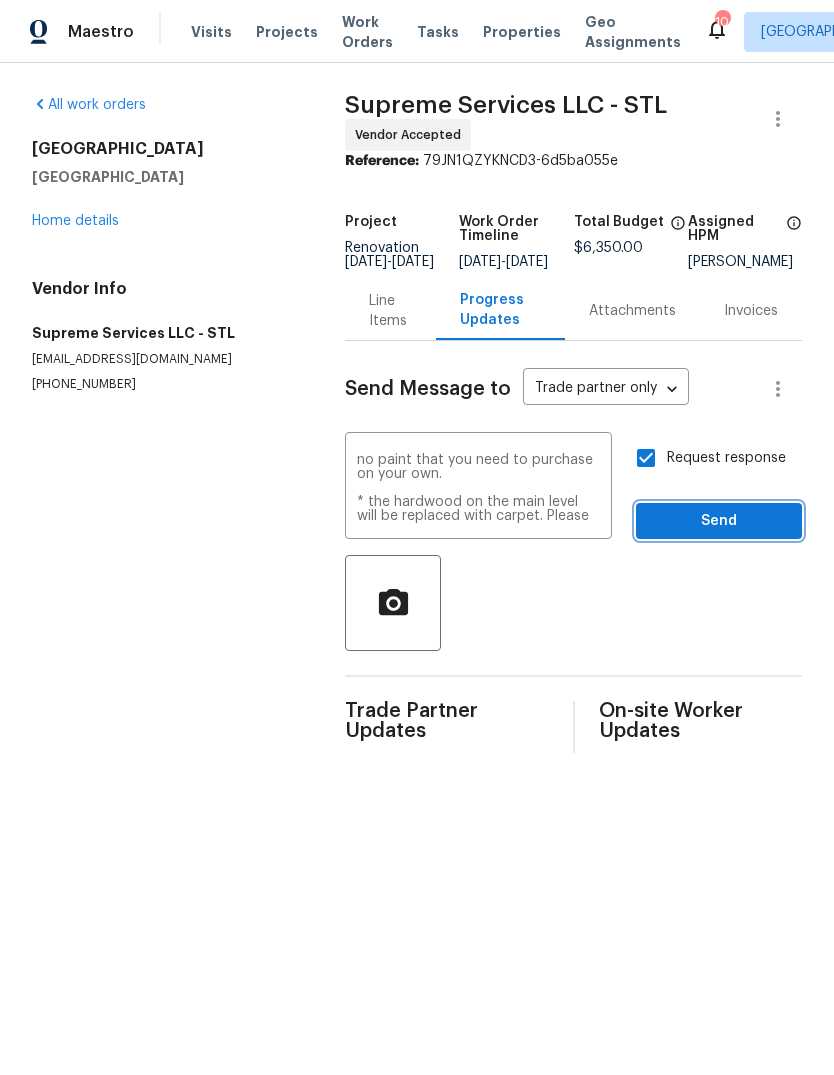 click on "Send" at bounding box center [719, 521] 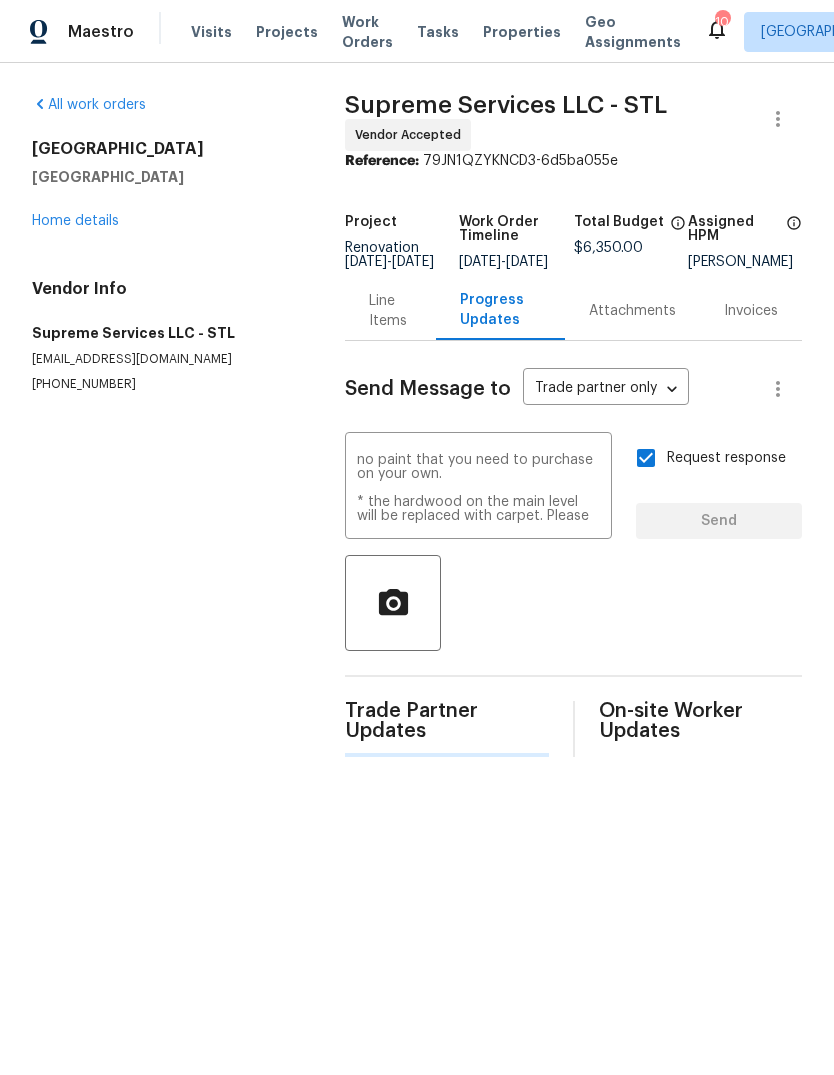 type 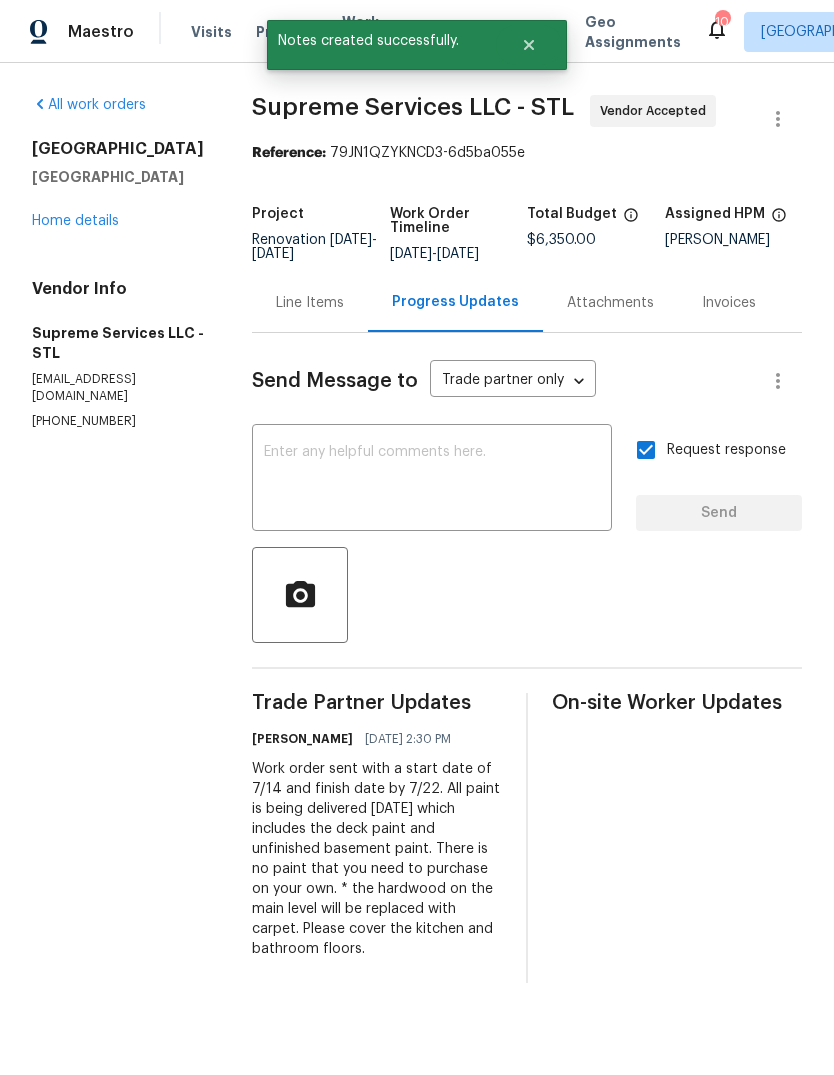 scroll, scrollTop: 0, scrollLeft: 0, axis: both 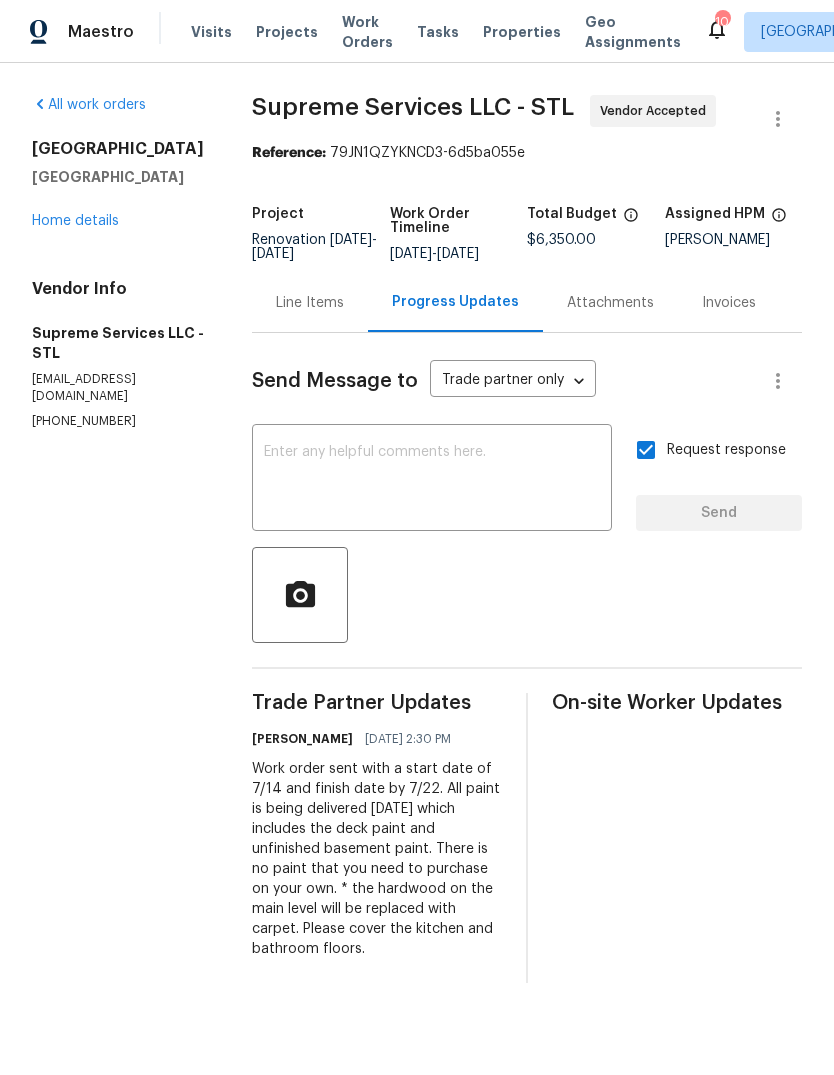 click on "Home details" at bounding box center [75, 221] 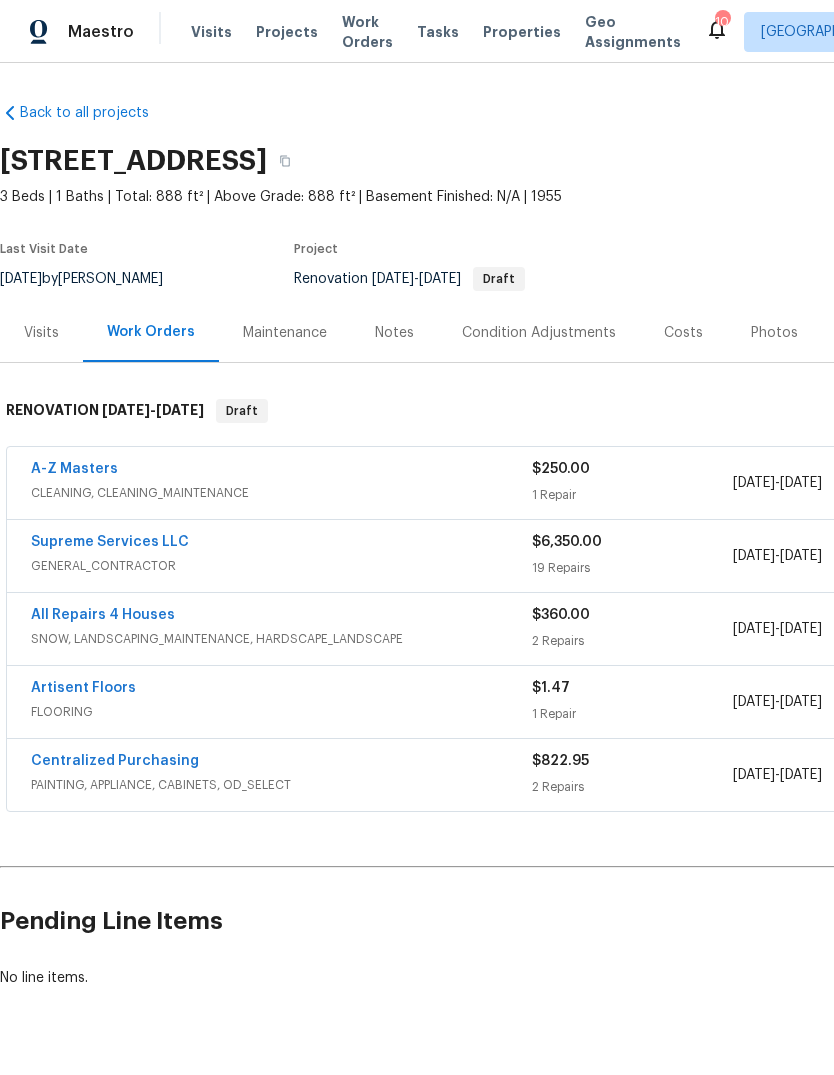 scroll, scrollTop: 0, scrollLeft: 0, axis: both 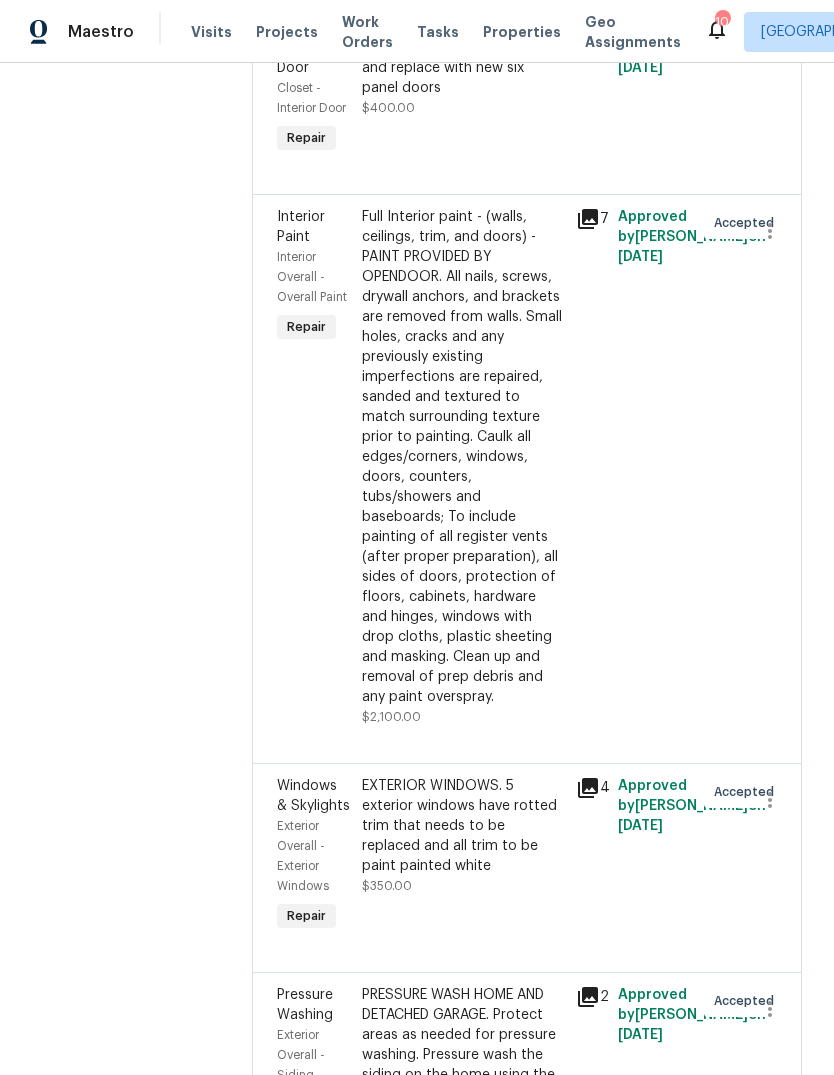 click 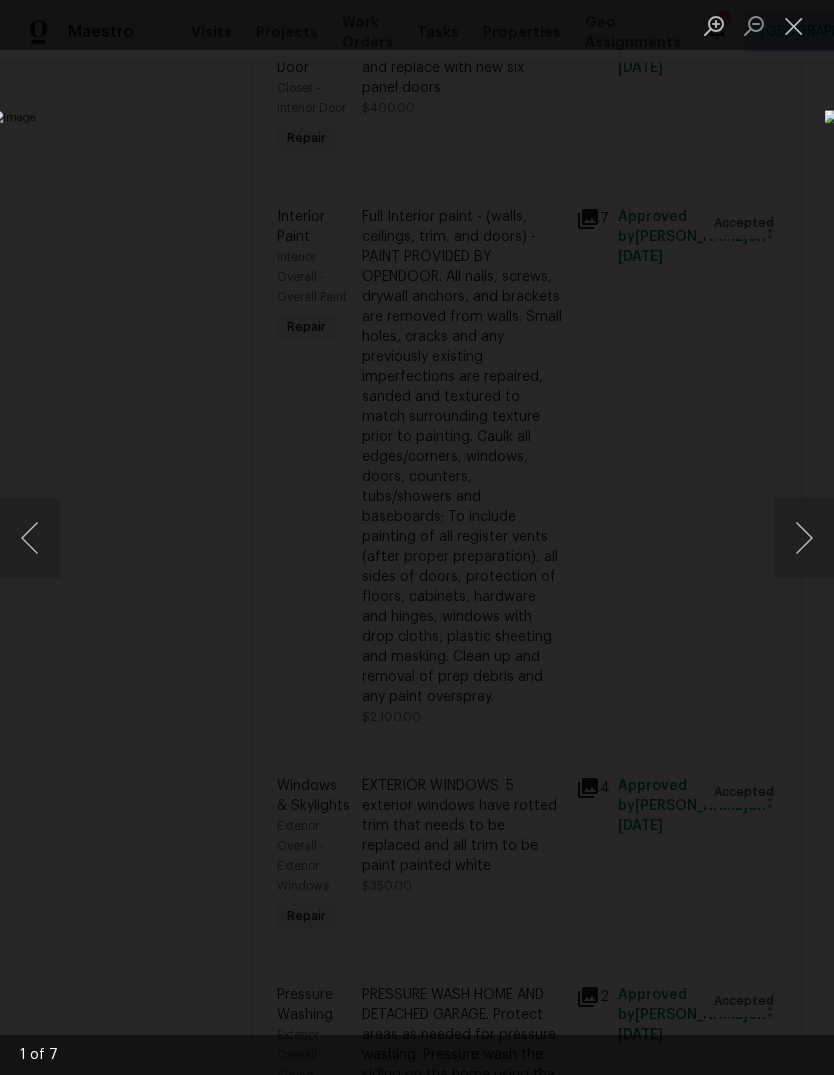 click at bounding box center [804, 538] 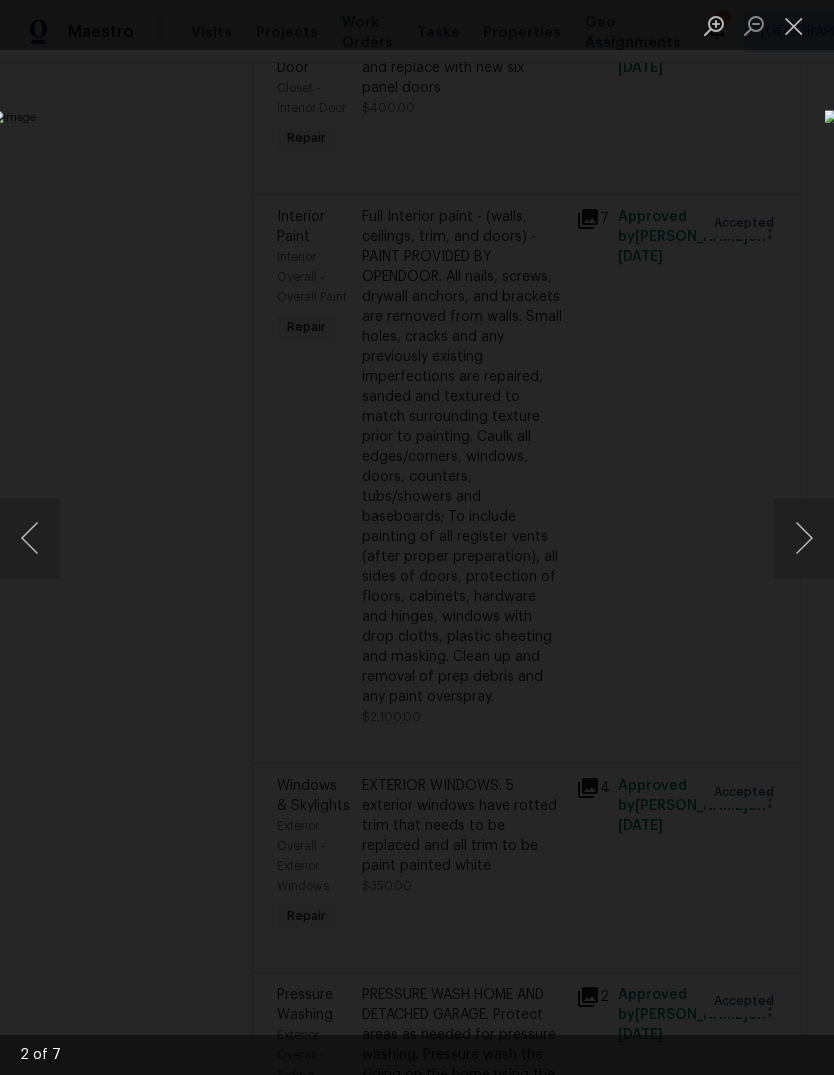 click at bounding box center (804, 538) 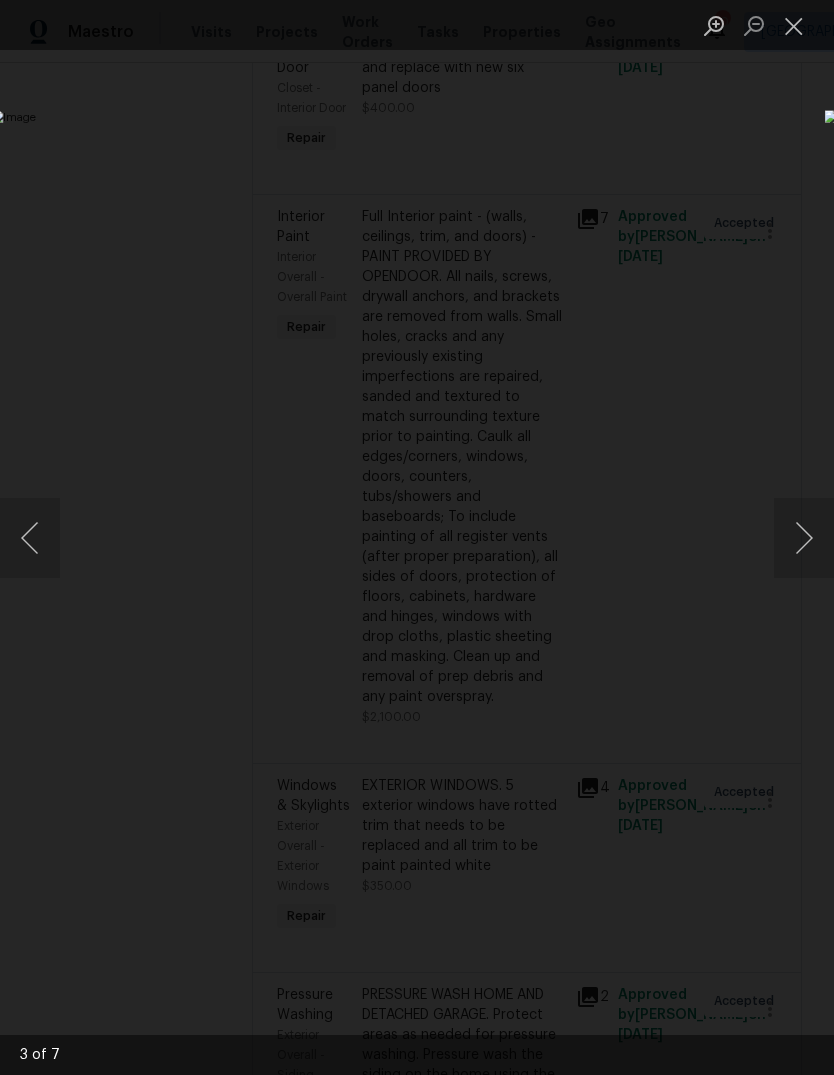 click at bounding box center [804, 538] 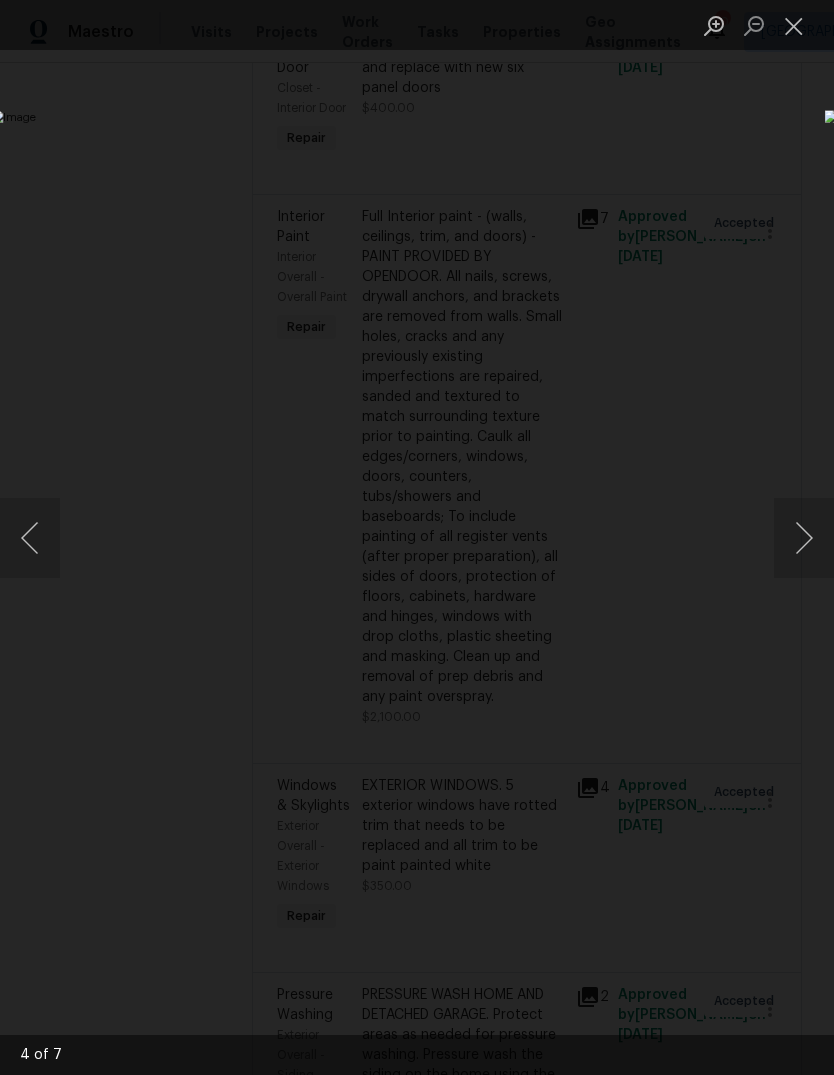 click at bounding box center [804, 538] 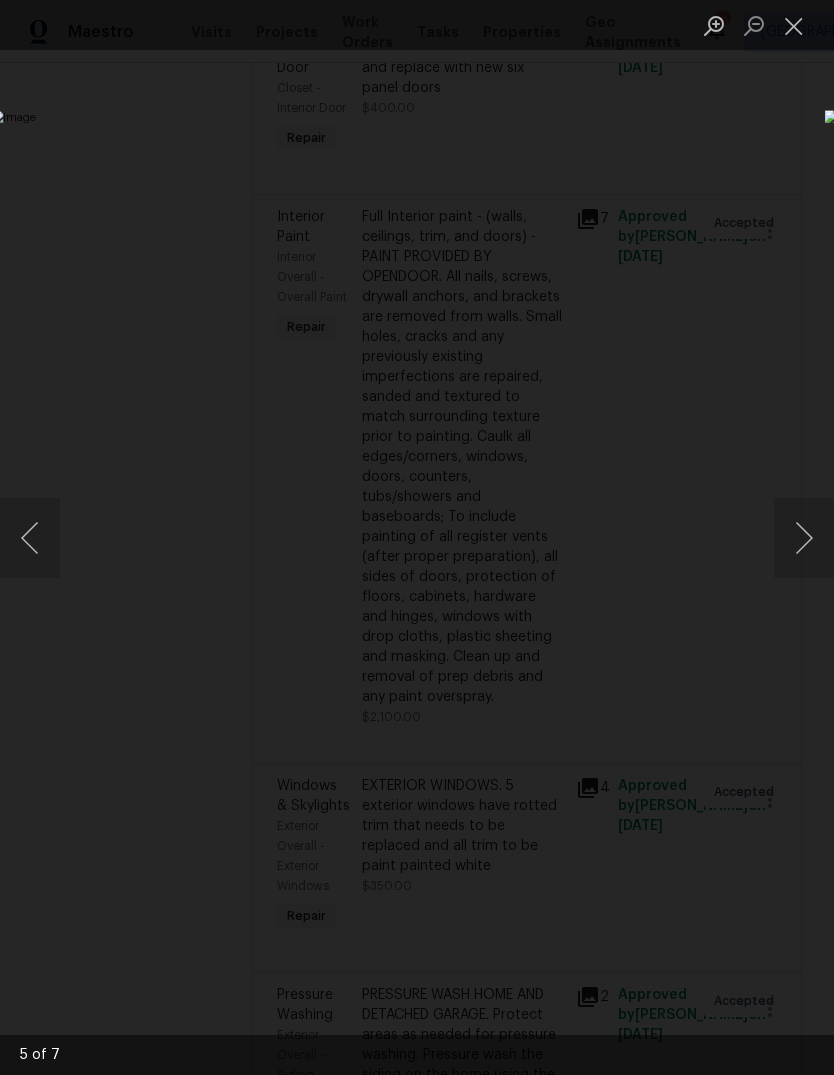 click at bounding box center (804, 538) 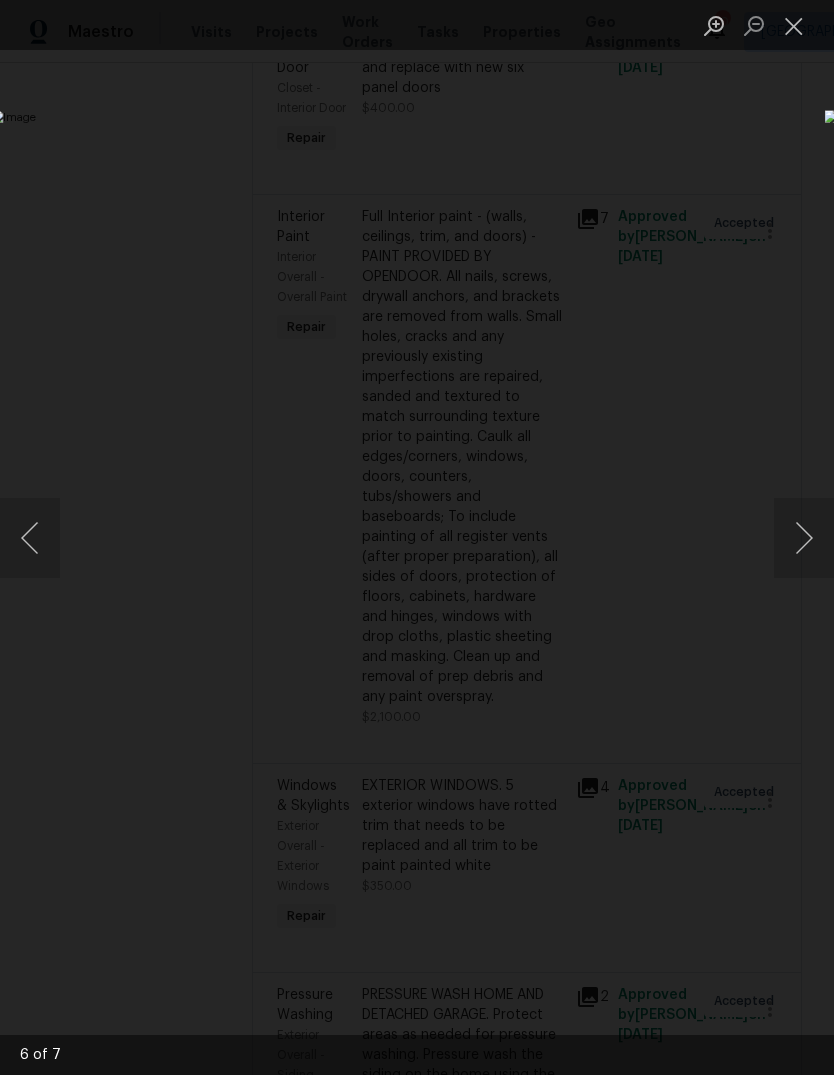 click at bounding box center (804, 538) 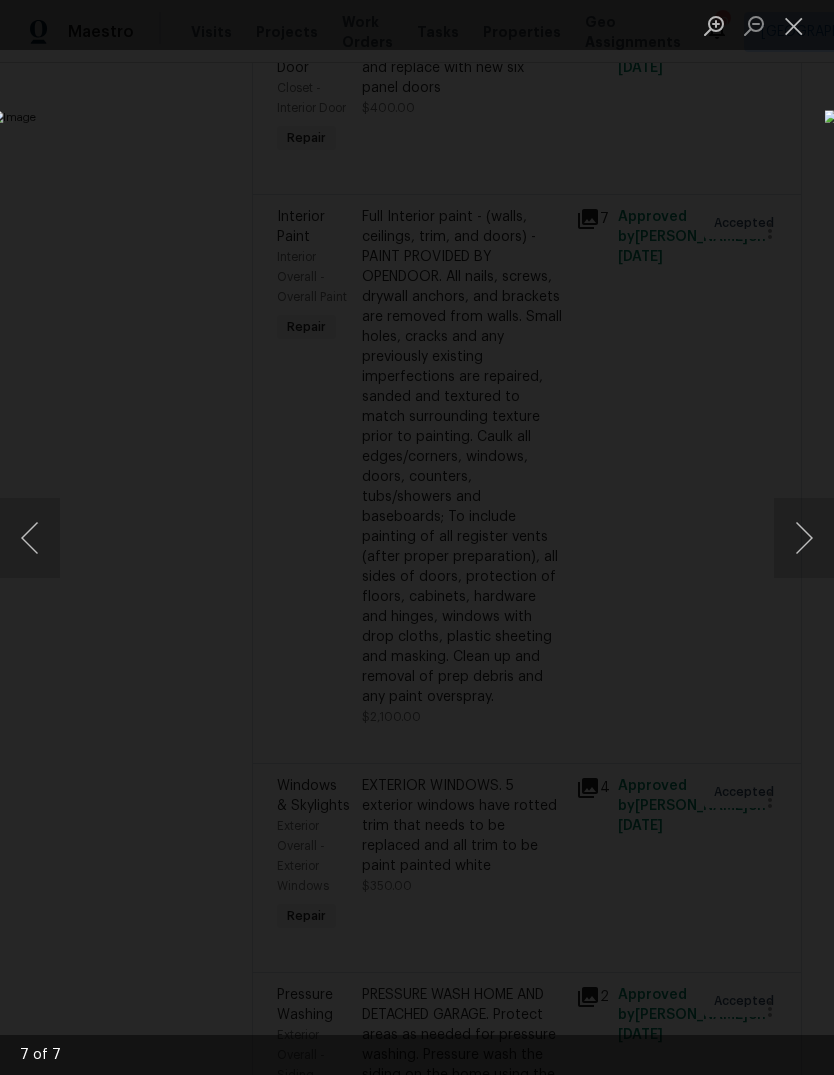click at bounding box center [804, 538] 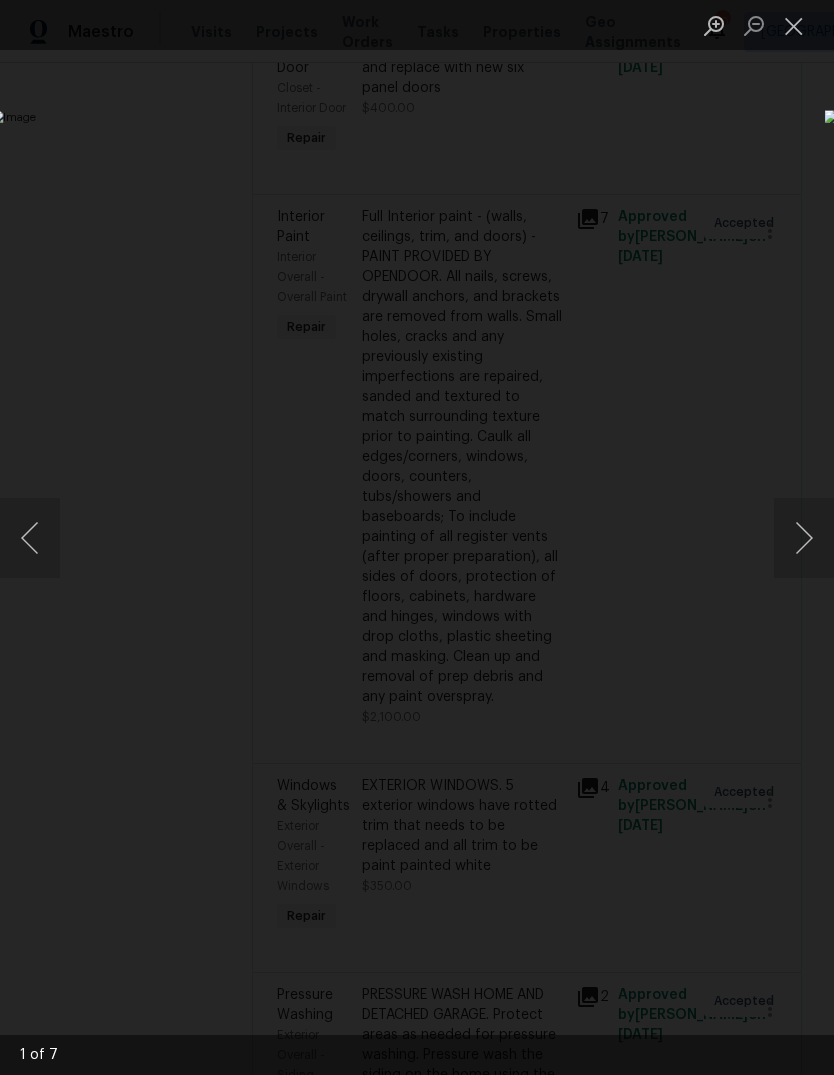 click at bounding box center (804, 538) 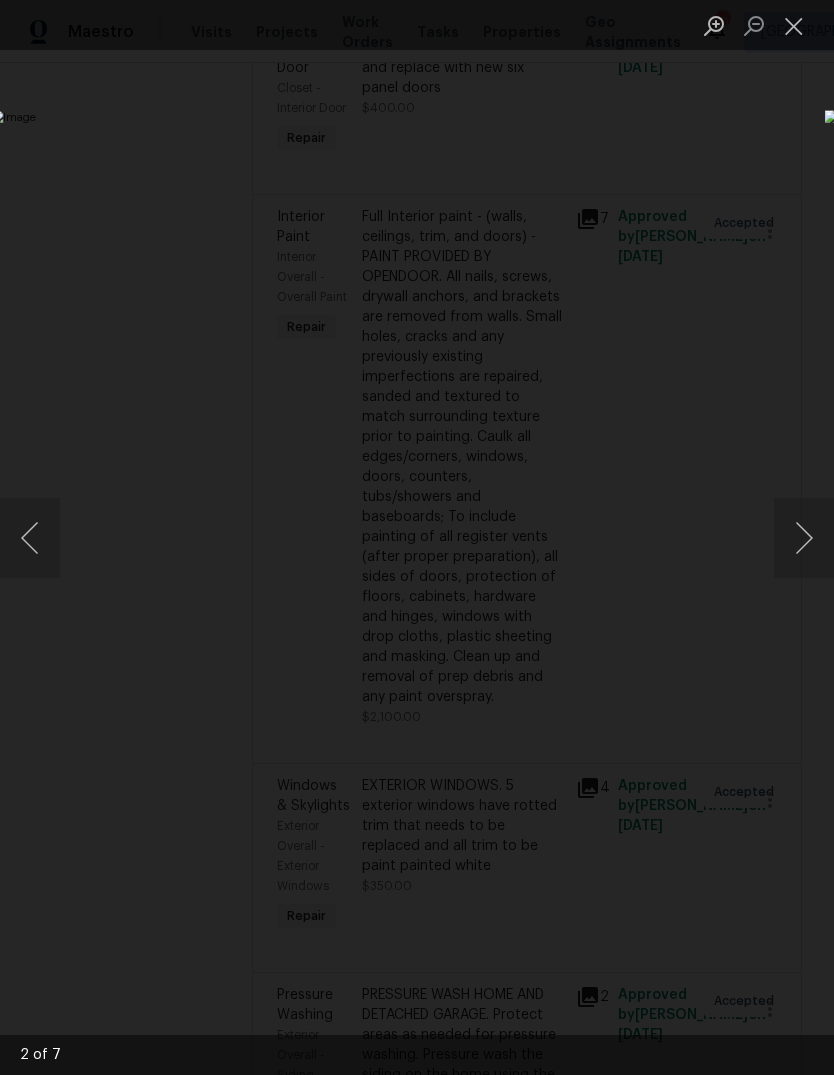 click at bounding box center (804, 538) 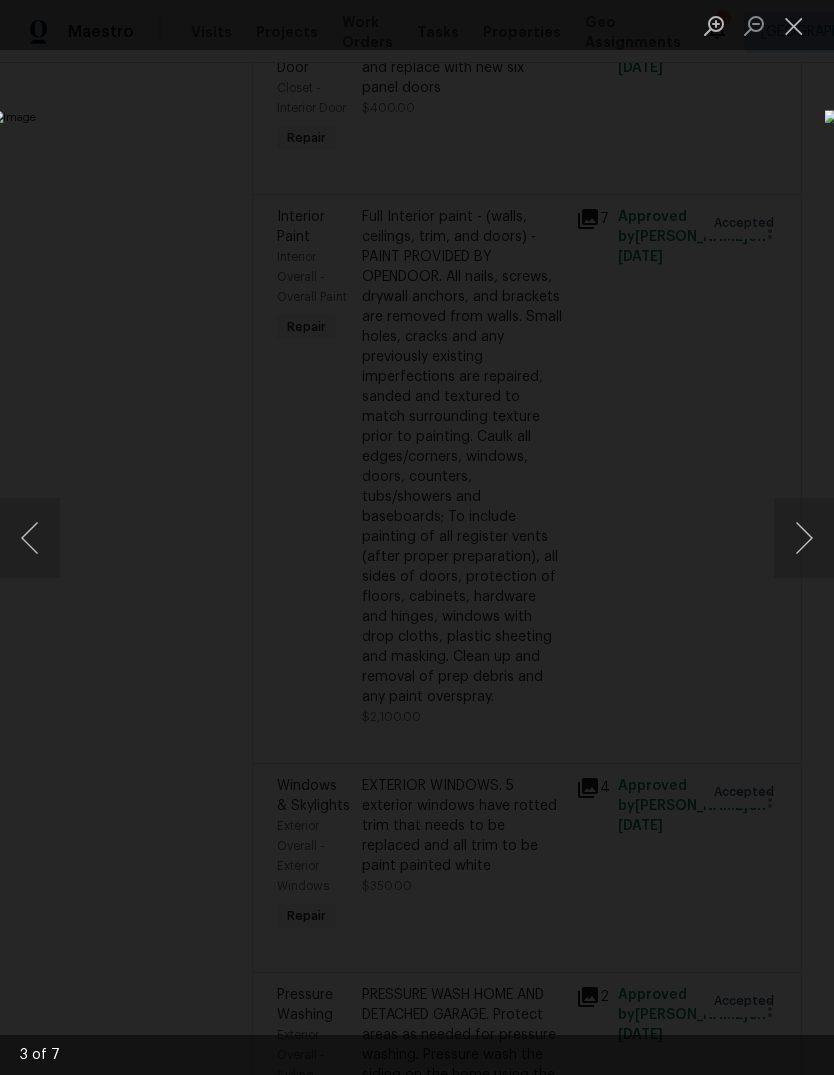 click at bounding box center [804, 538] 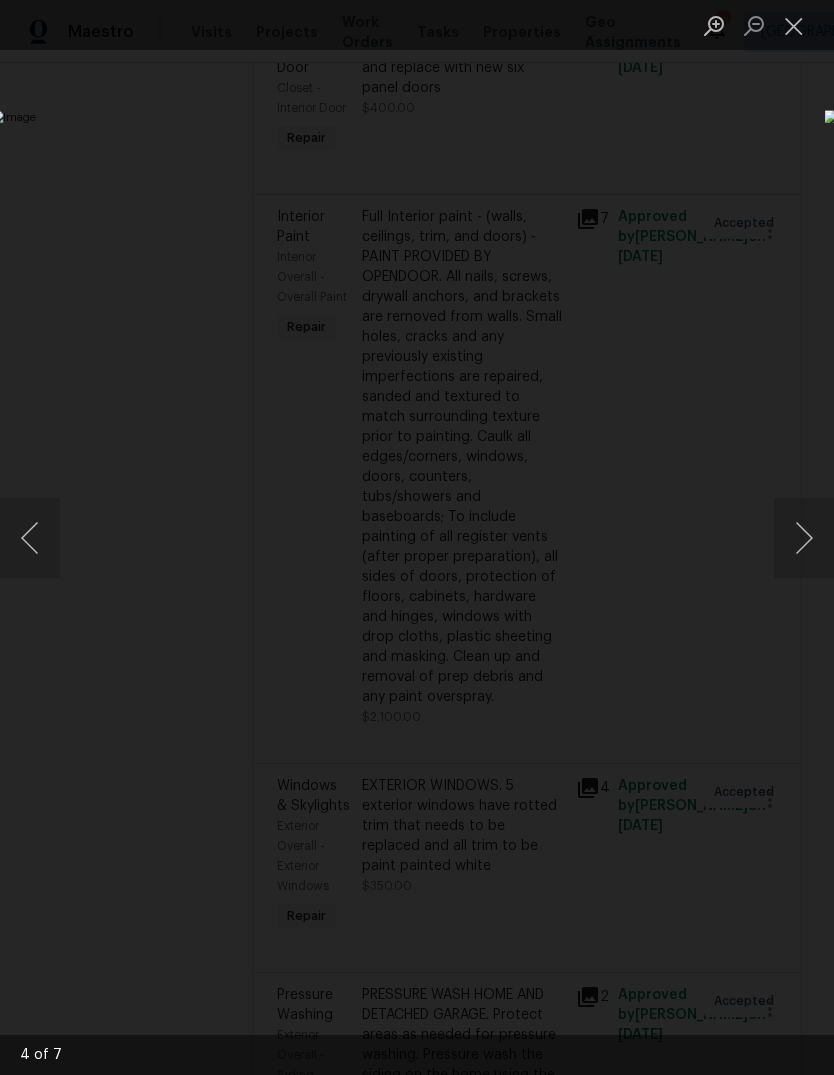 click at bounding box center (804, 538) 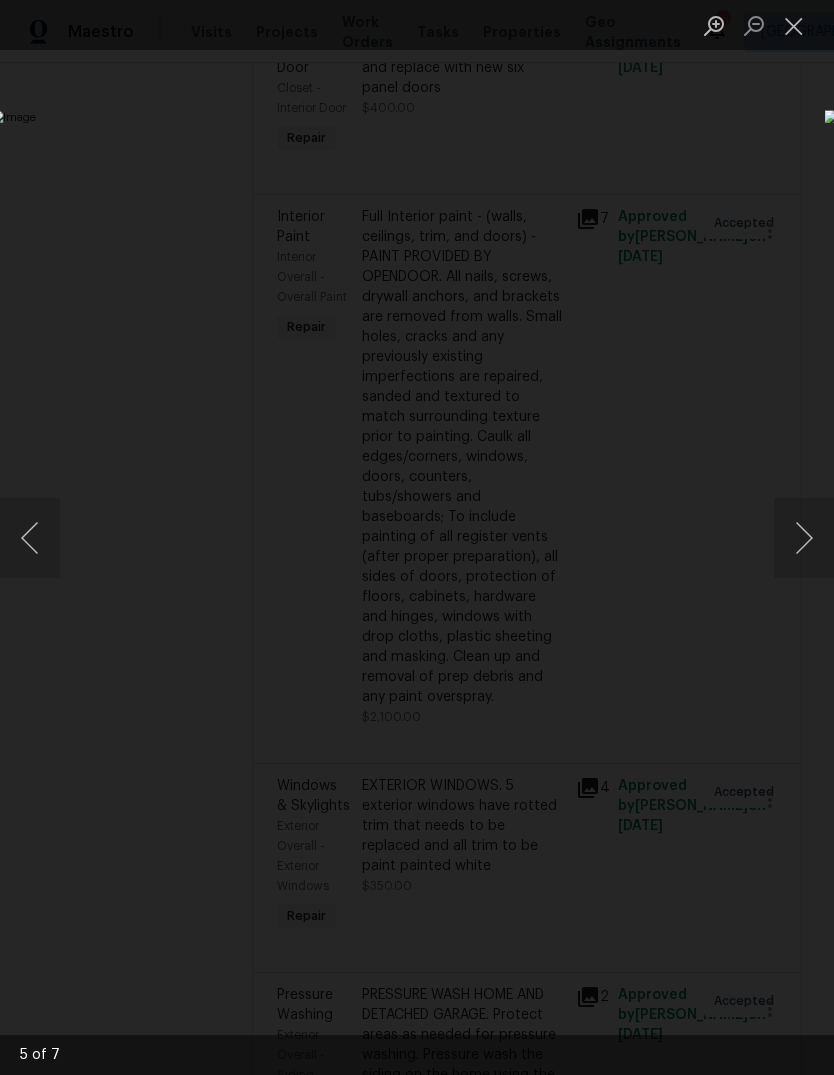 click at bounding box center [804, 538] 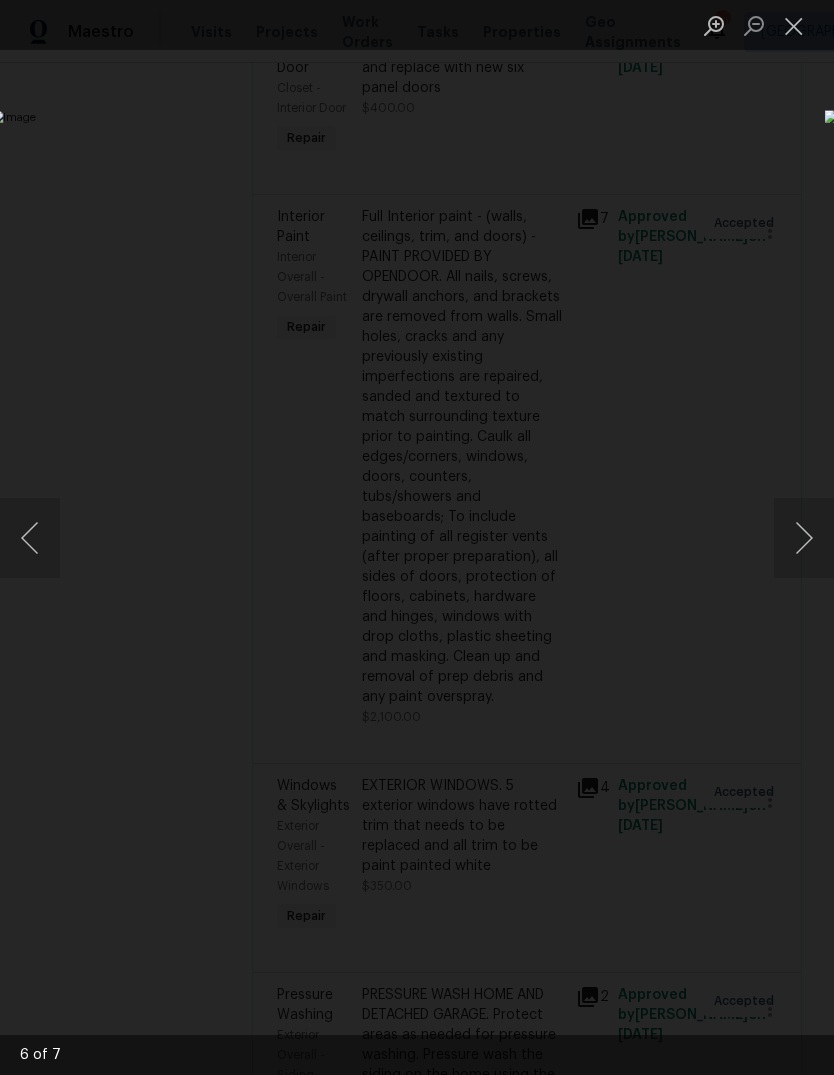 click at bounding box center (804, 538) 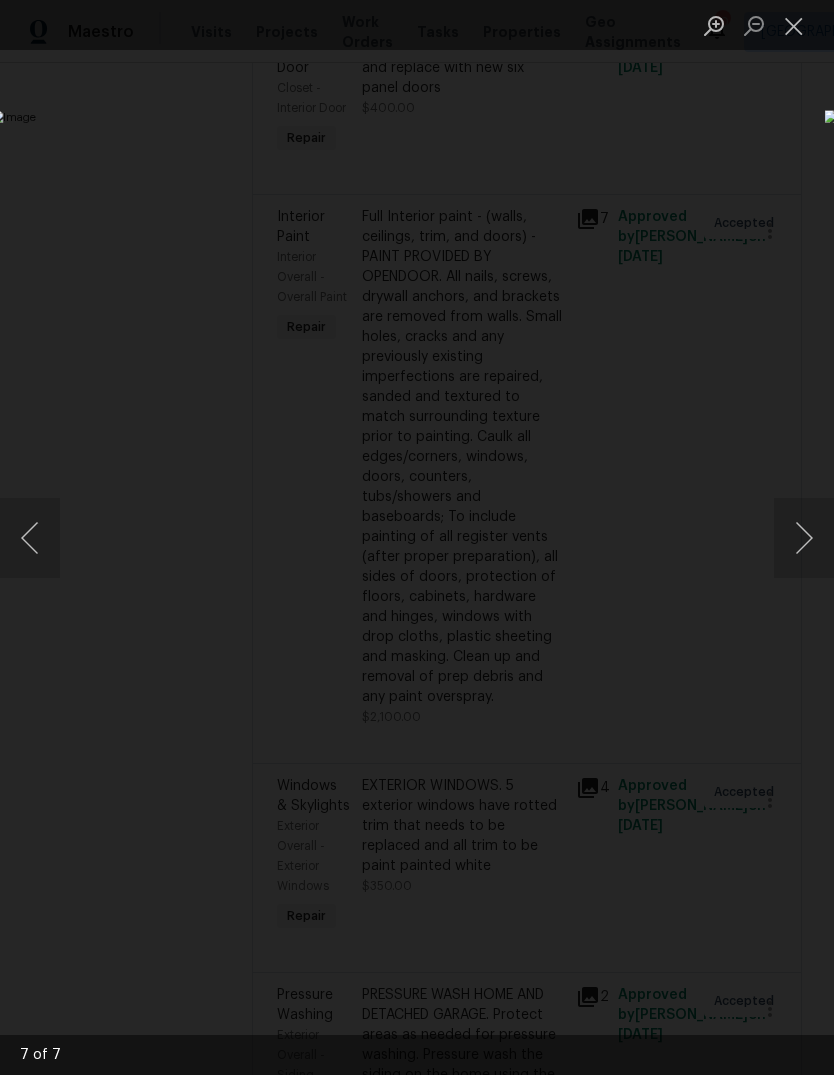 click at bounding box center (804, 538) 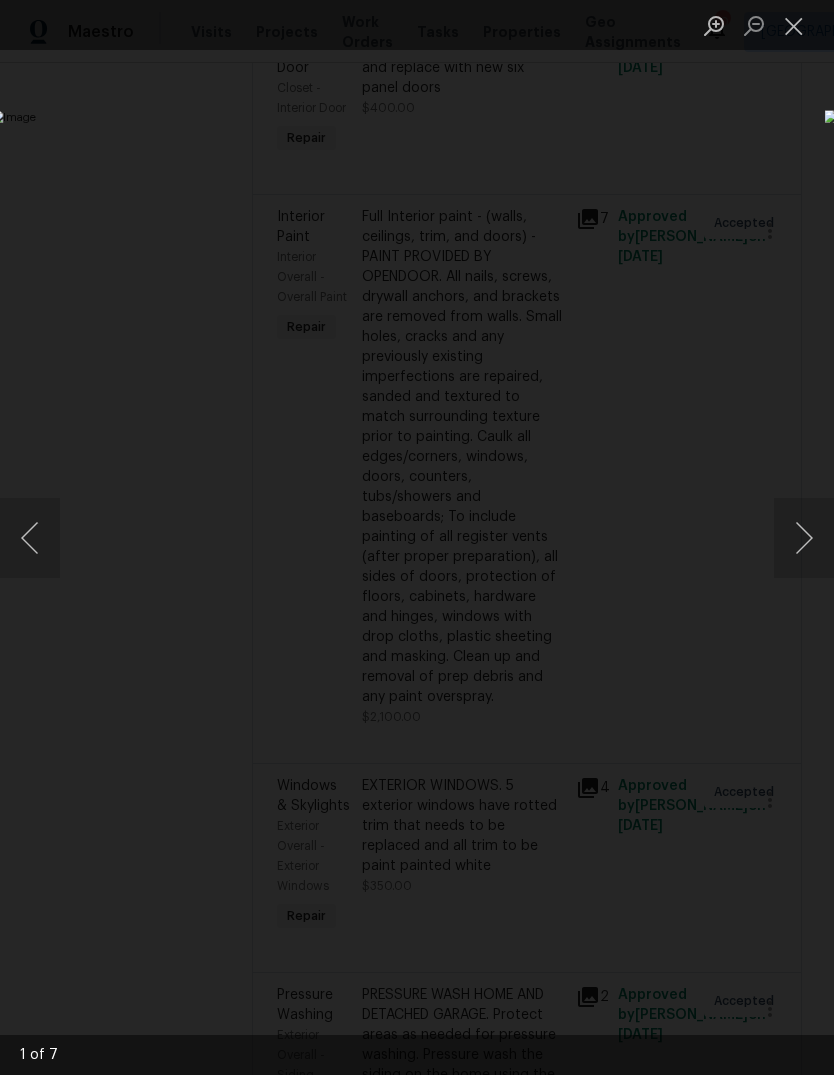 click at bounding box center (804, 538) 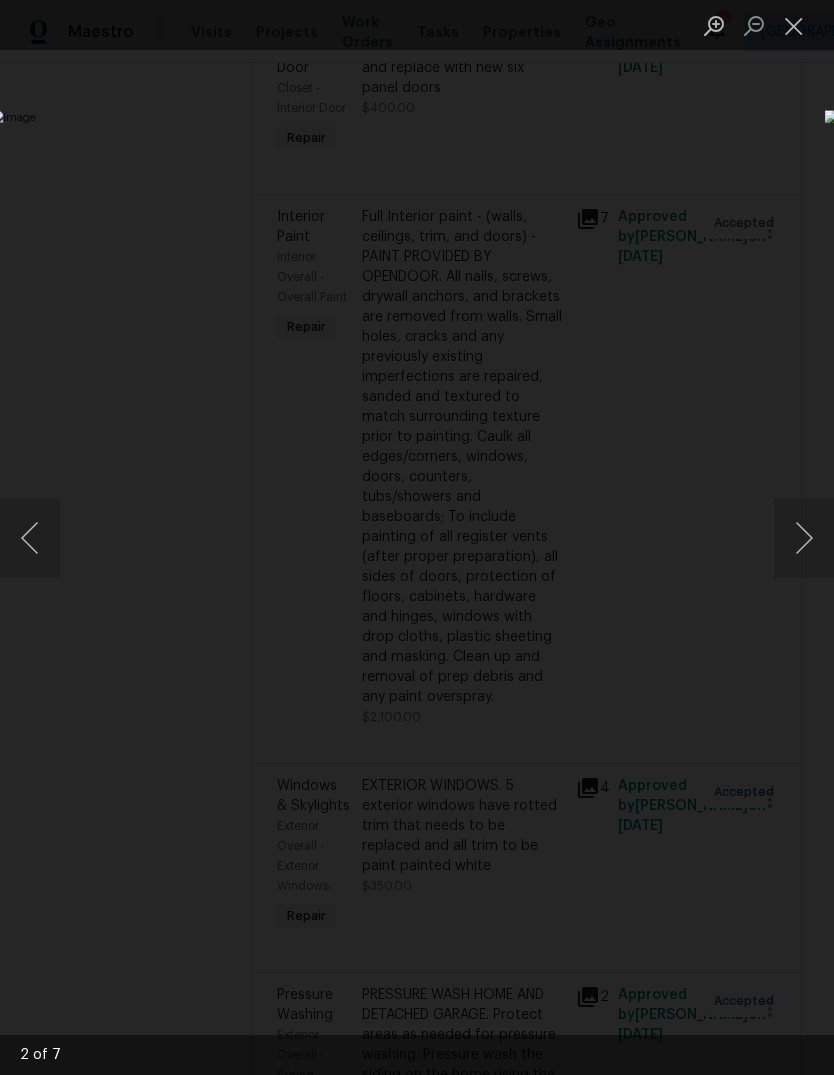 click at bounding box center [804, 538] 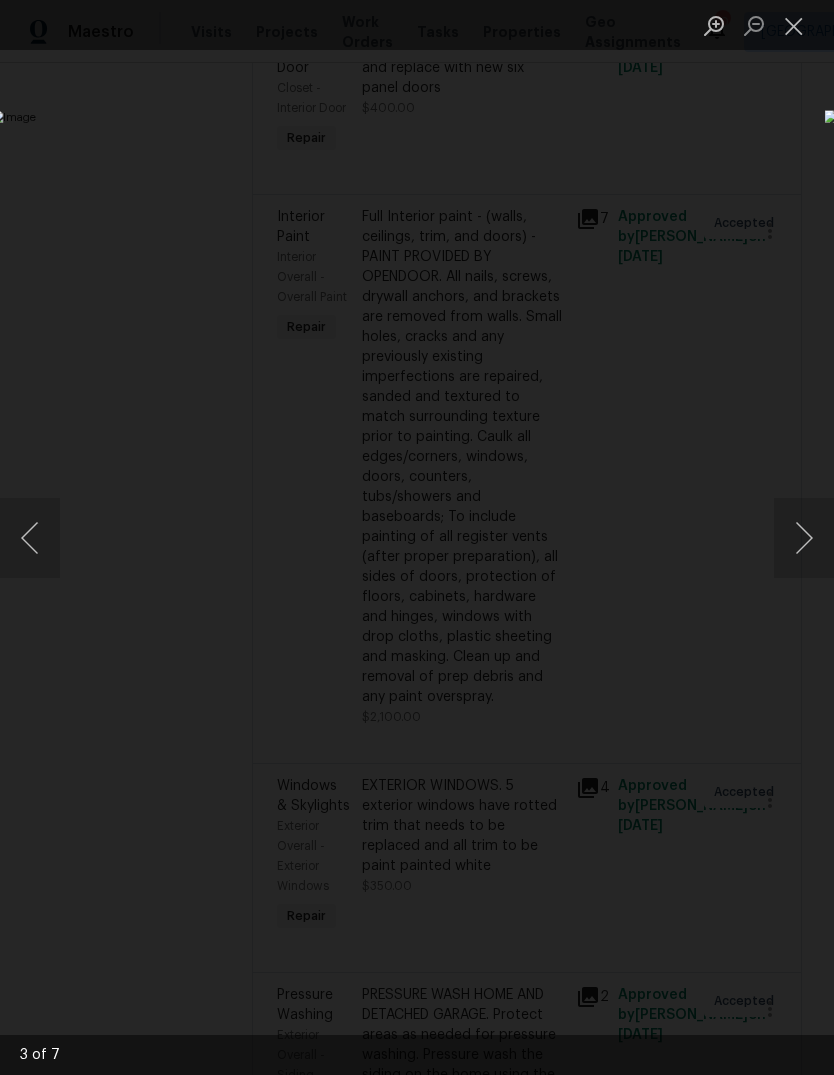 click at bounding box center (804, 538) 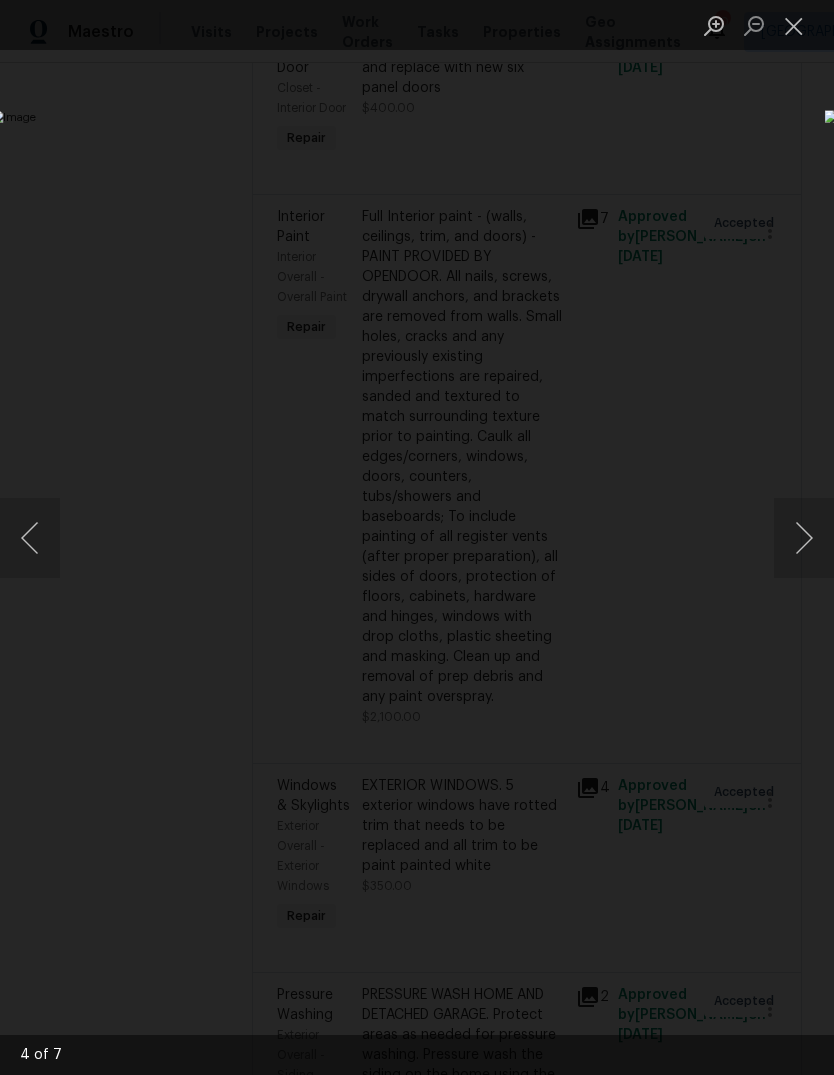 click at bounding box center [804, 538] 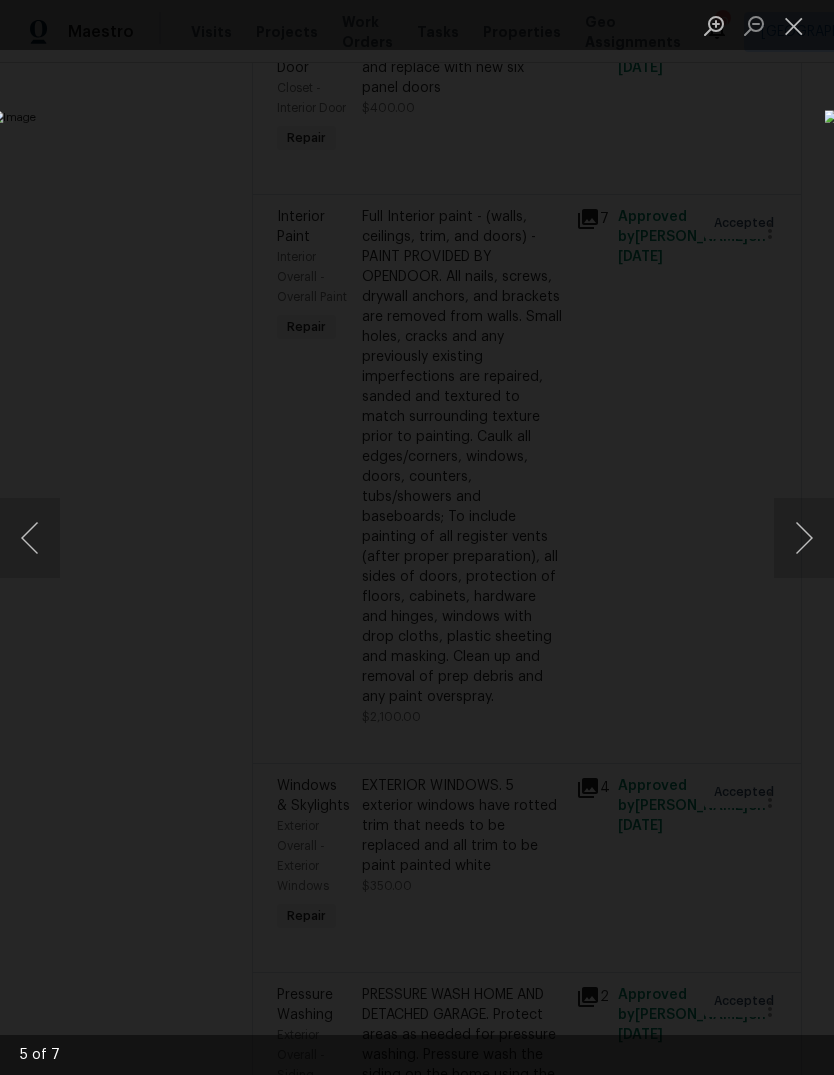 click at bounding box center [794, 25] 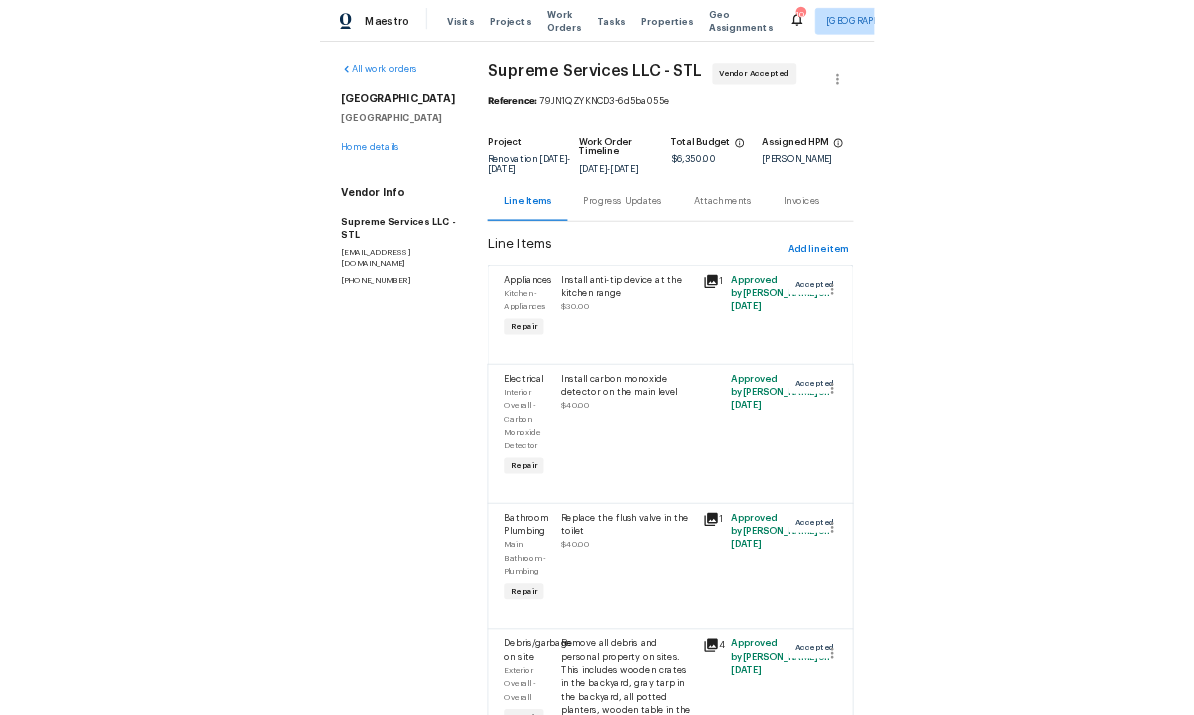 scroll, scrollTop: 0, scrollLeft: 0, axis: both 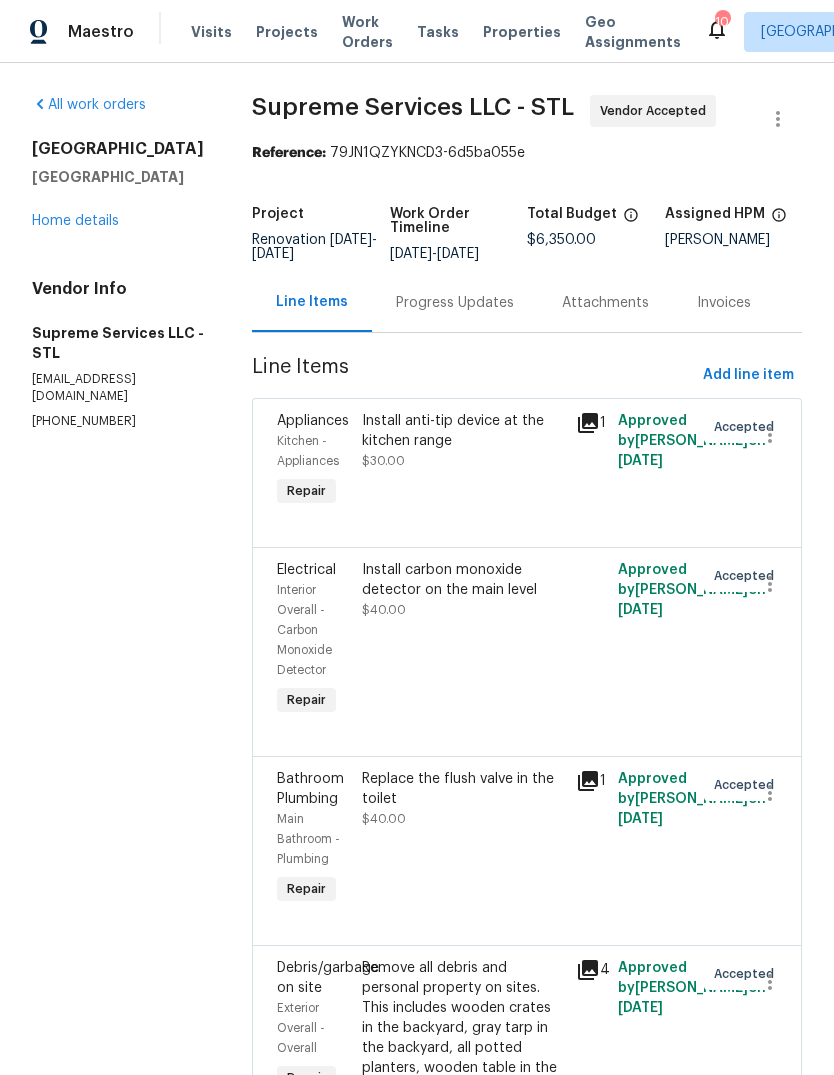 click on "Home details" at bounding box center [75, 221] 